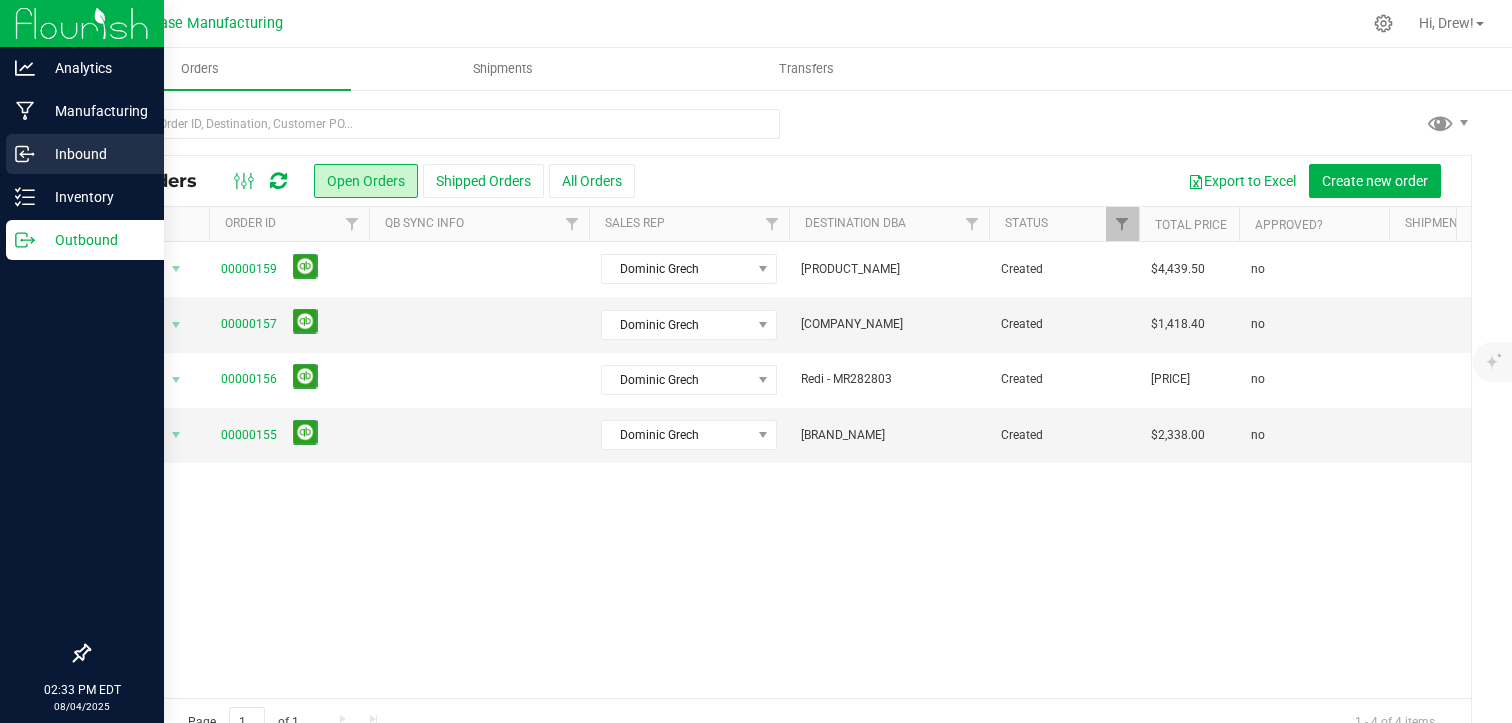 scroll, scrollTop: 0, scrollLeft: 0, axis: both 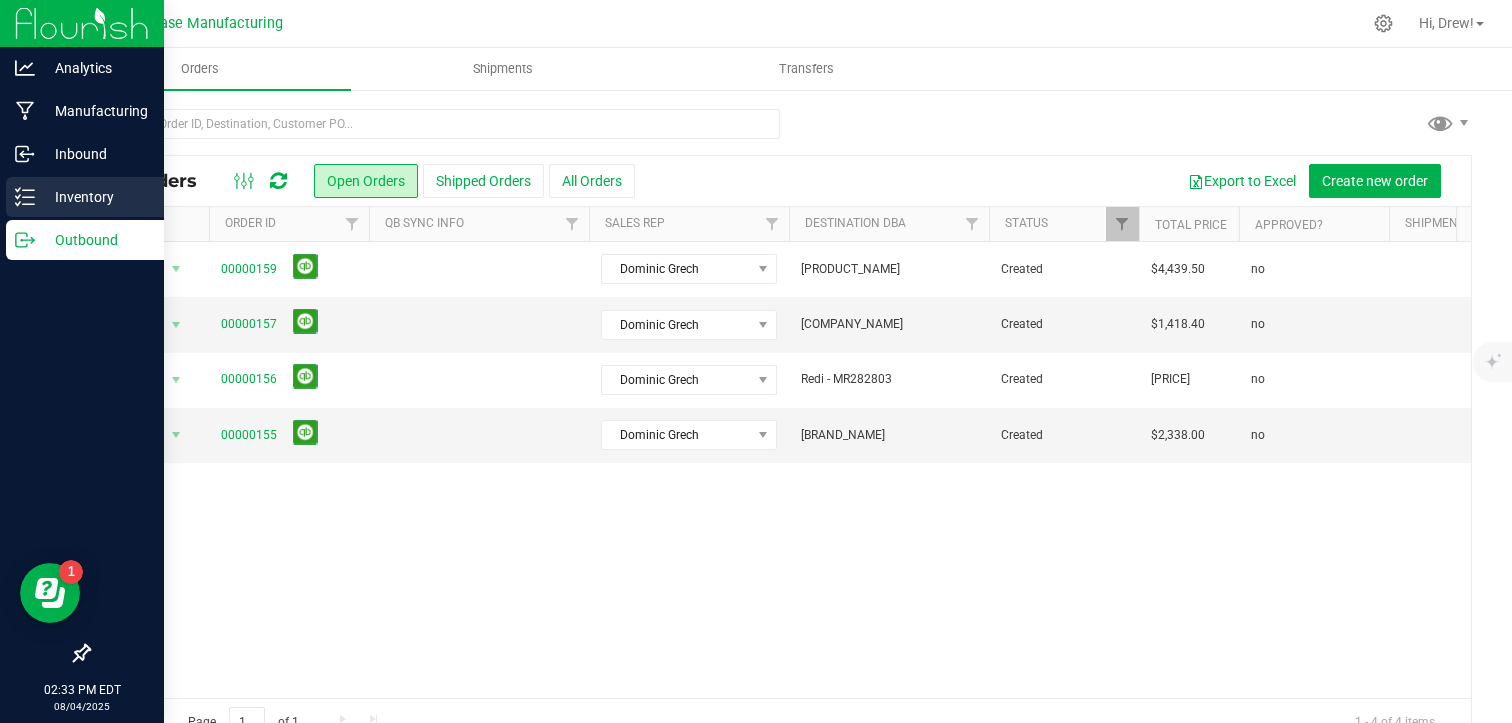 click 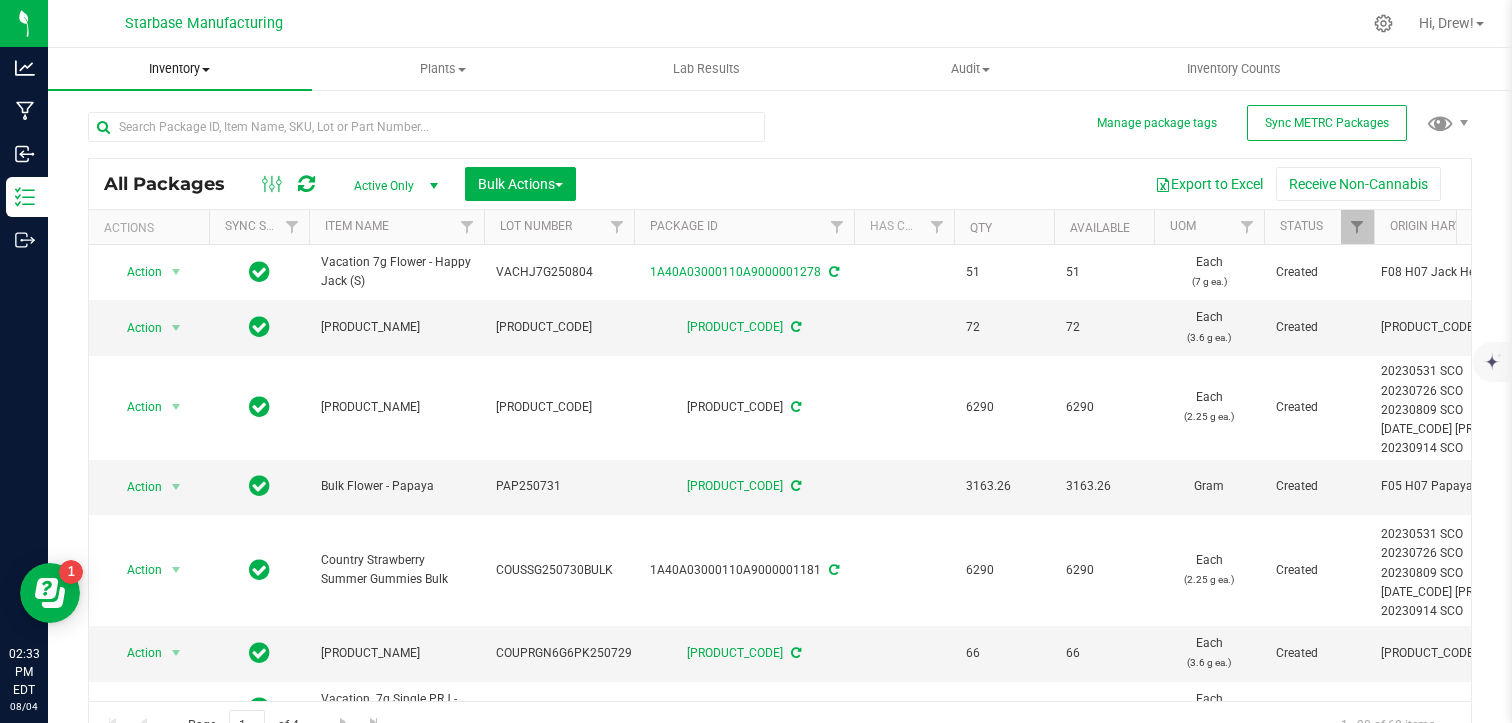 click at bounding box center [206, 70] 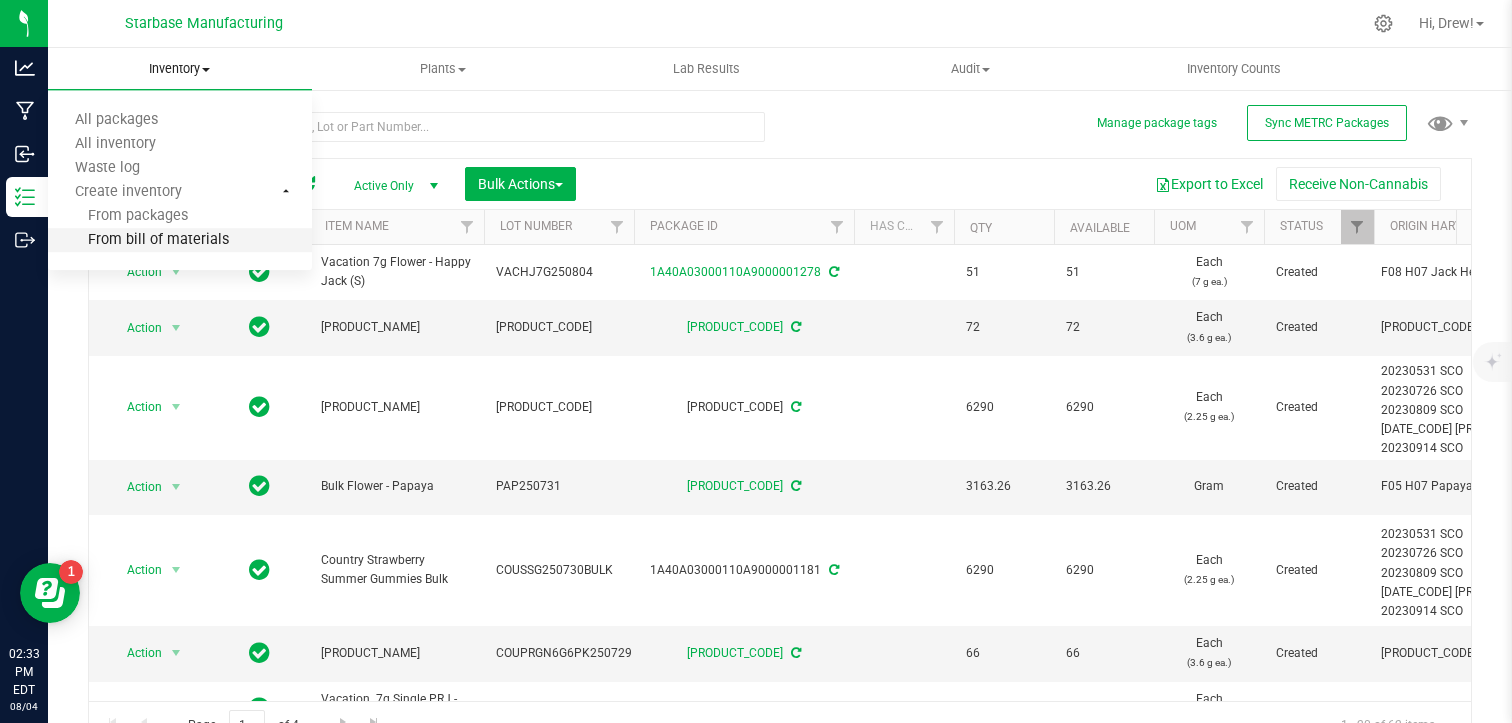 click on "From bill of materials" at bounding box center [138, 240] 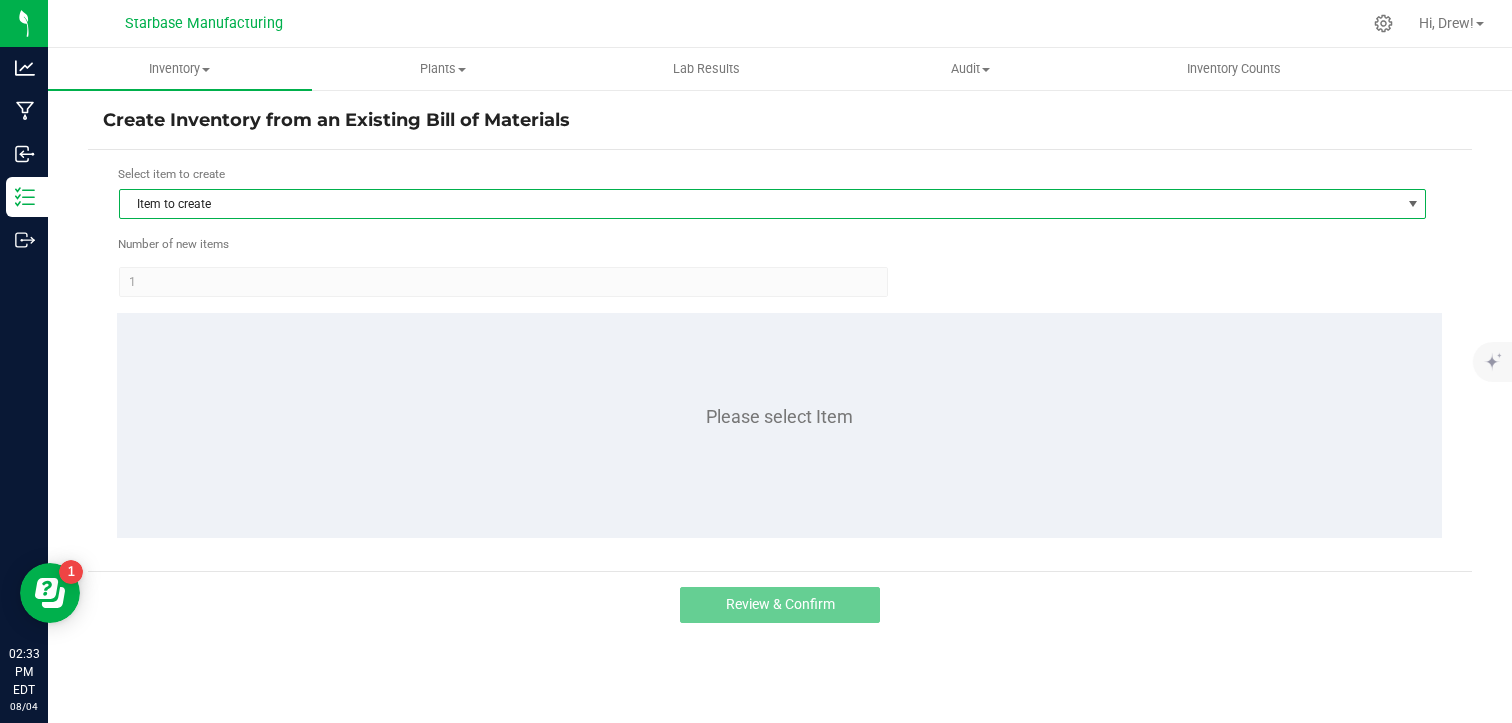 click on "Item to create" at bounding box center (760, 204) 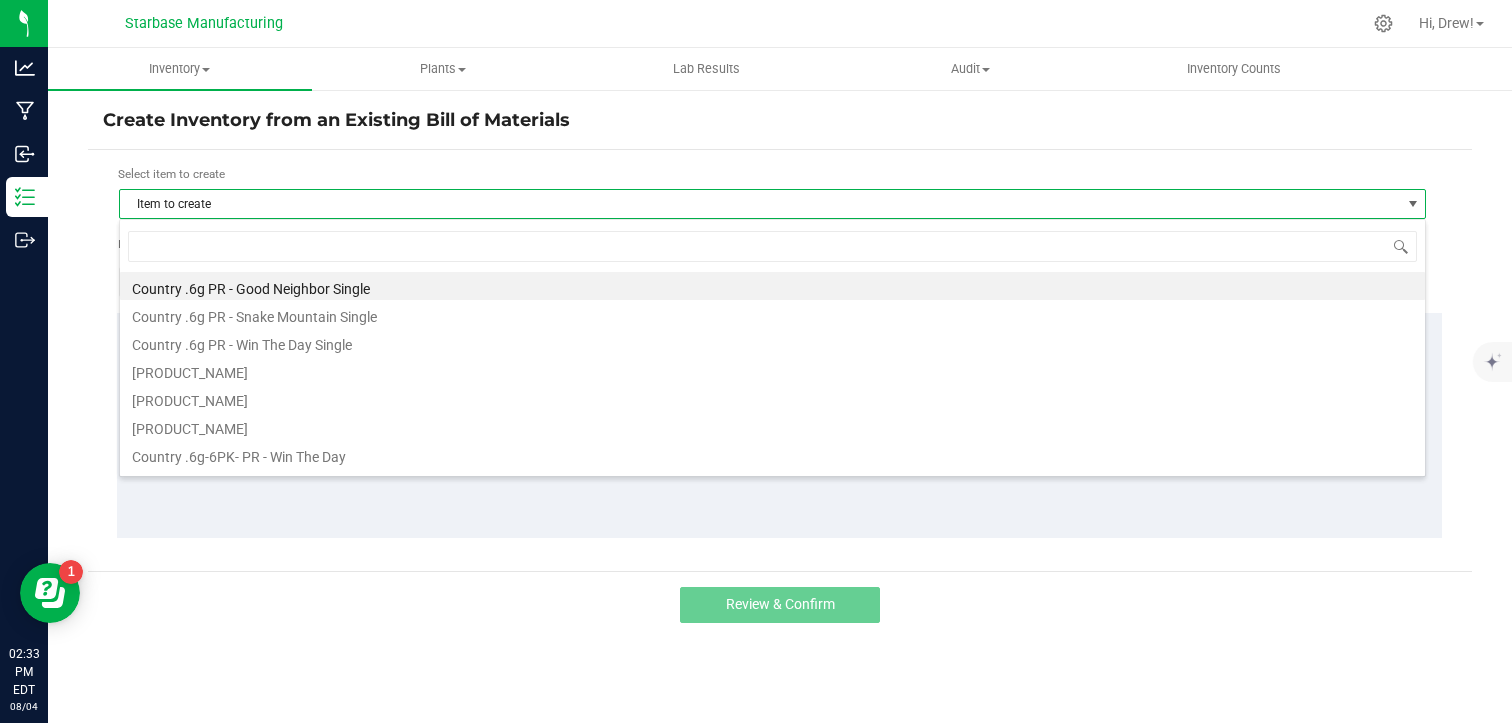 scroll, scrollTop: 99970, scrollLeft: 98692, axis: both 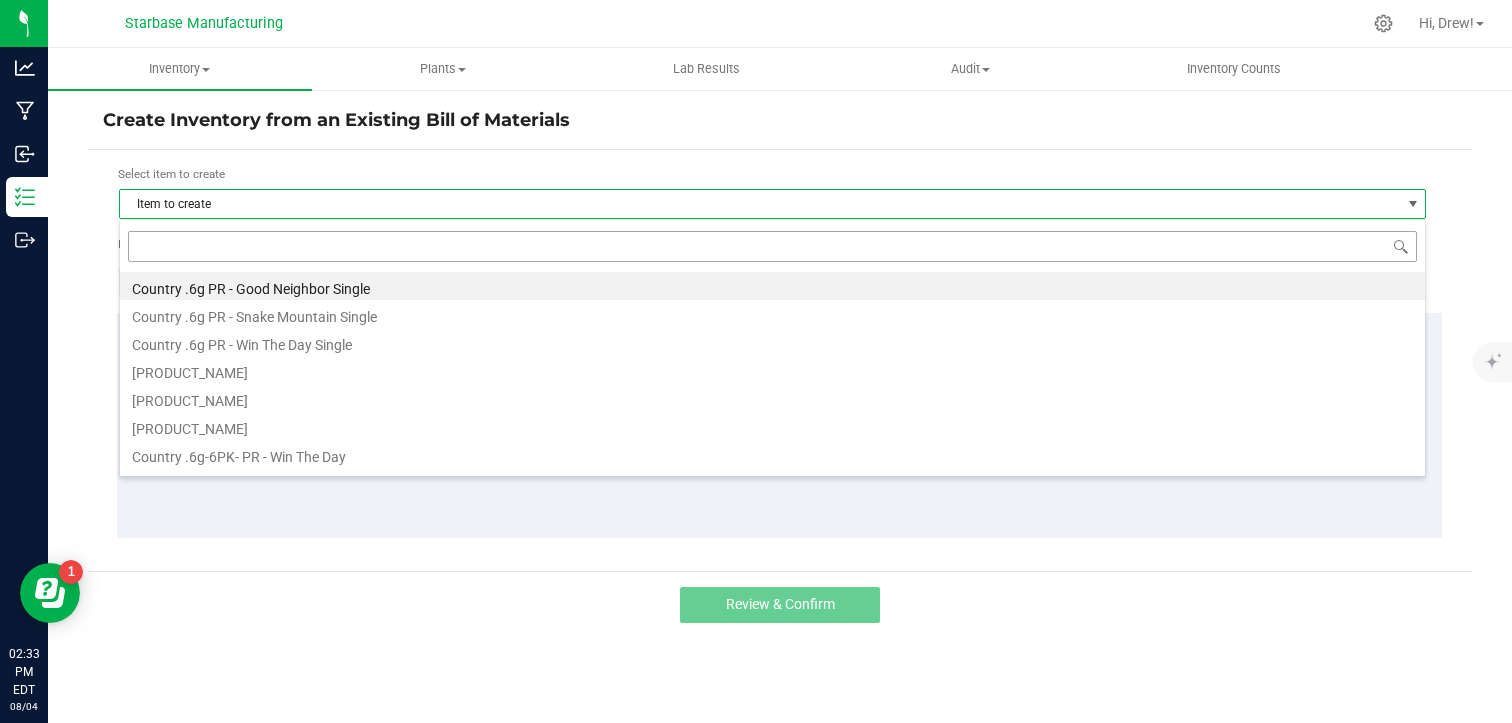 click at bounding box center (772, 246) 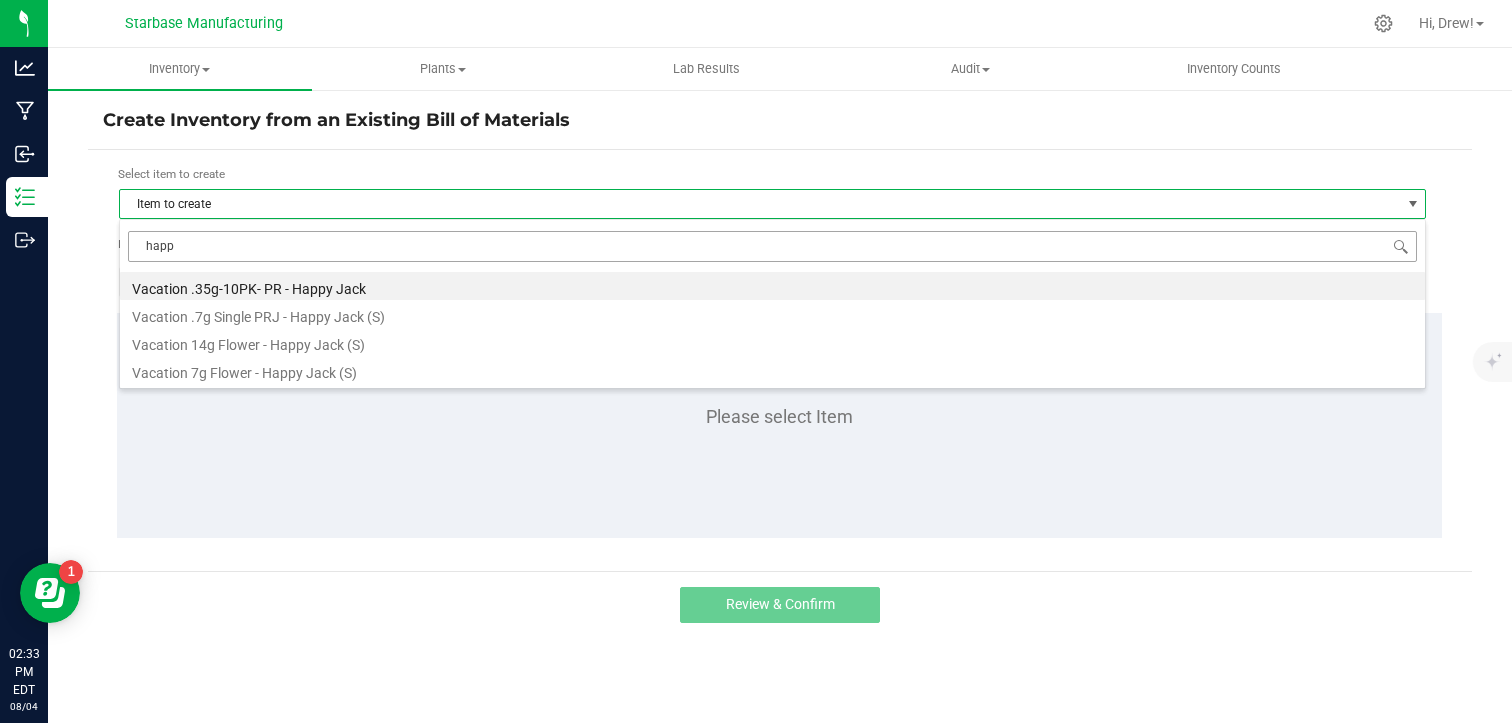 type on "happy" 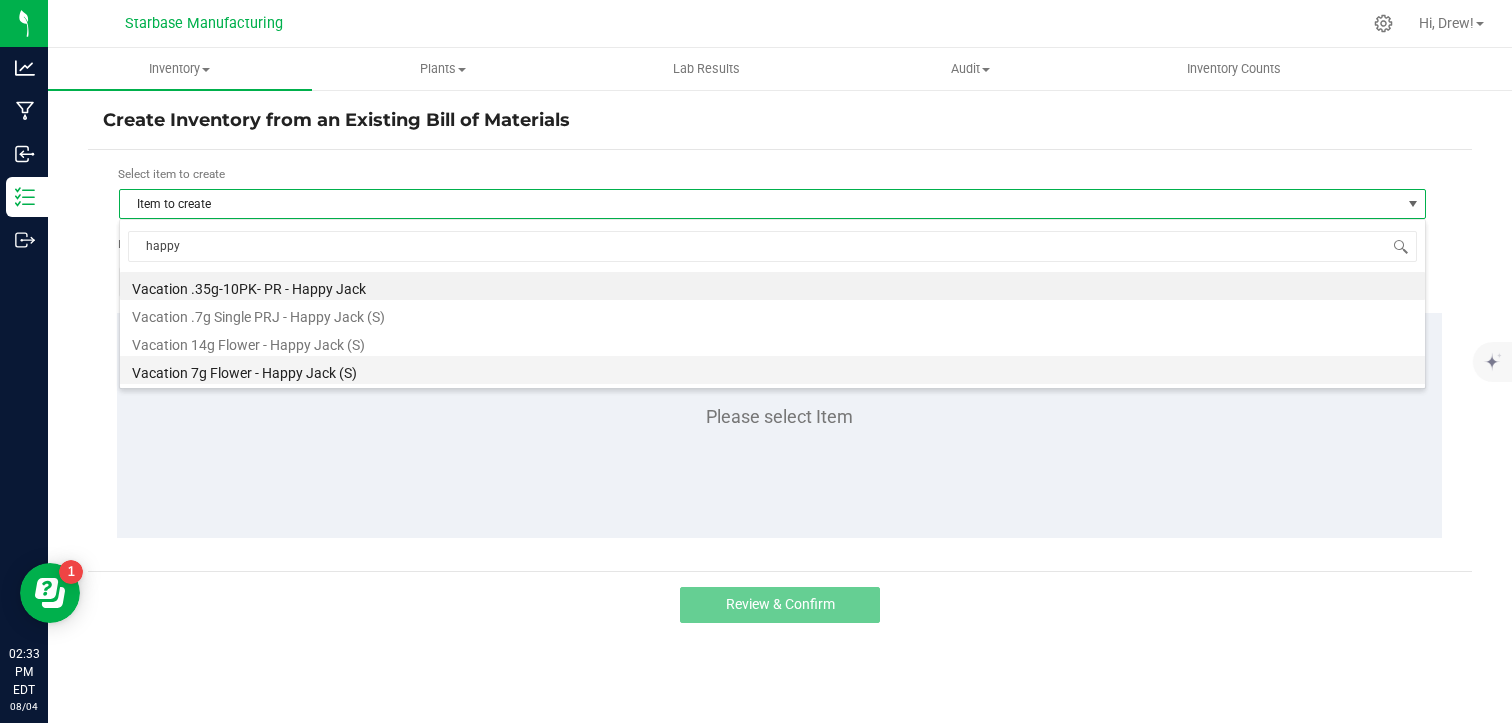 click on "[PRODUCT_NAME] [NUMBER] [PRODUCT_NAME] - [PRODUCT_NAME] ([LETTER])" at bounding box center [772, 370] 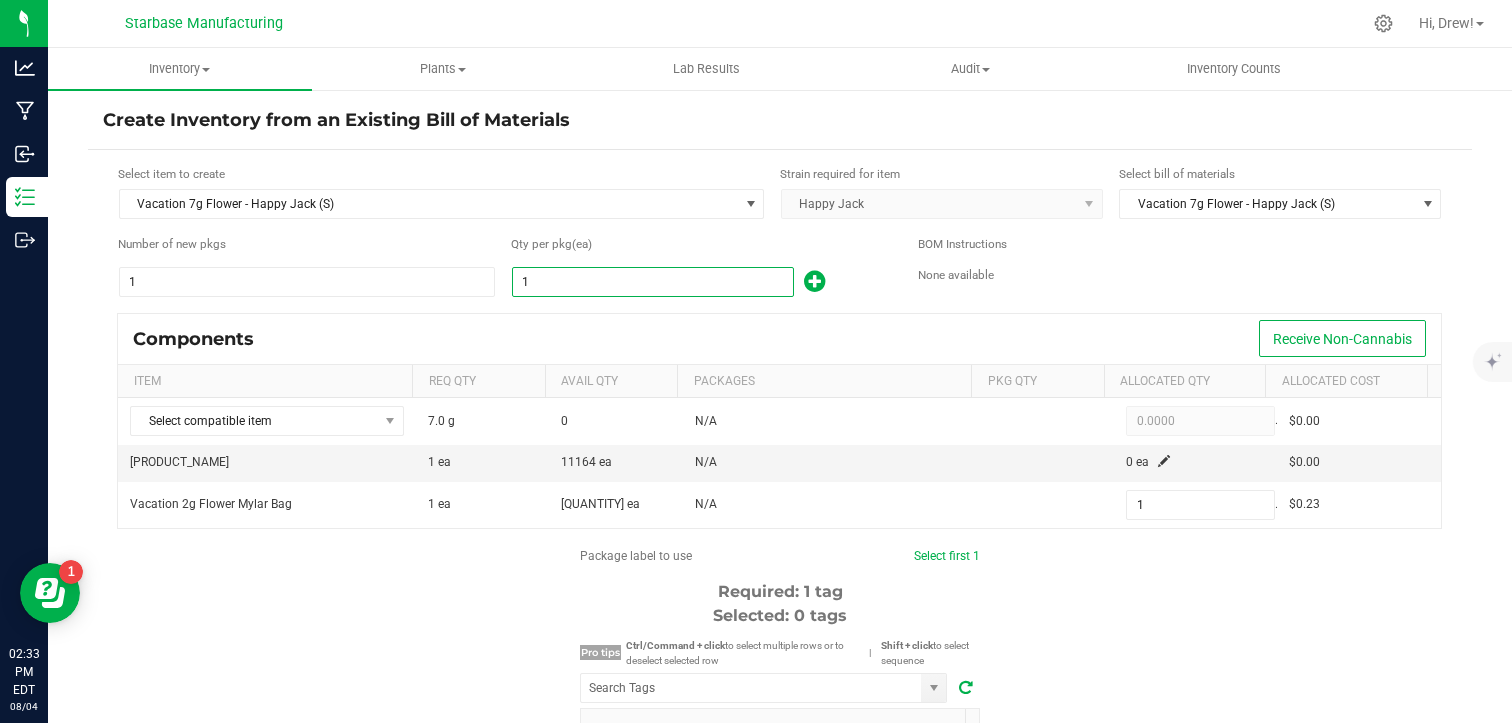 click on "1" at bounding box center (653, 282) 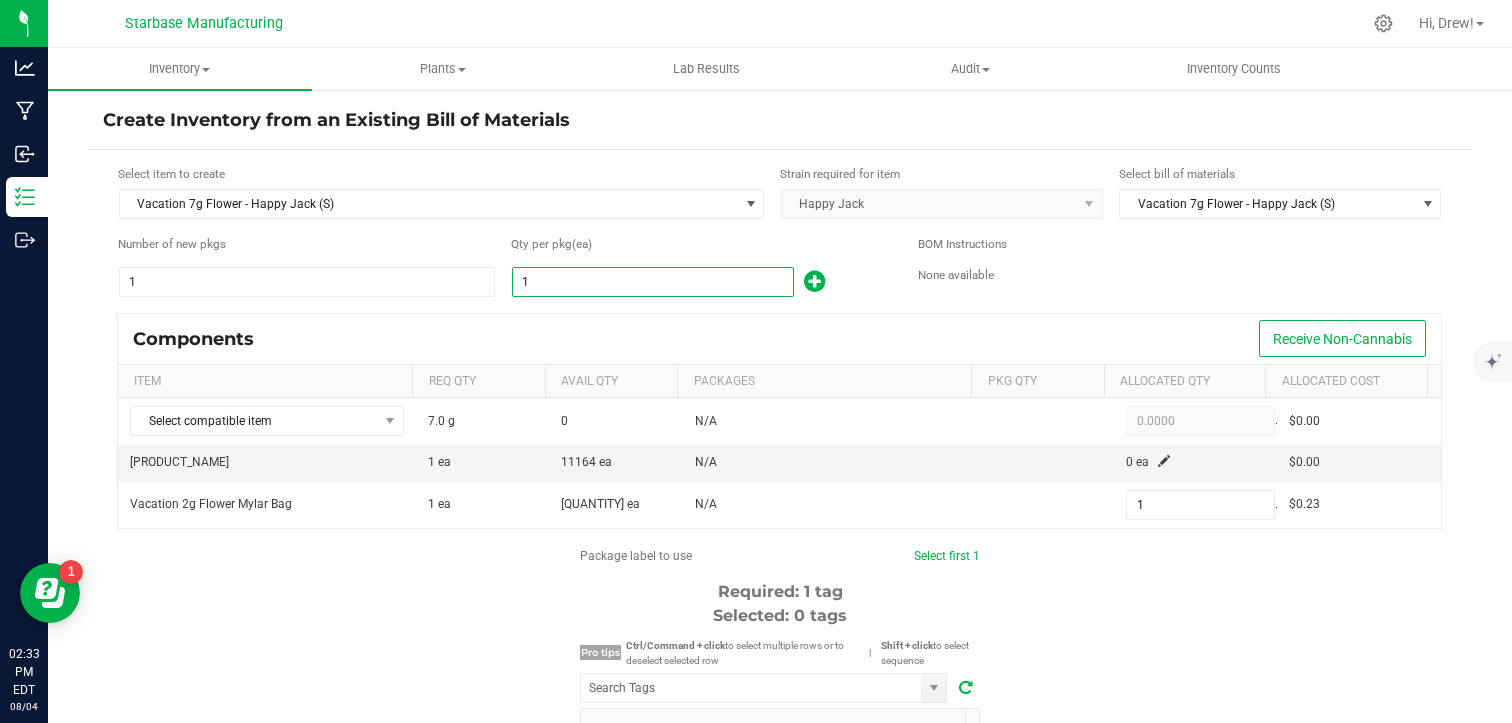 type on "2" 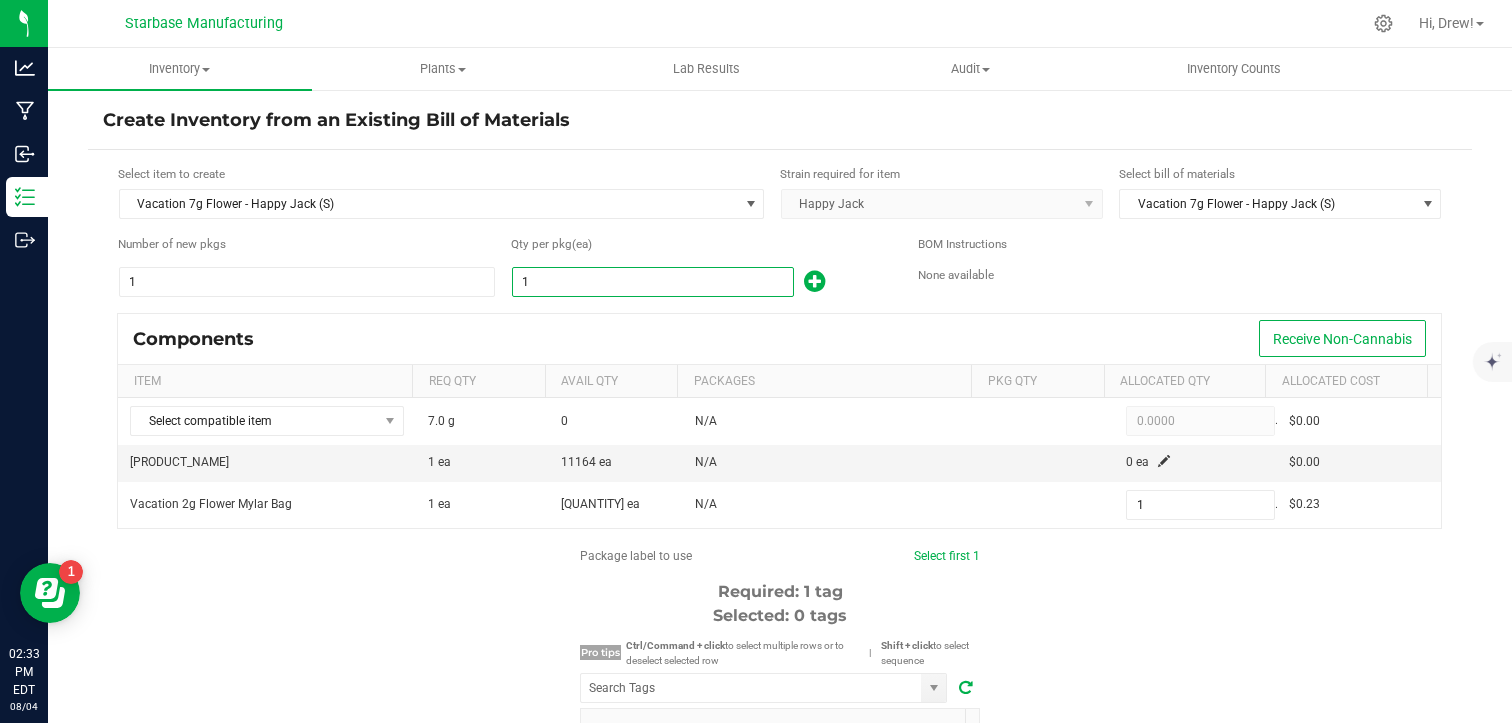 type on "2" 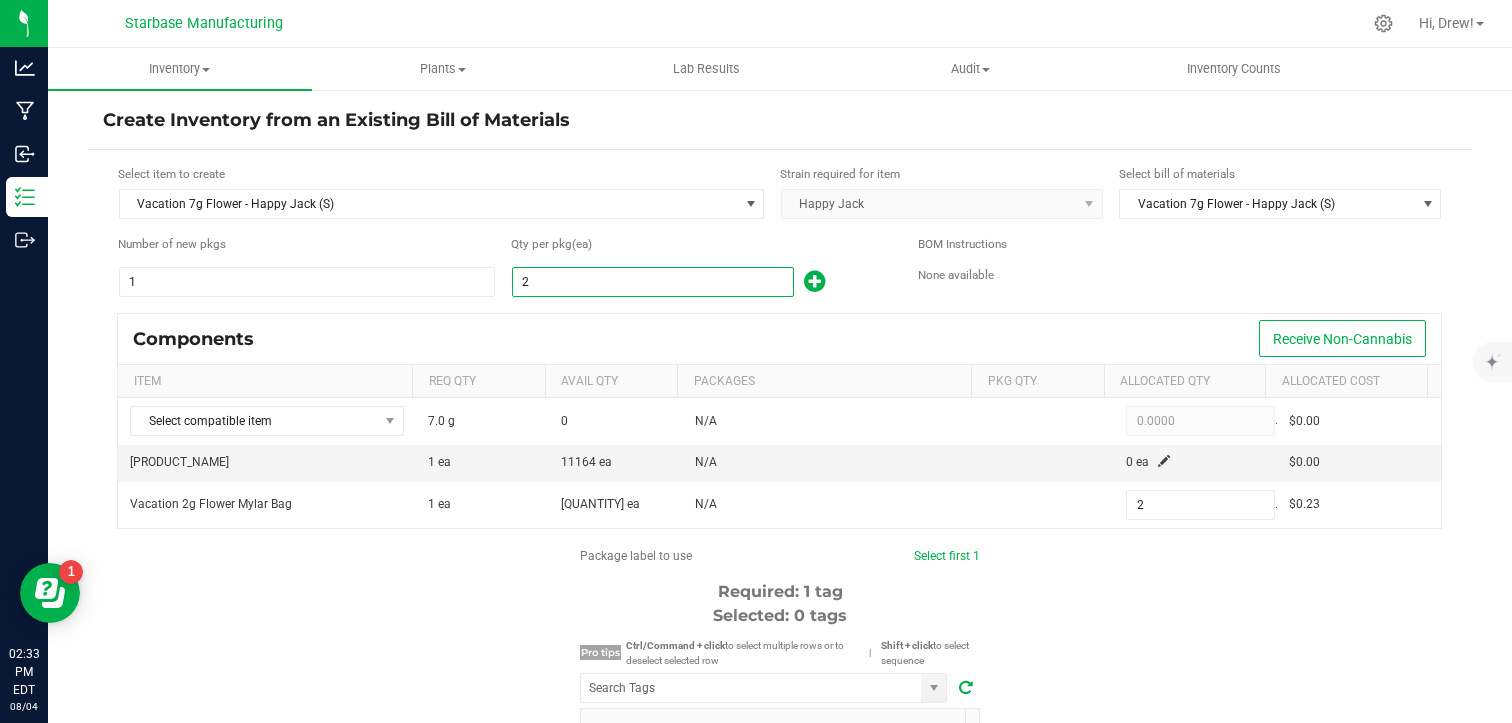 type on "20" 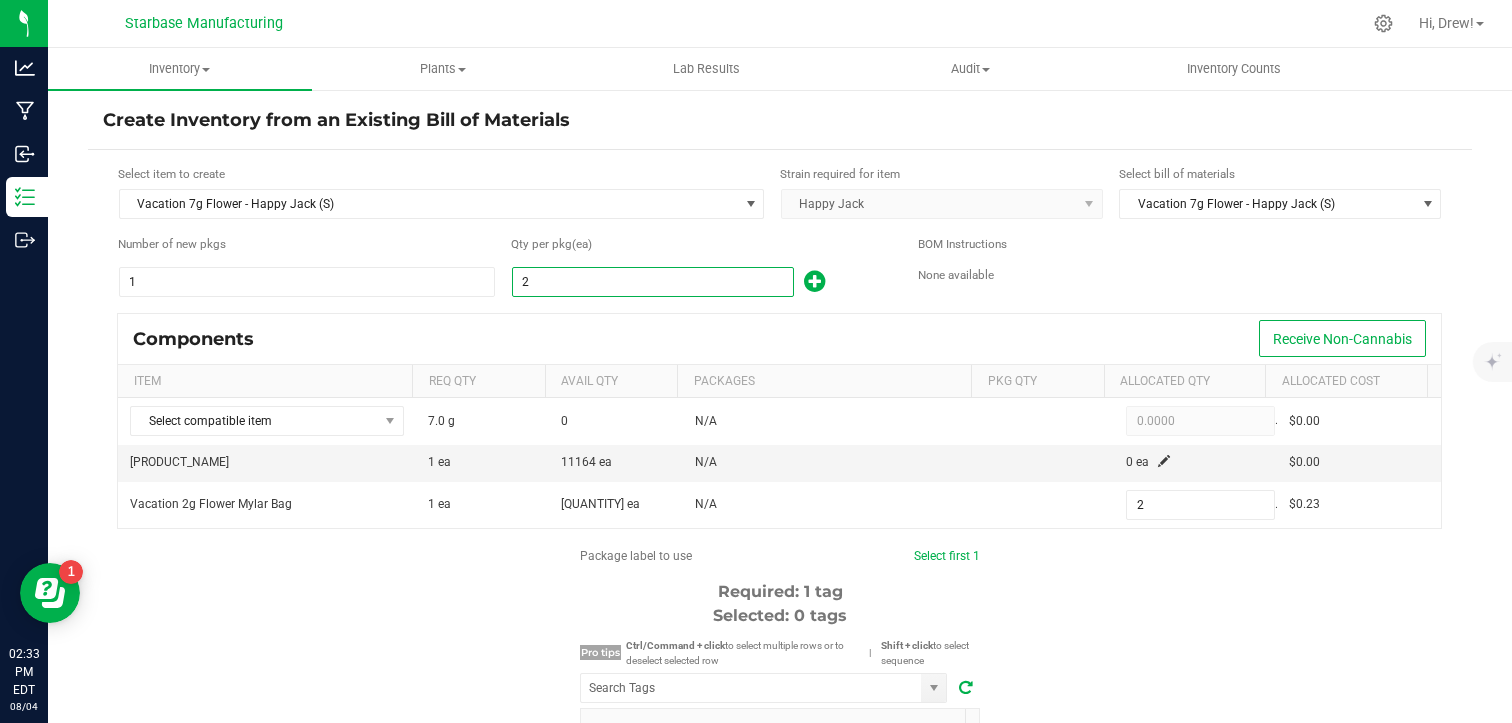 type on "20" 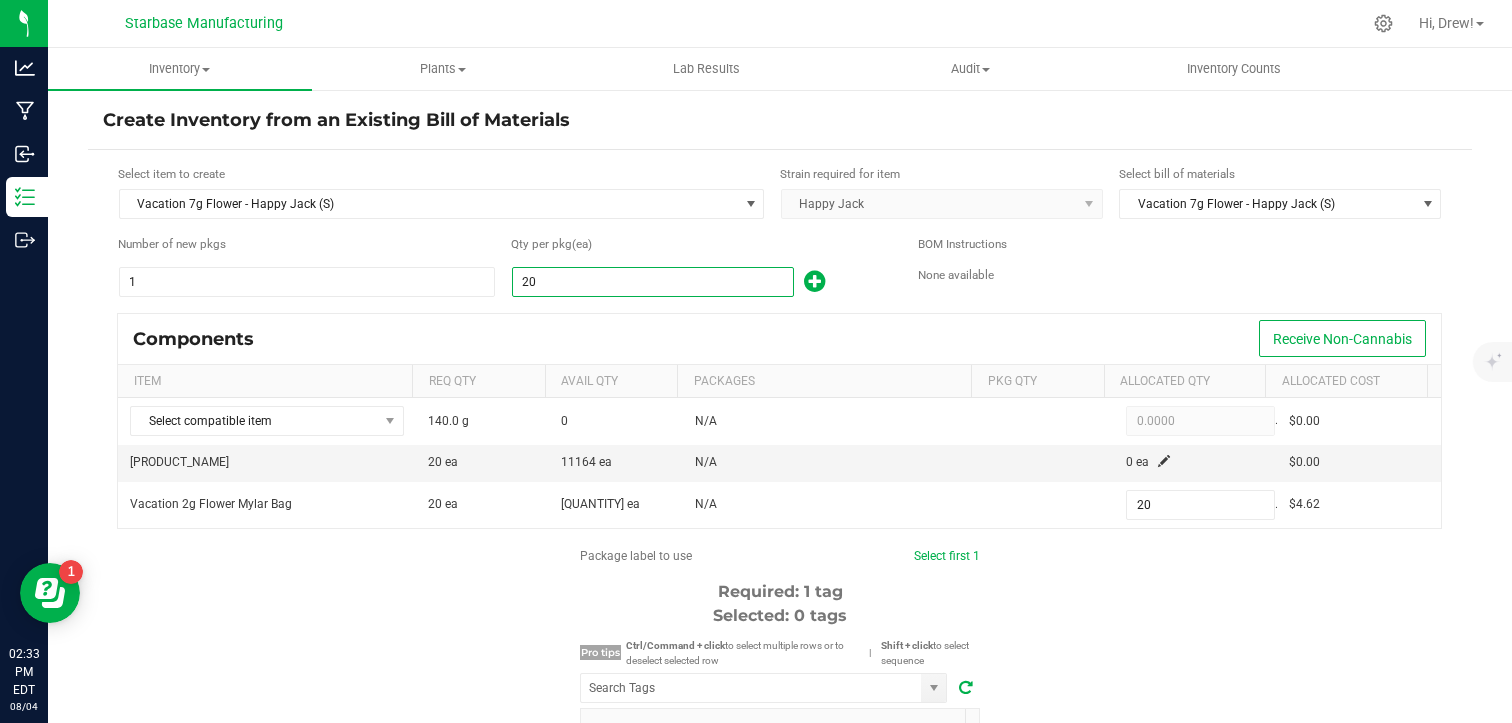 type on "201" 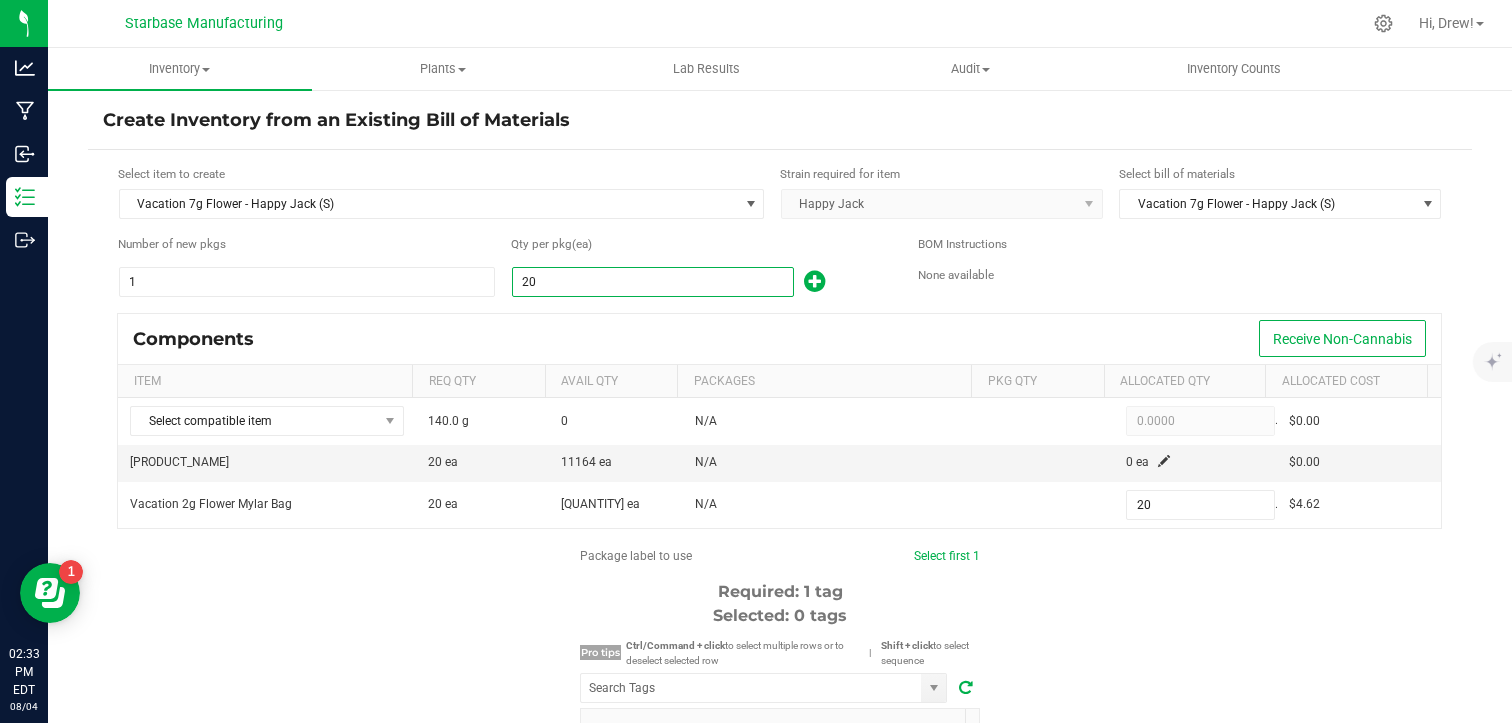 type on "201" 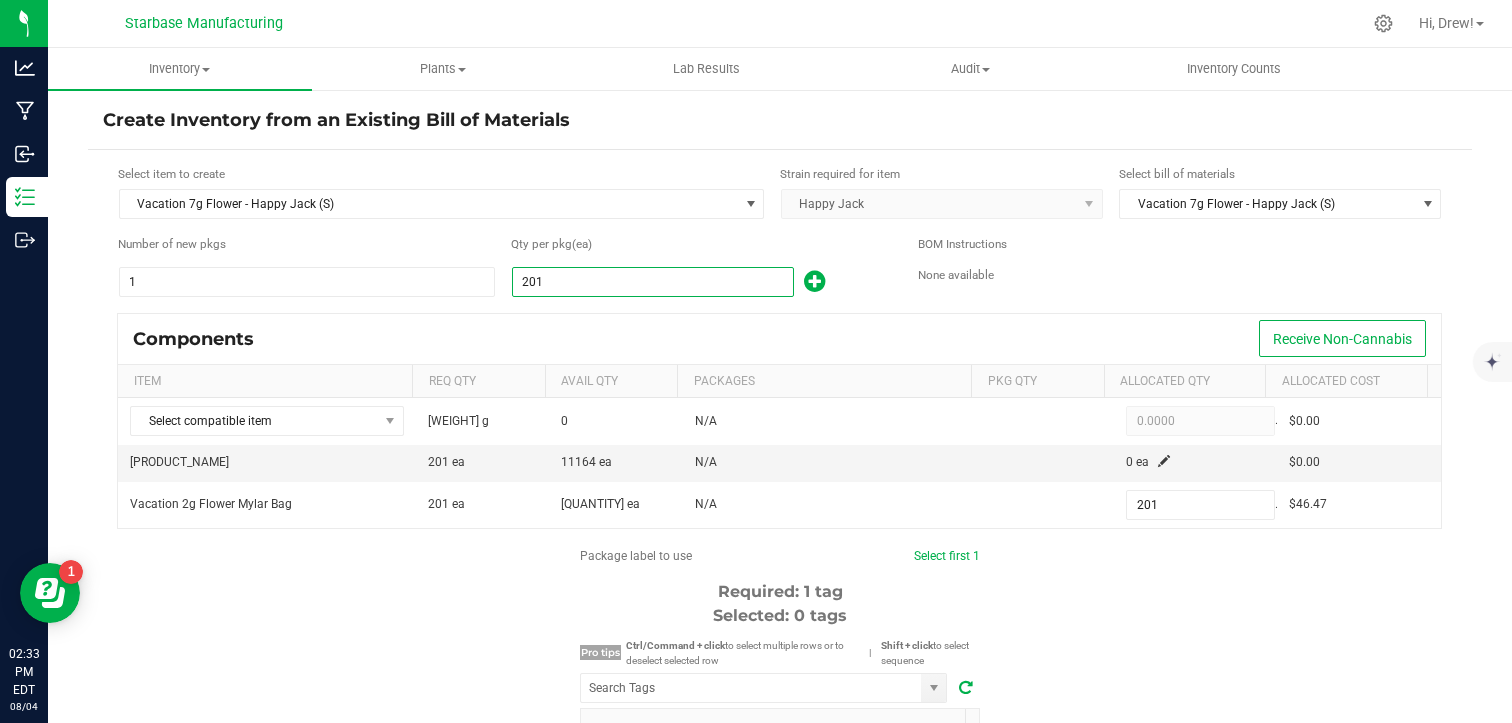 type on "201" 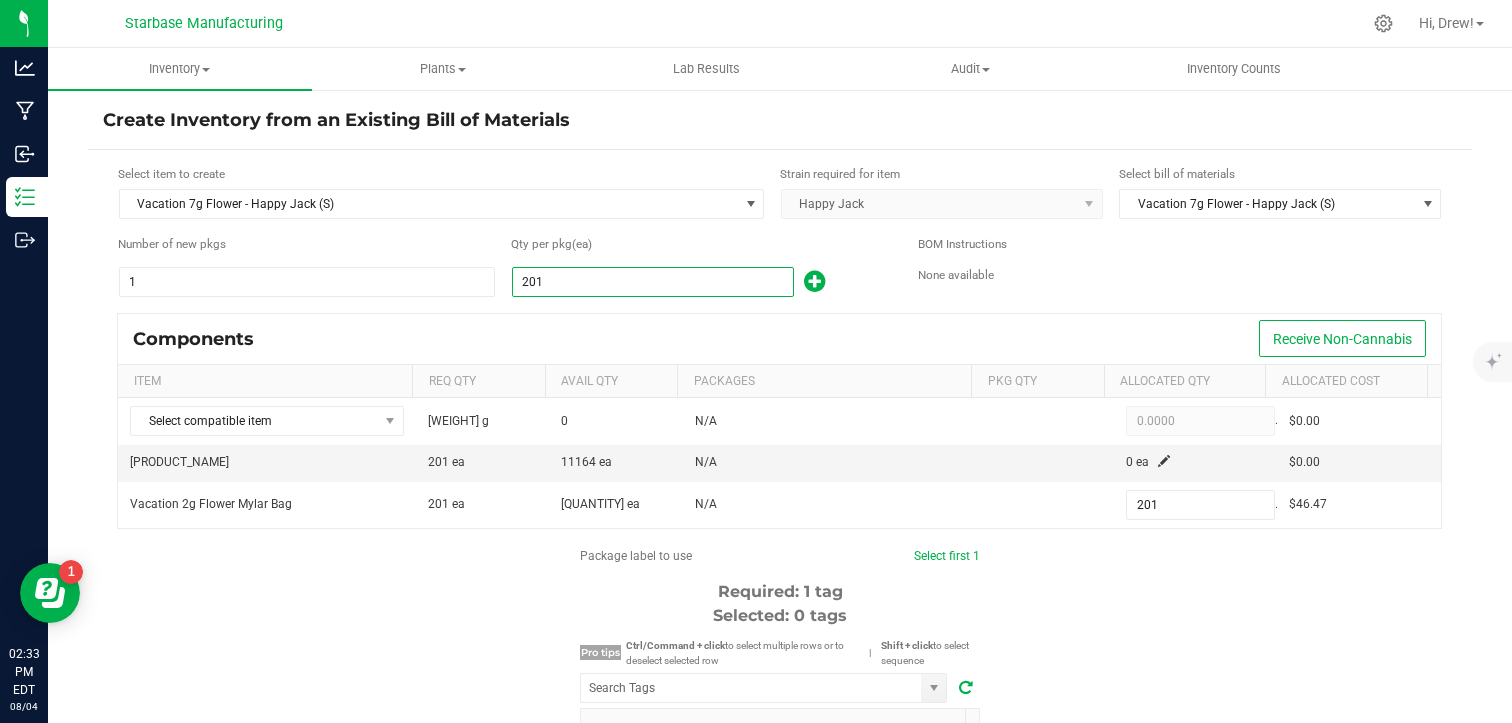 click on "Components   Receive Non-Cannabis" at bounding box center (779, 339) 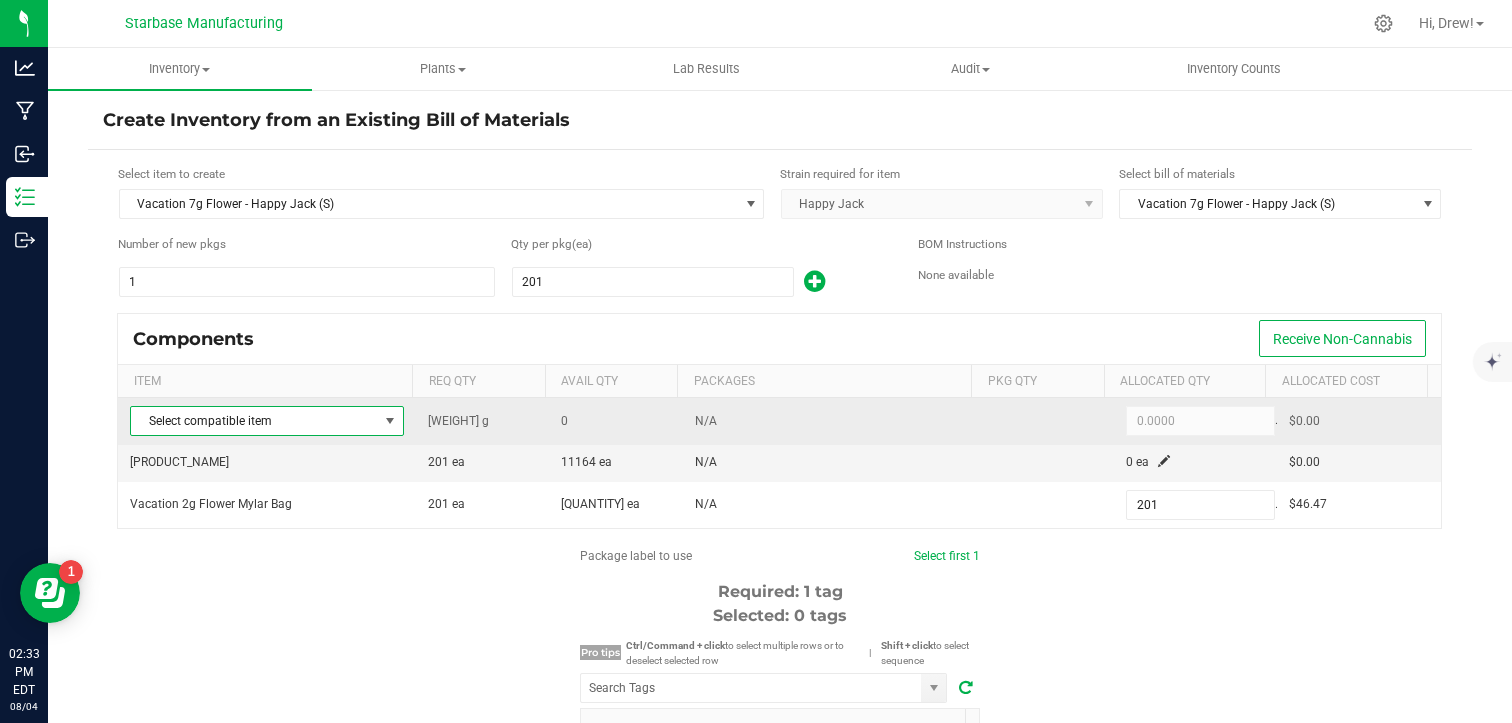 click on "Select compatible item" at bounding box center [254, 421] 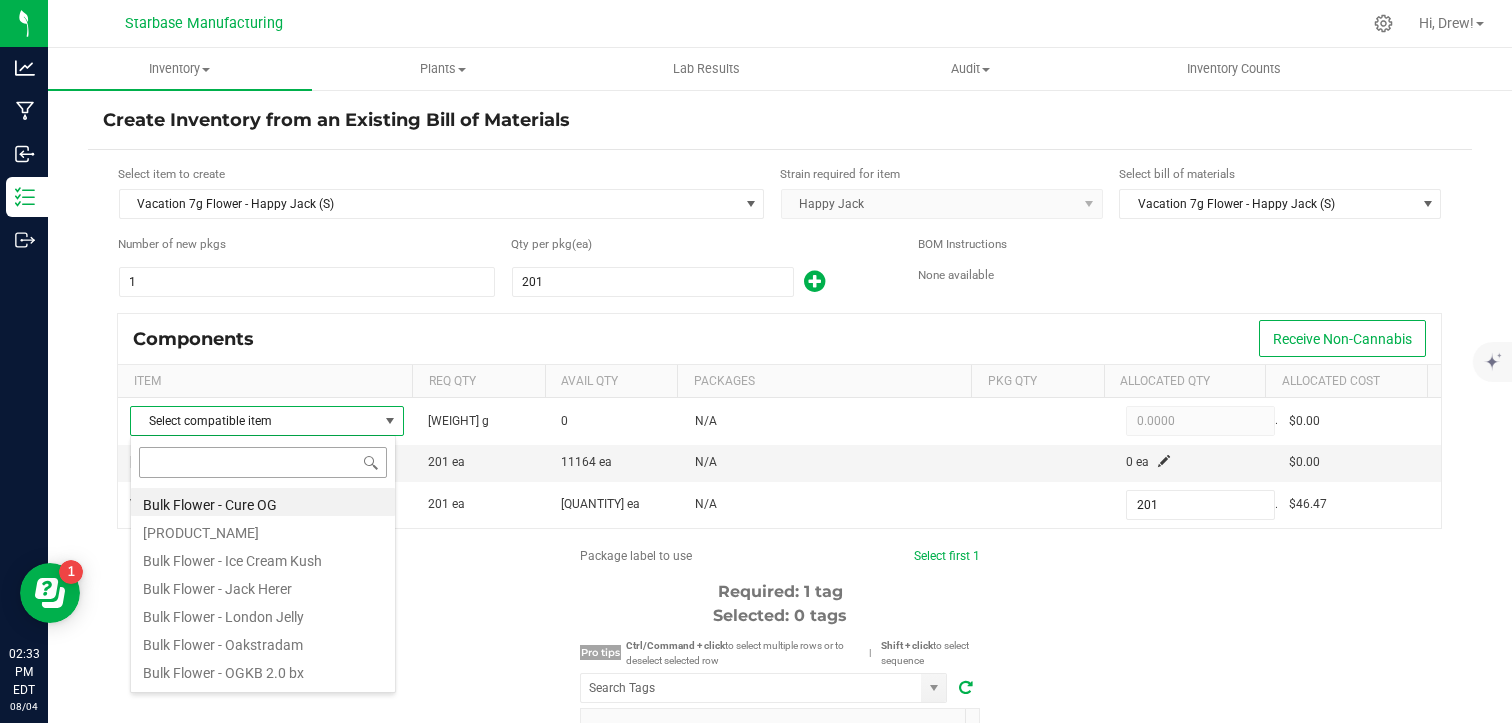 scroll, scrollTop: 99970, scrollLeft: 99733, axis: both 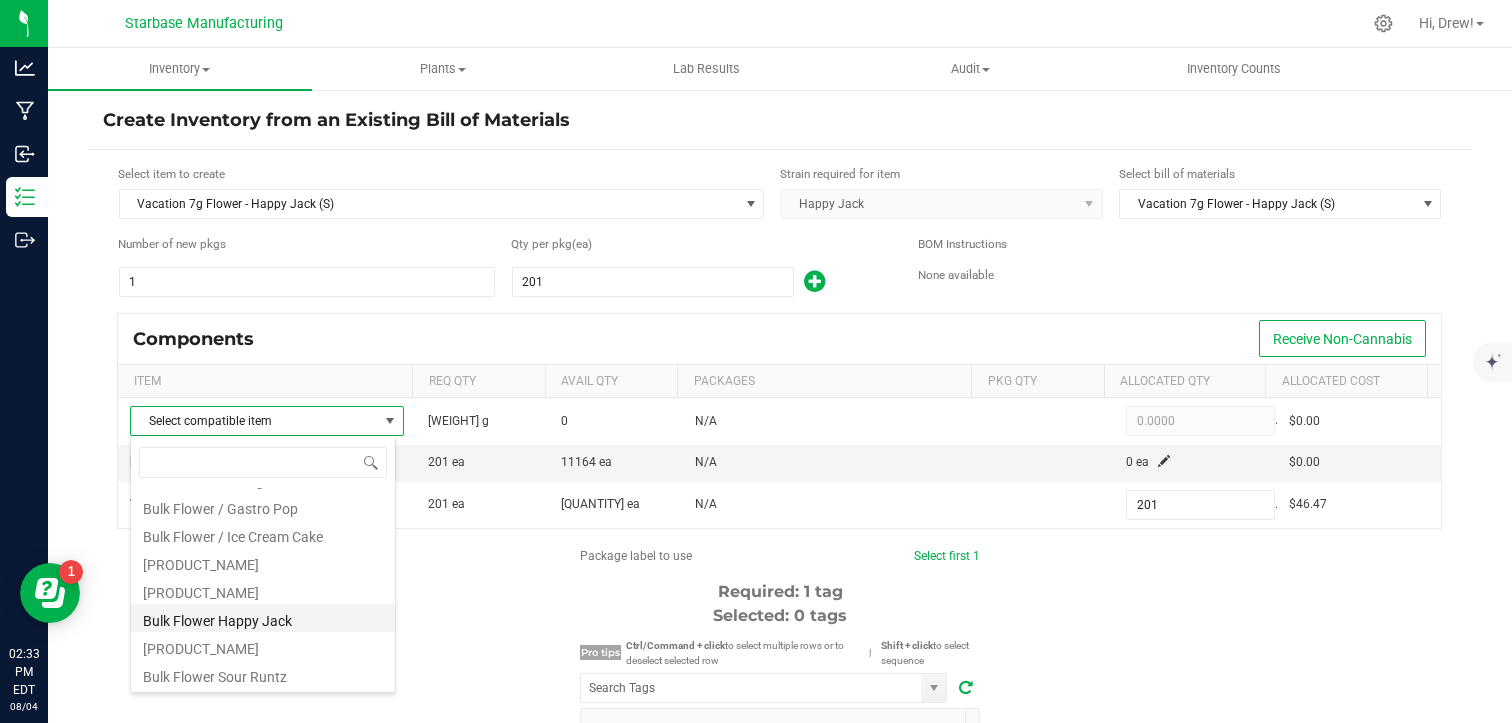 click on "Bulk Flower Happy Jack" at bounding box center (263, 618) 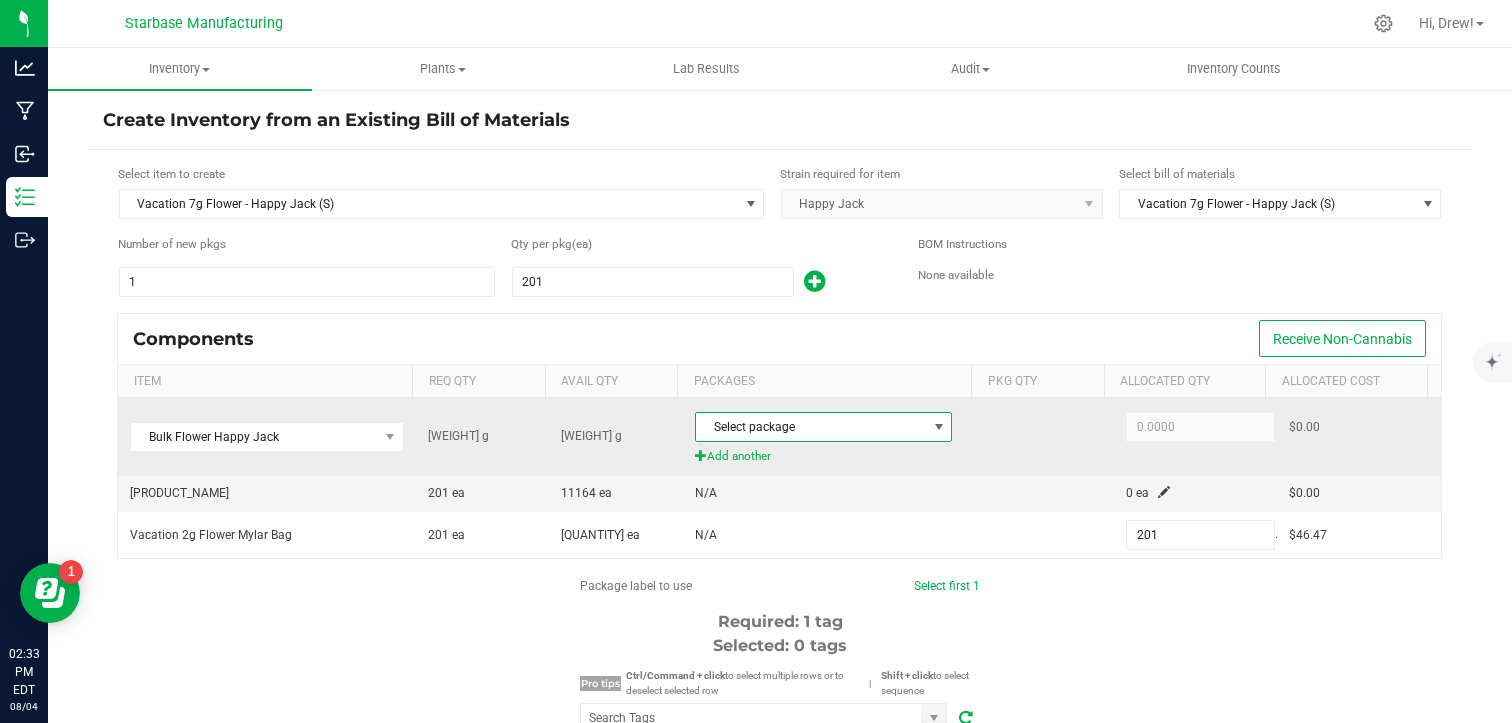 click on "Select package" at bounding box center (811, 427) 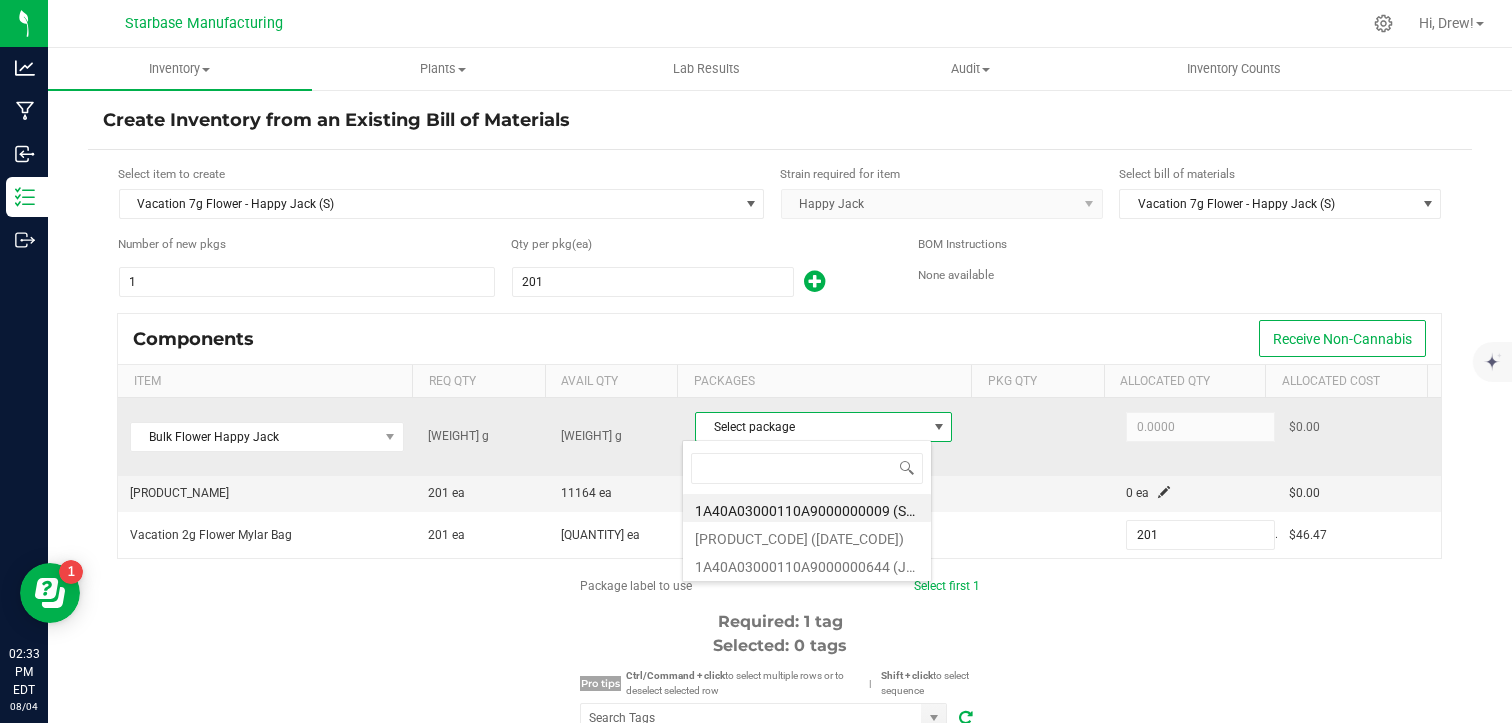 scroll, scrollTop: 99970, scrollLeft: 99749, axis: both 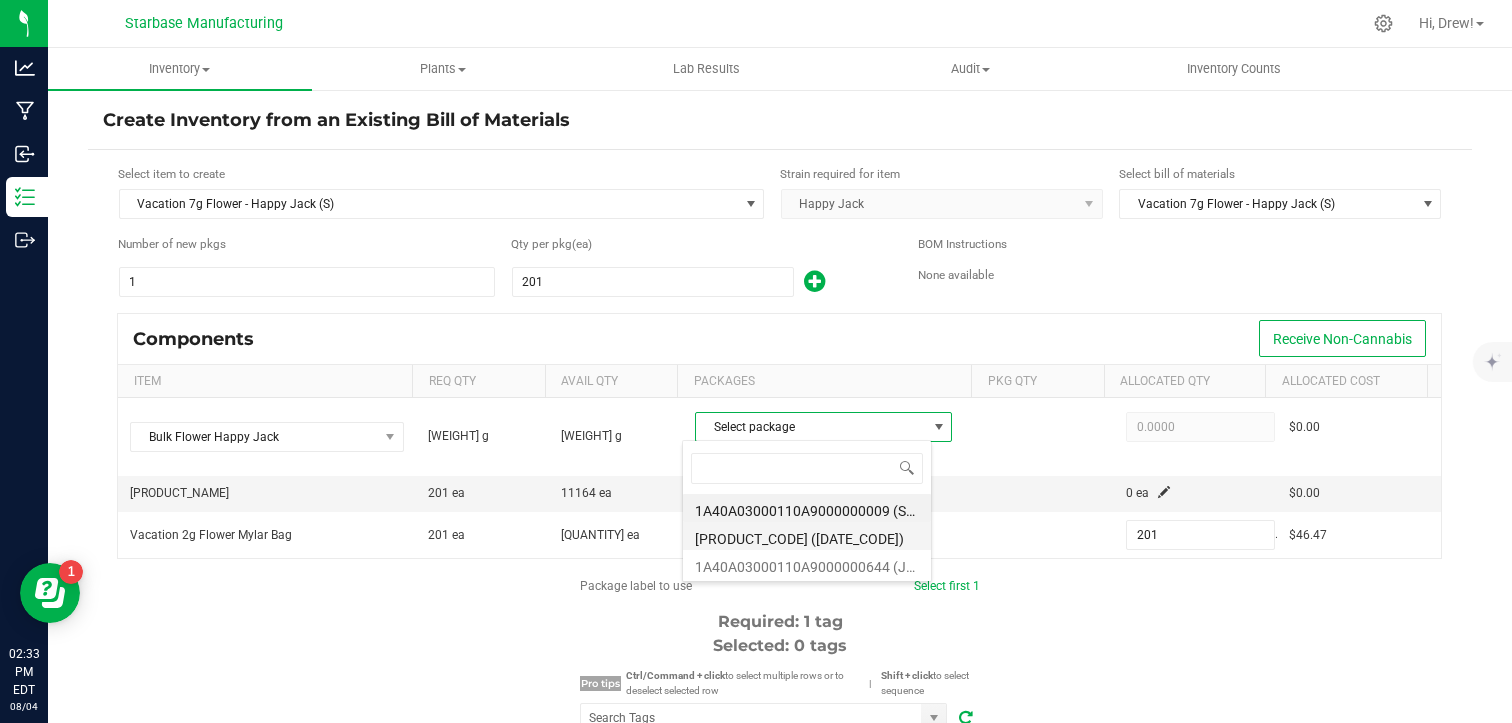click on "1A40A03000110A9000000642 (JH250627)" at bounding box center (807, 536) 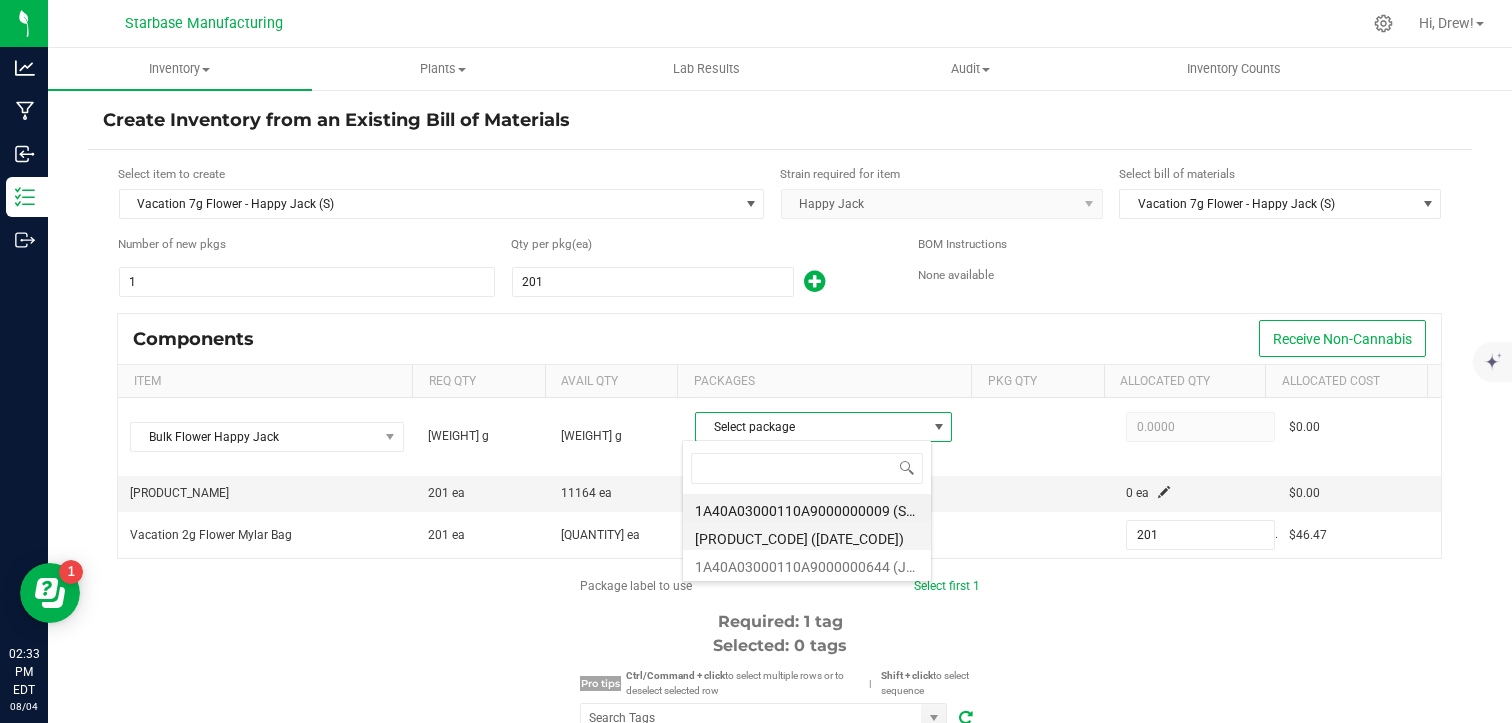 type on "1,407.0000" 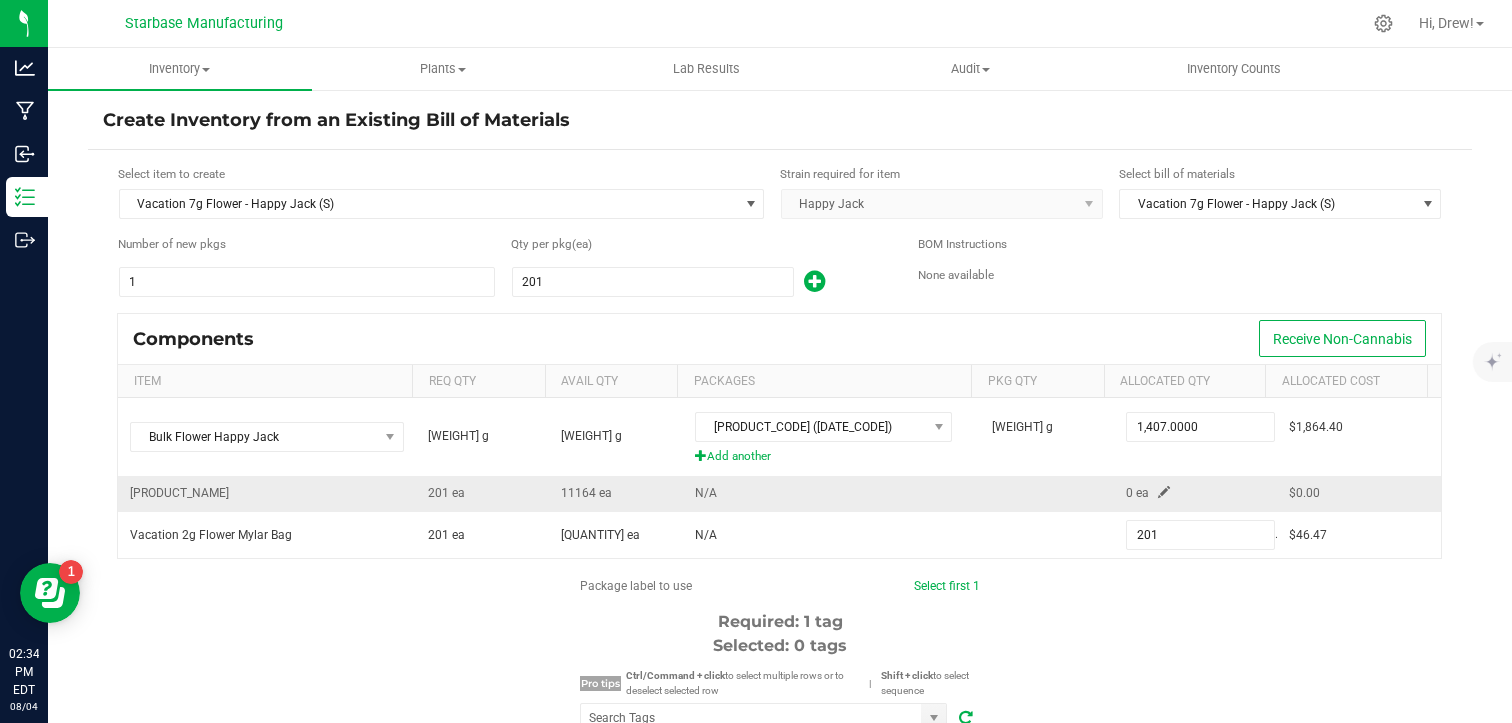 click at bounding box center (1164, 492) 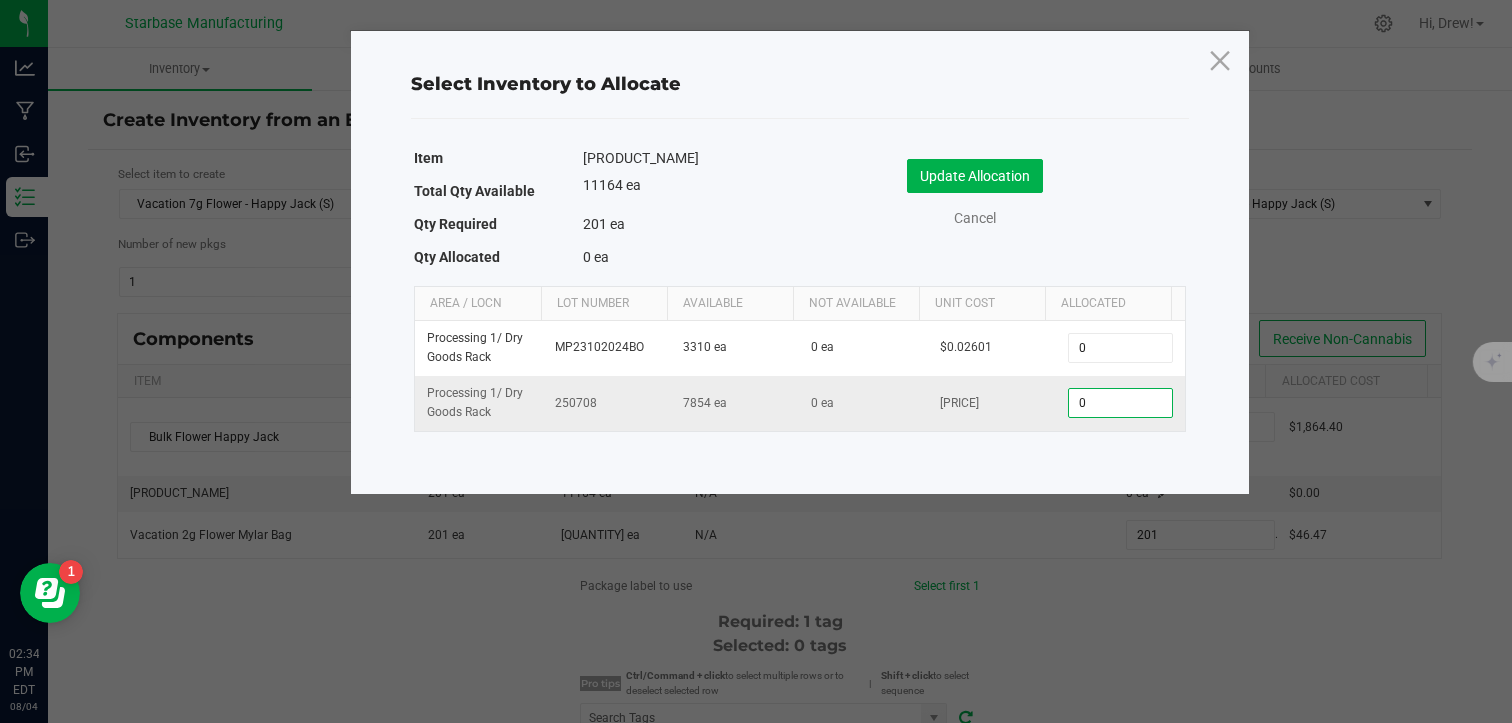 click on "0" at bounding box center [1120, 403] 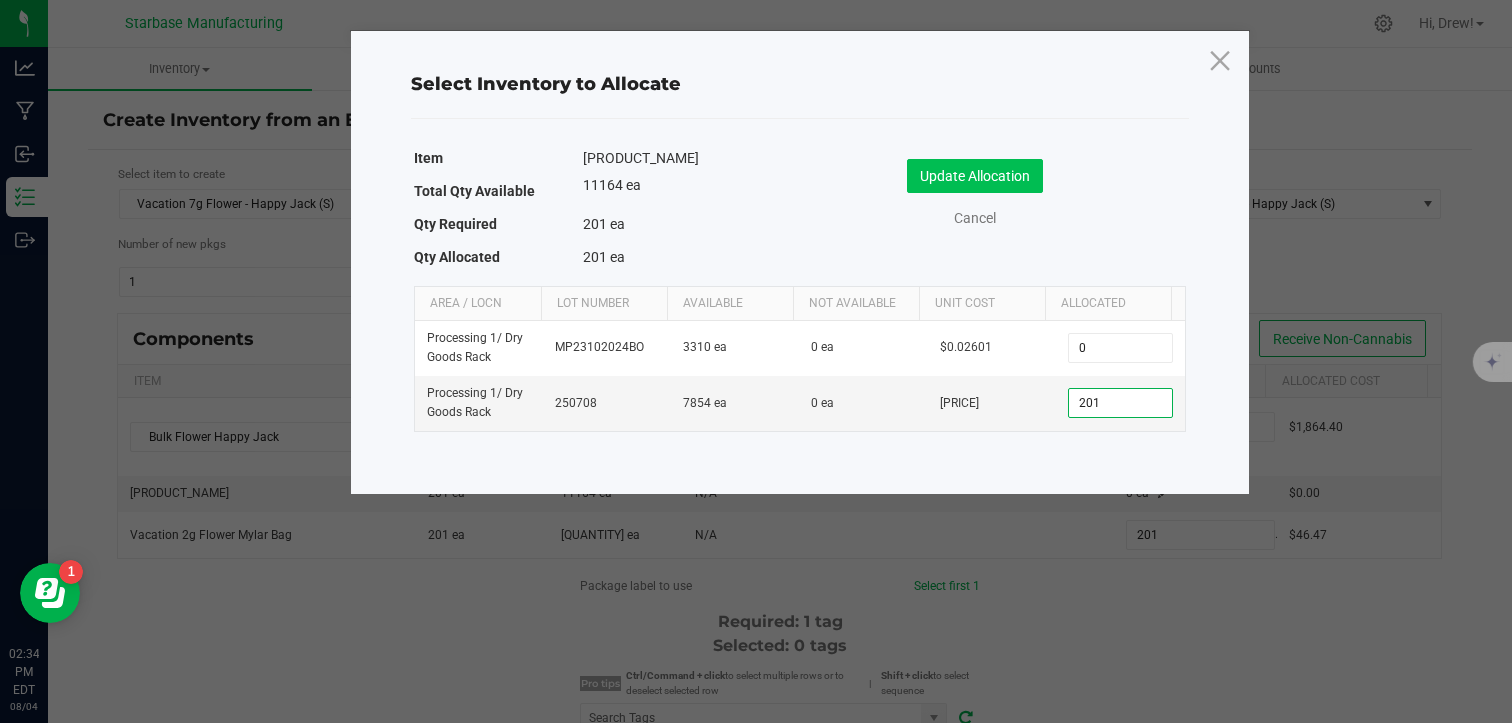 type on "201" 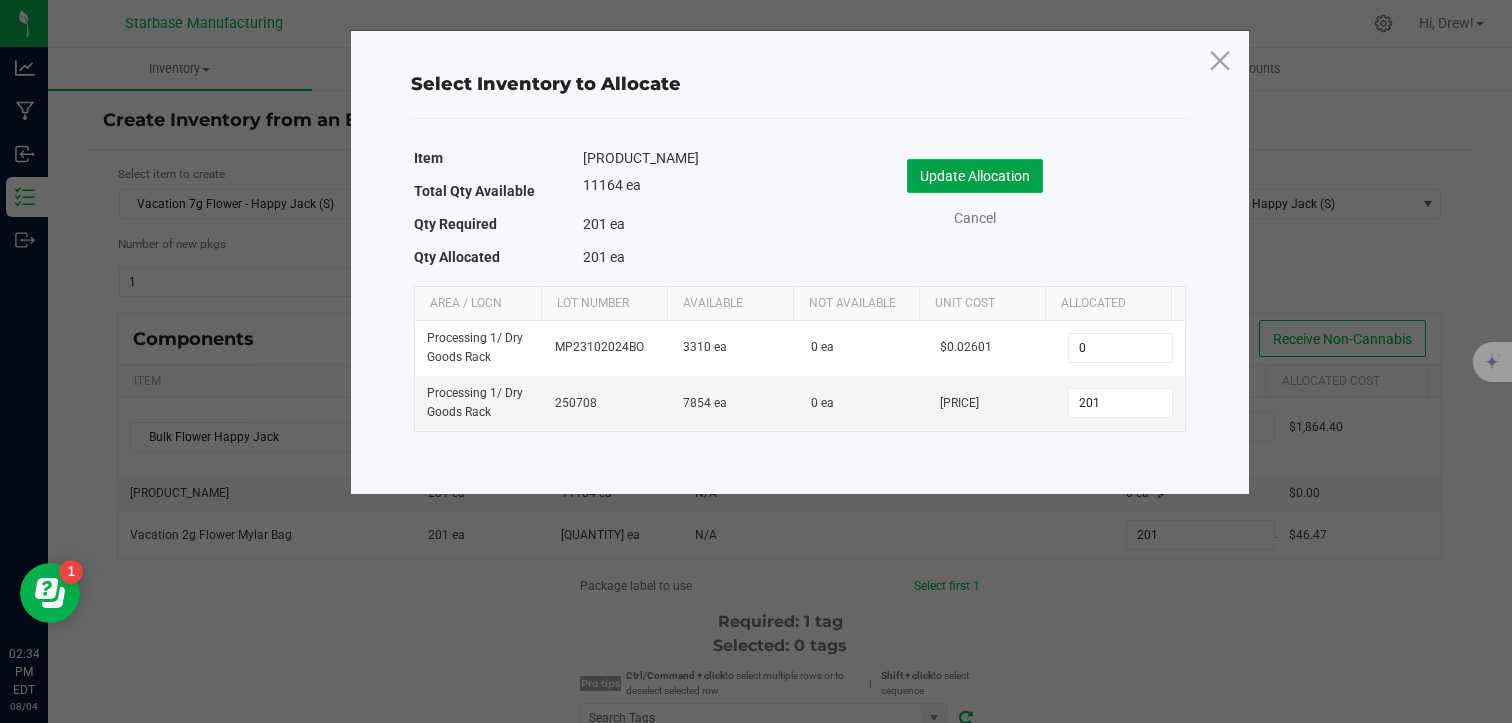 click on "Update Allocation" 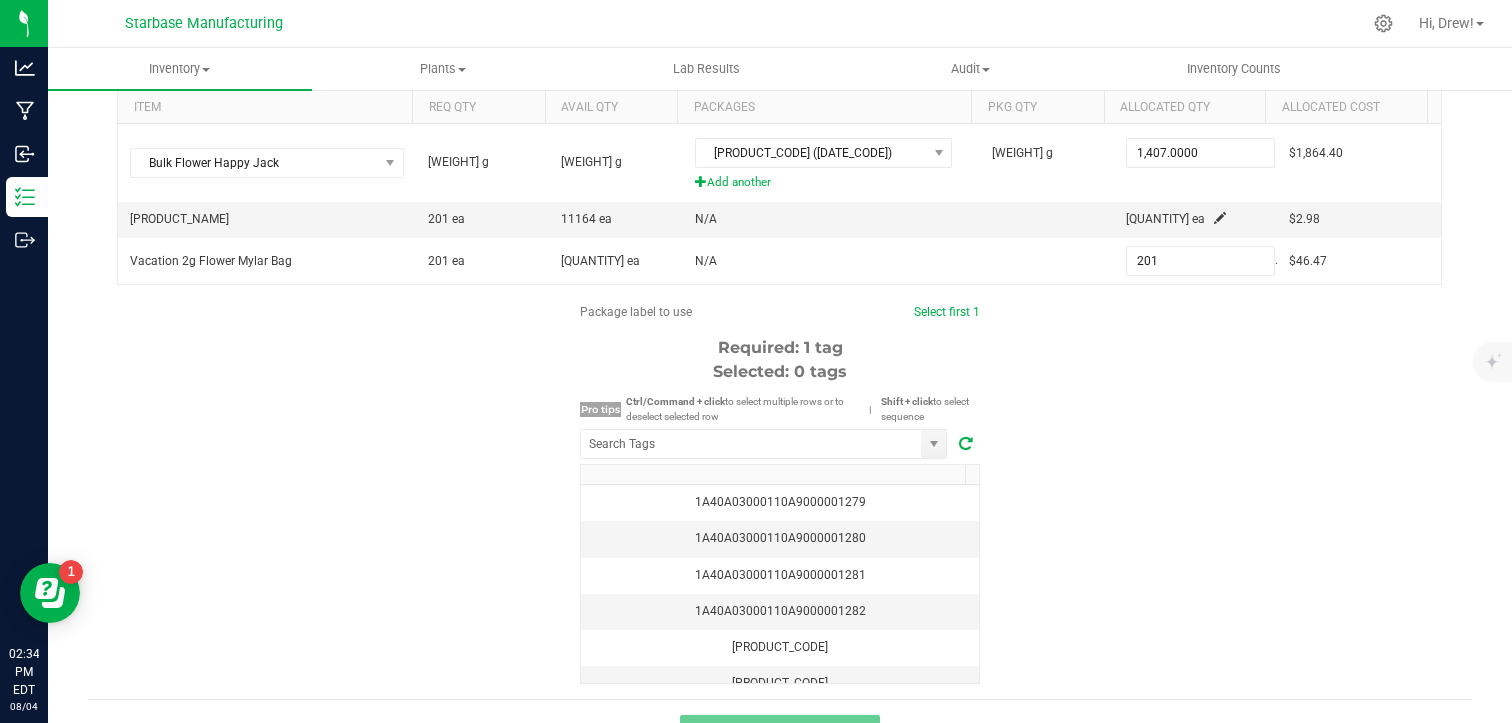 scroll, scrollTop: 313, scrollLeft: 0, axis: vertical 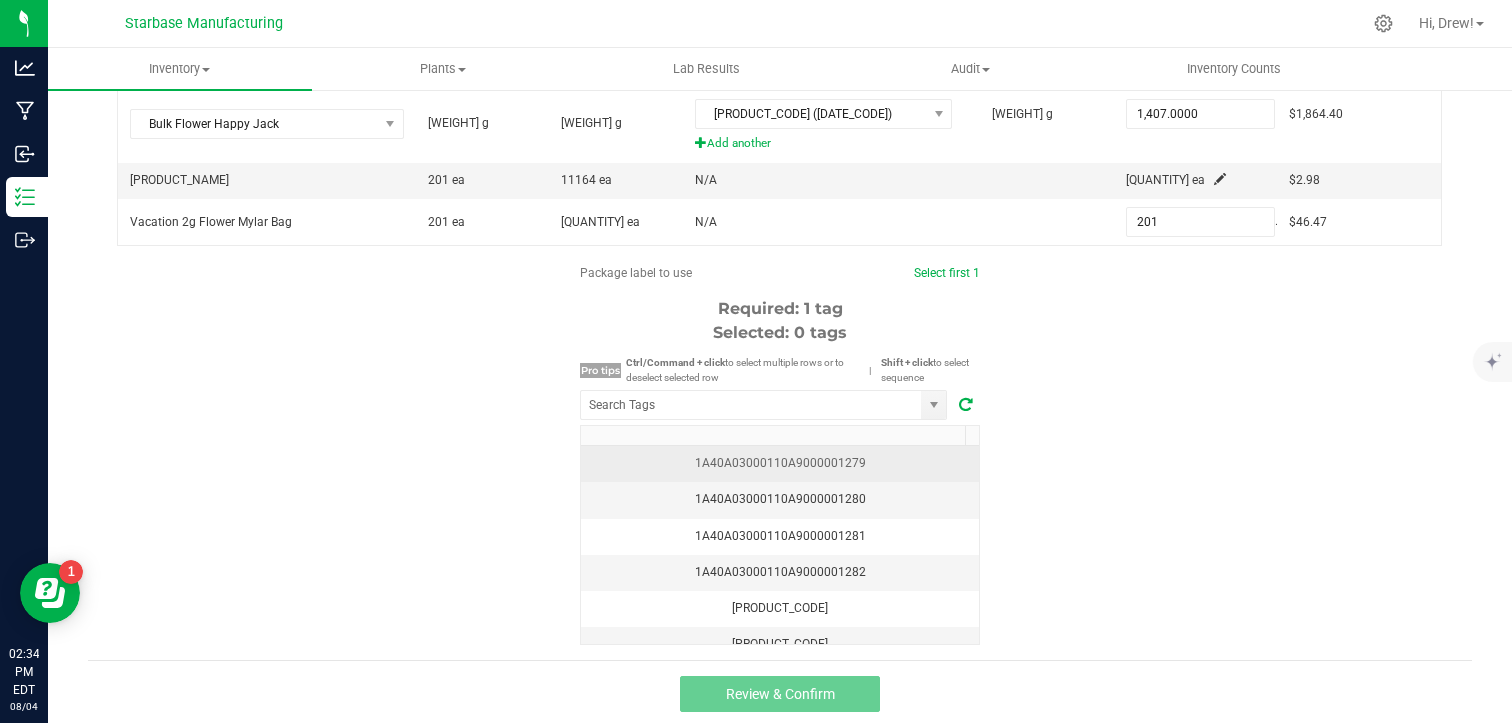 click on "1A40A03000110A9000001279" at bounding box center (780, 463) 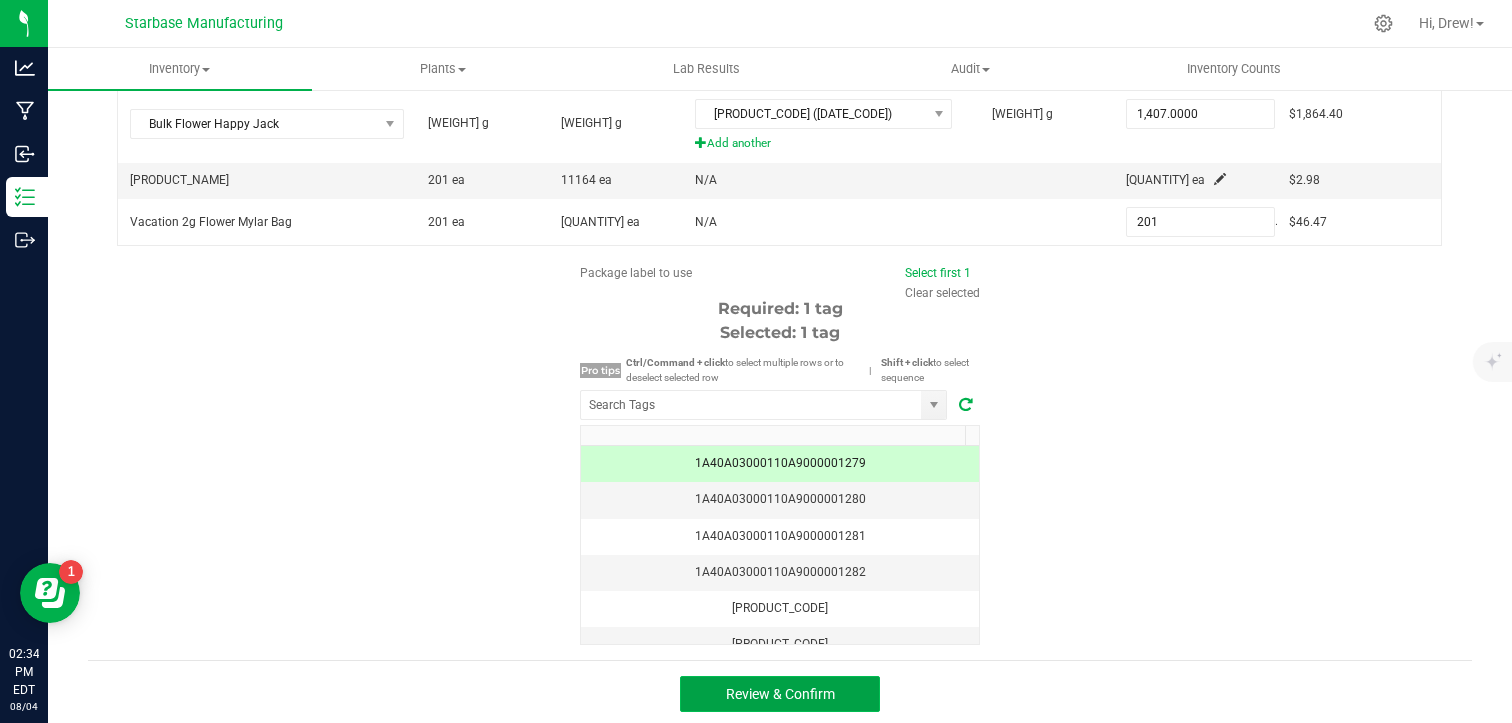 click on "Review & Confirm" at bounding box center (780, 694) 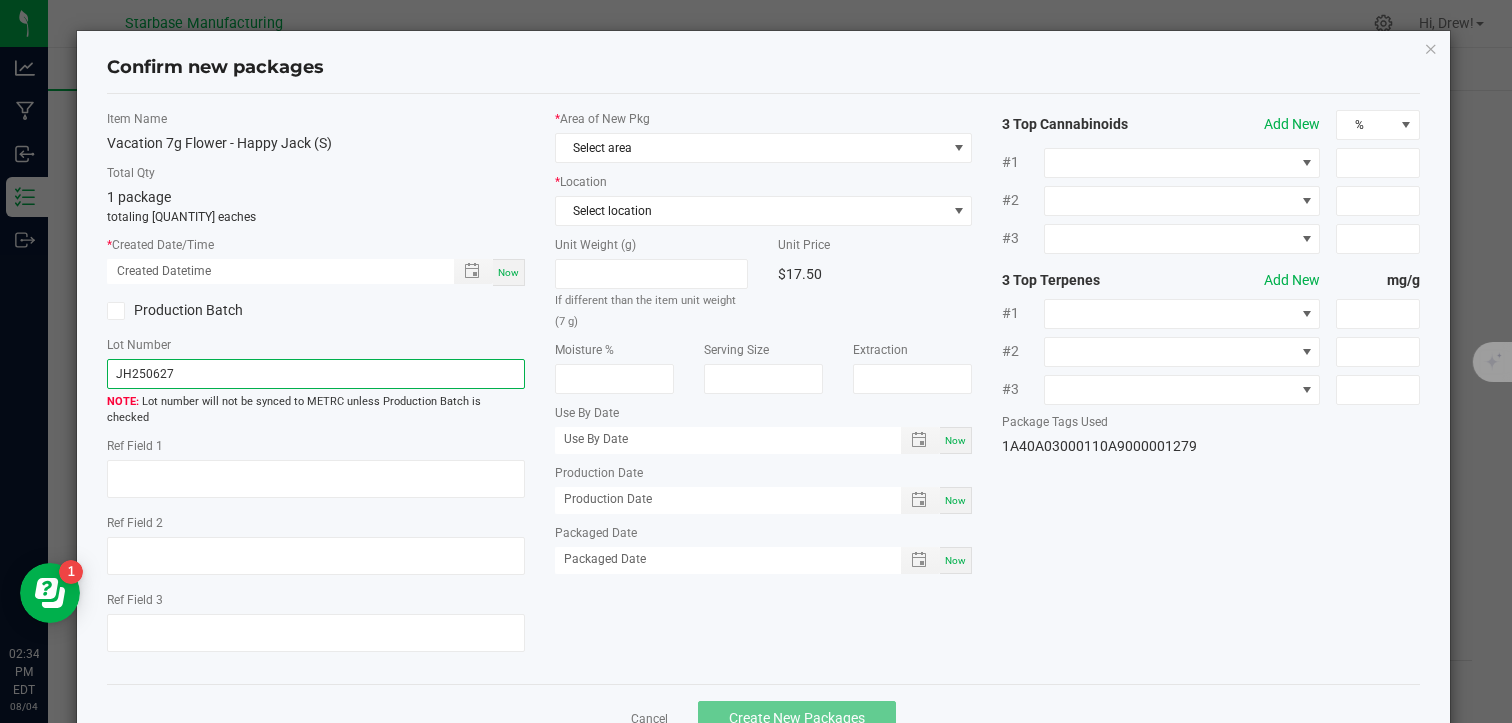 click on "JH250627" at bounding box center [315, 374] 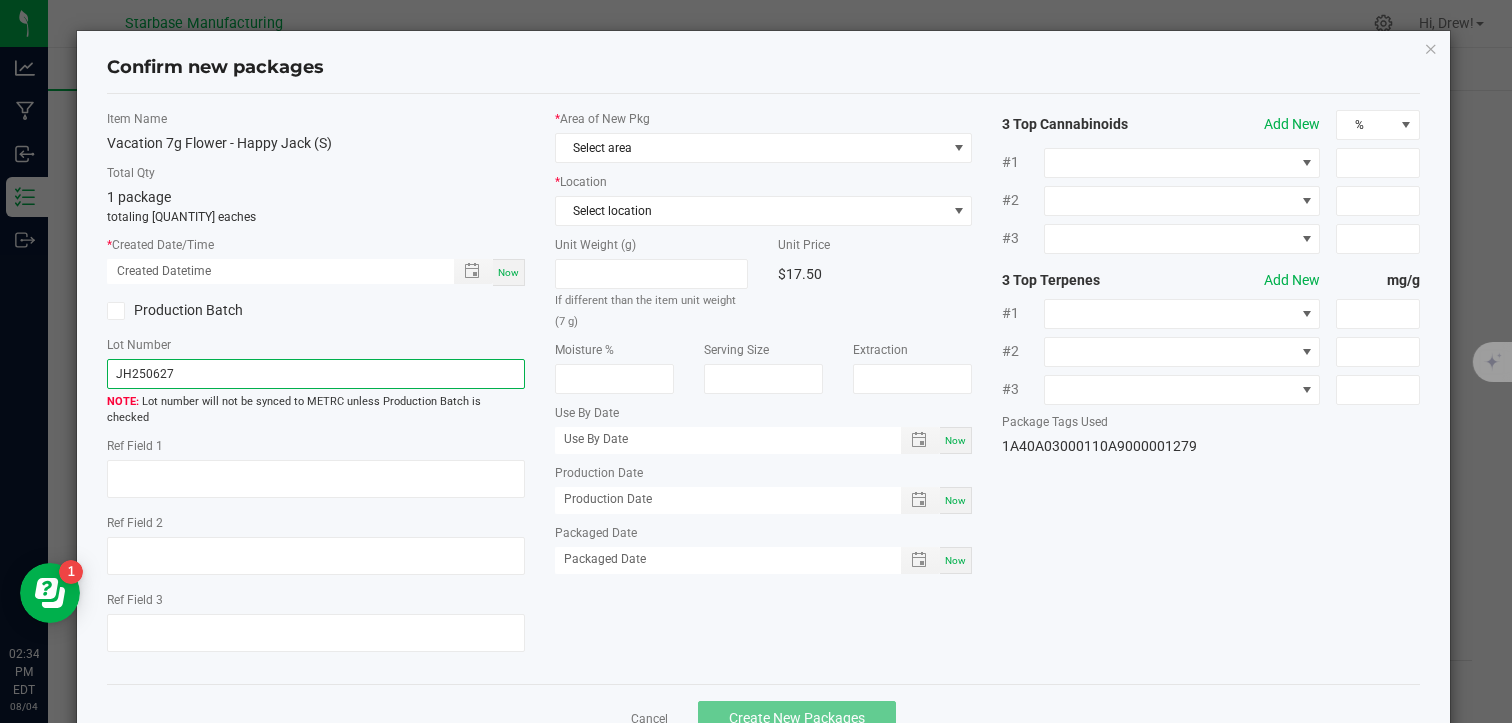click on "JH250627" at bounding box center [315, 374] 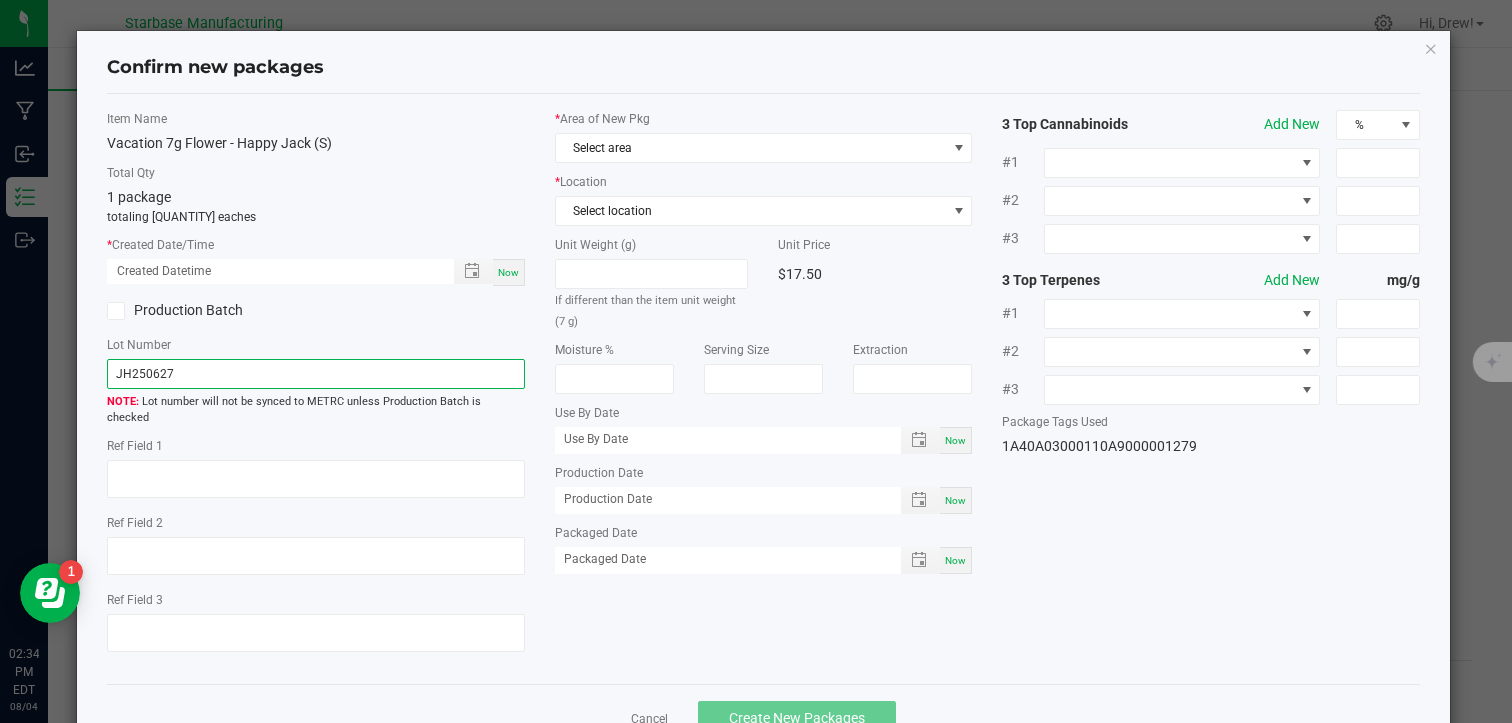paste on "558819" 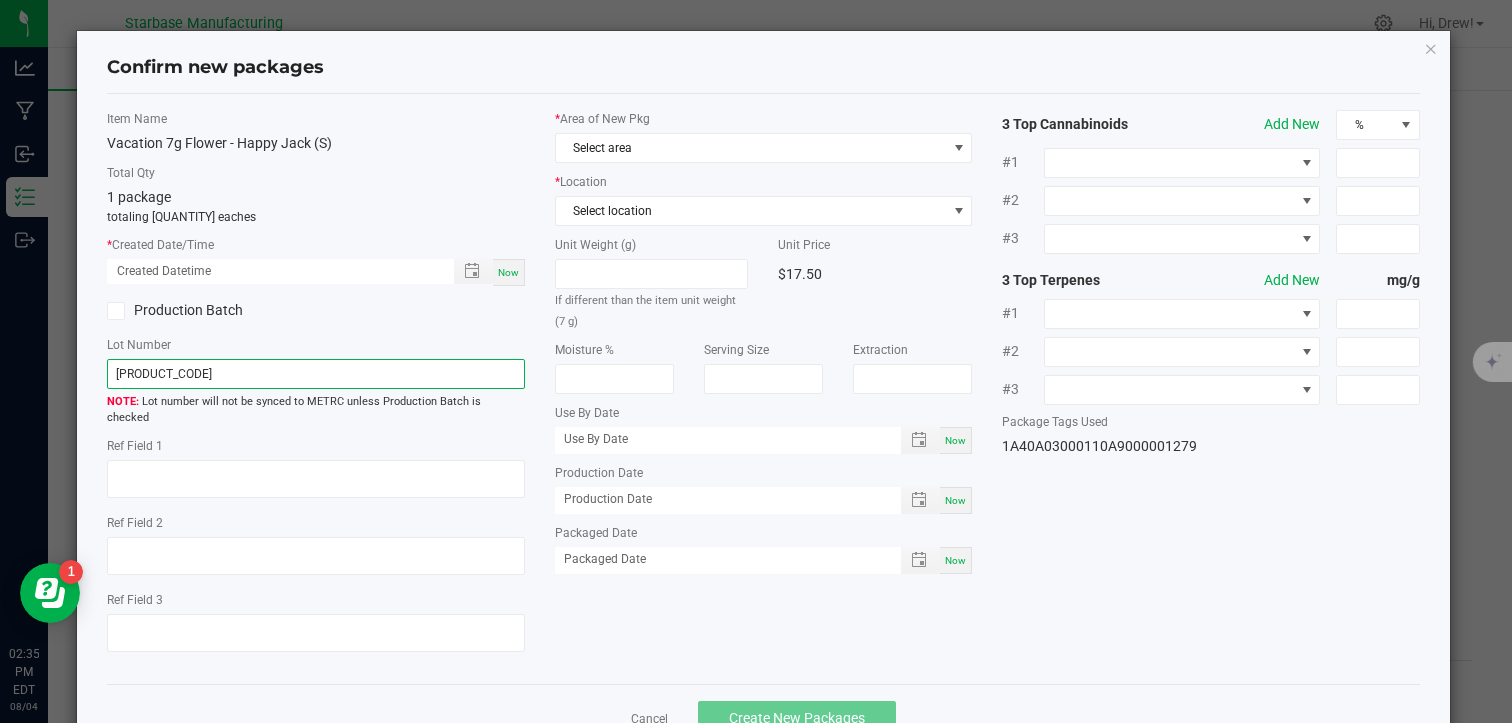 click on "558819" at bounding box center [315, 374] 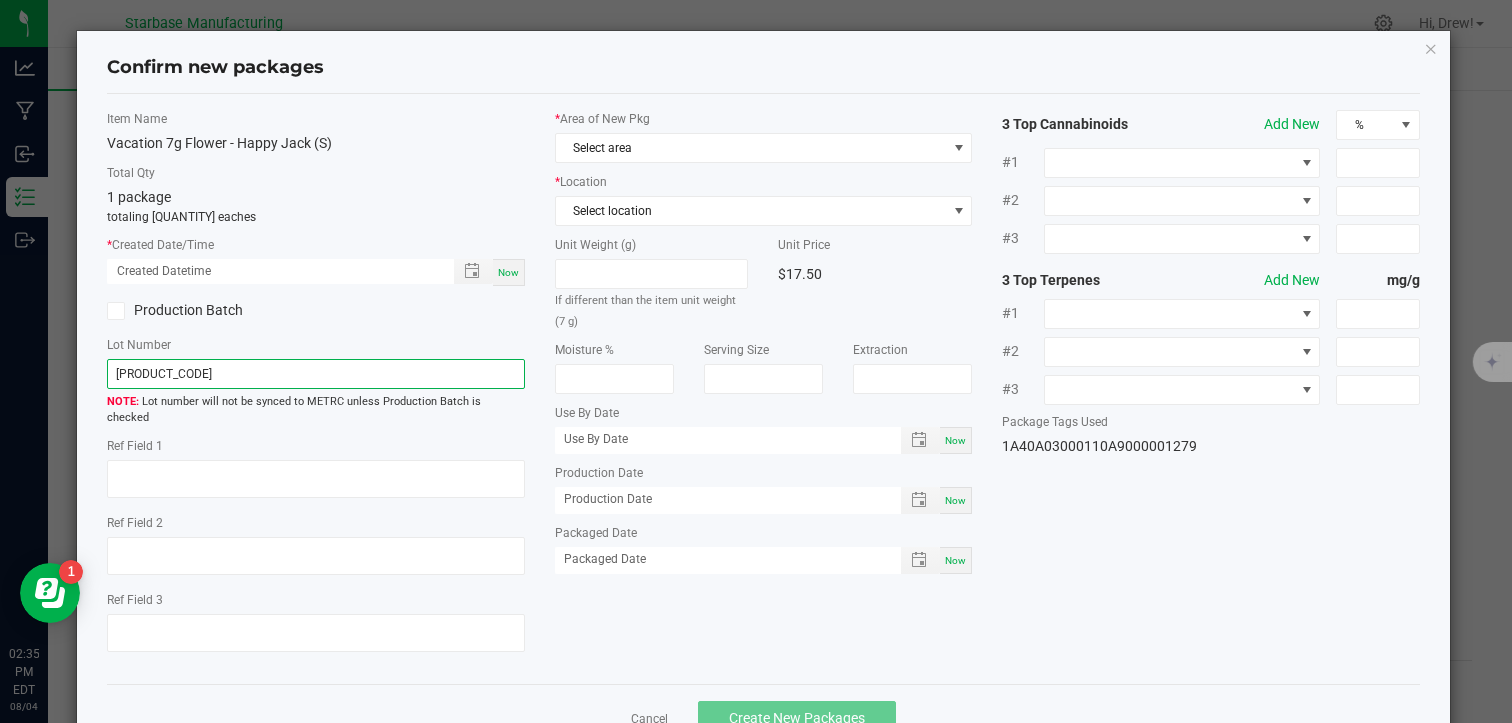 click on "558819" at bounding box center (315, 374) 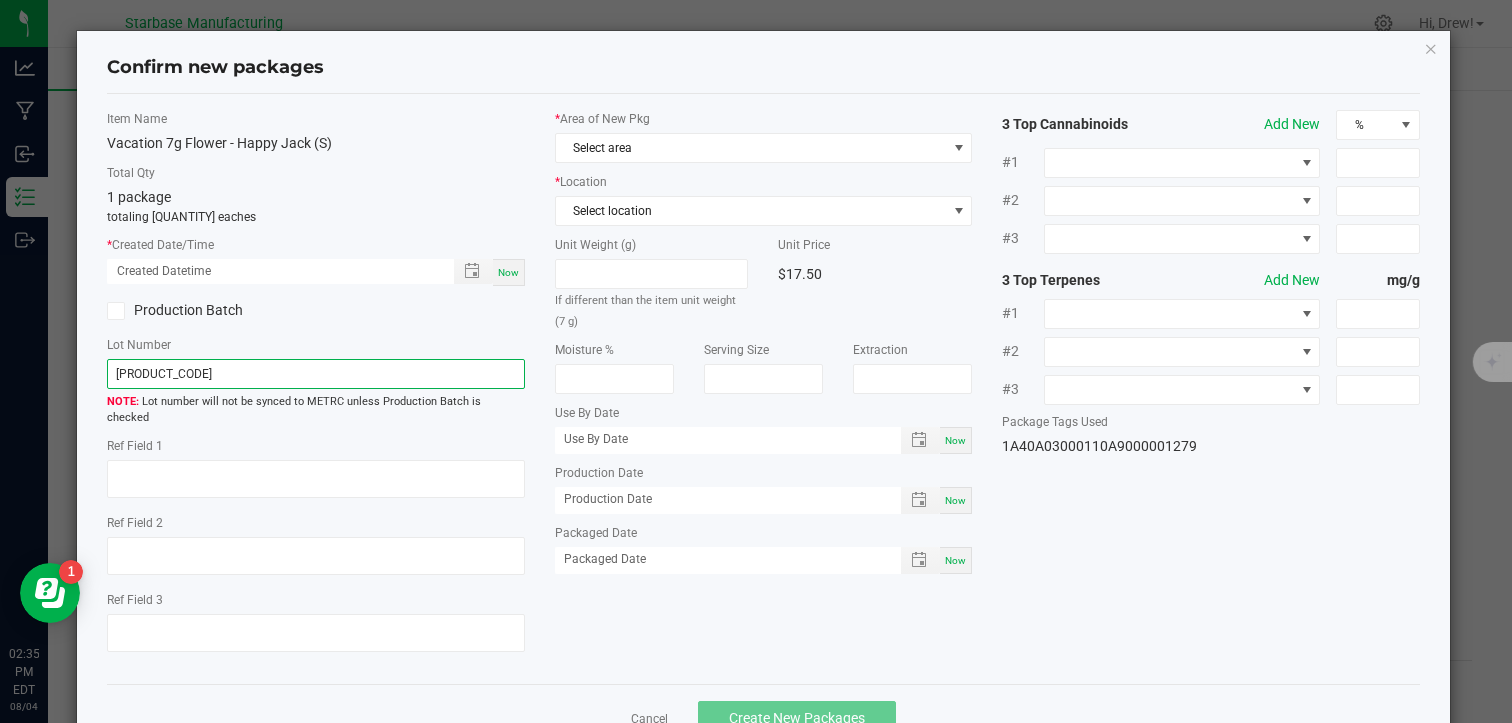 click on "558819" at bounding box center [315, 374] 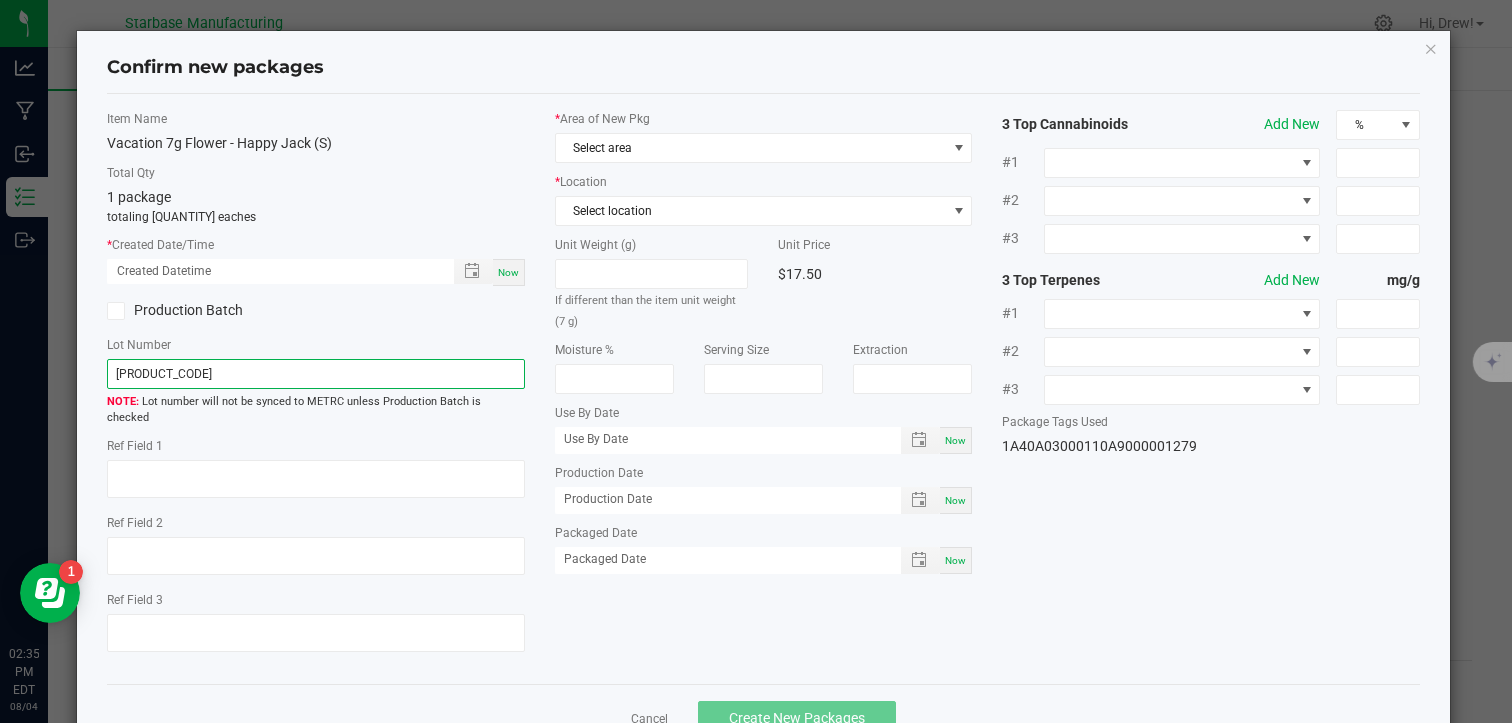 paste on "[PRODUCT_CODE]" 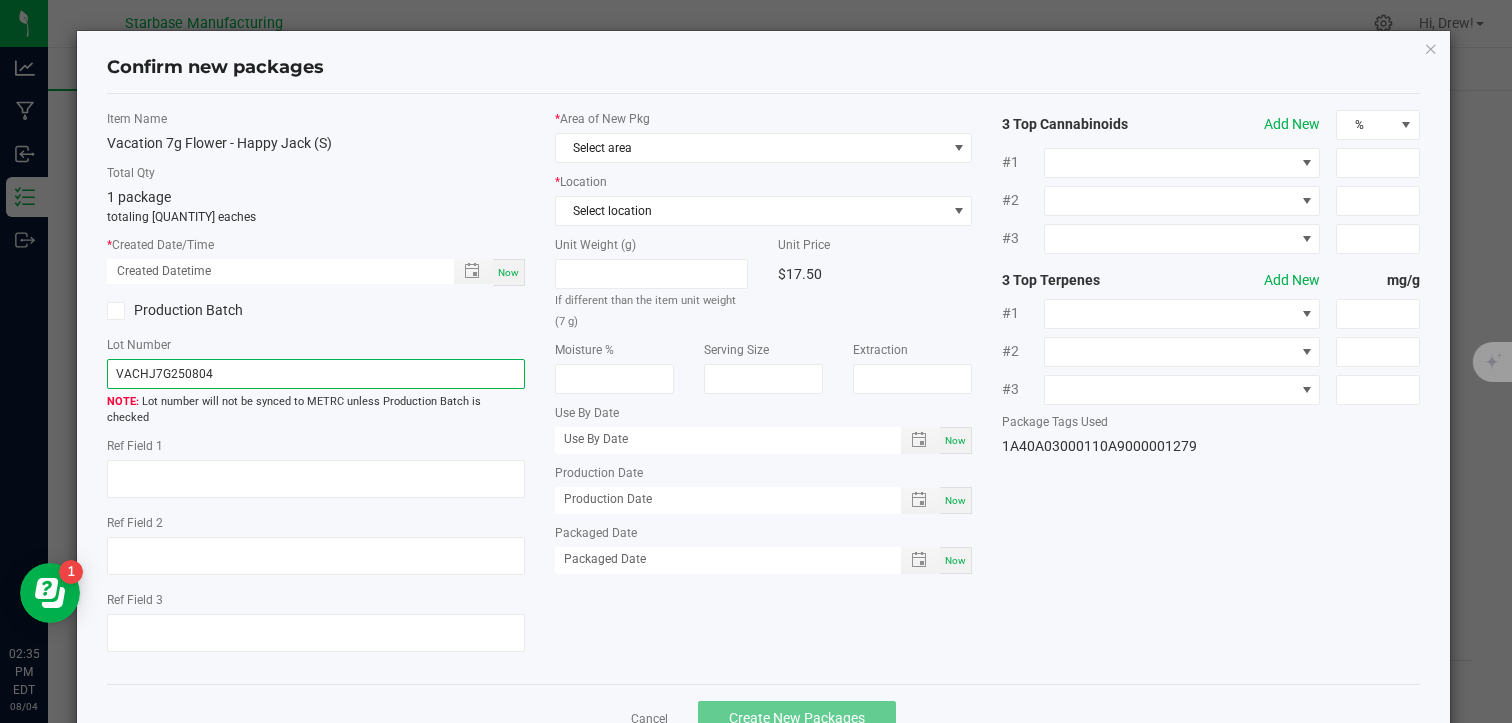 type on "[PRODUCT_CODE]" 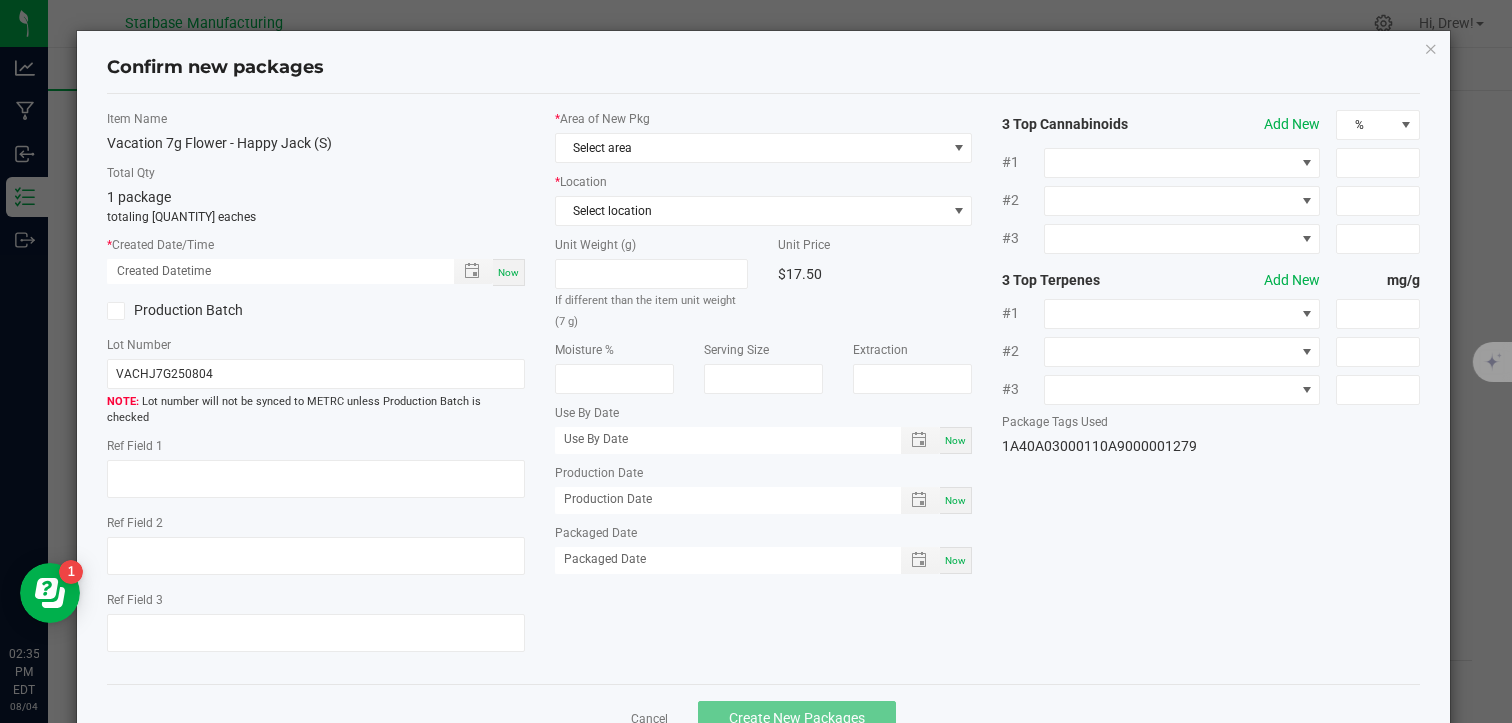 click on "Now" at bounding box center [509, 272] 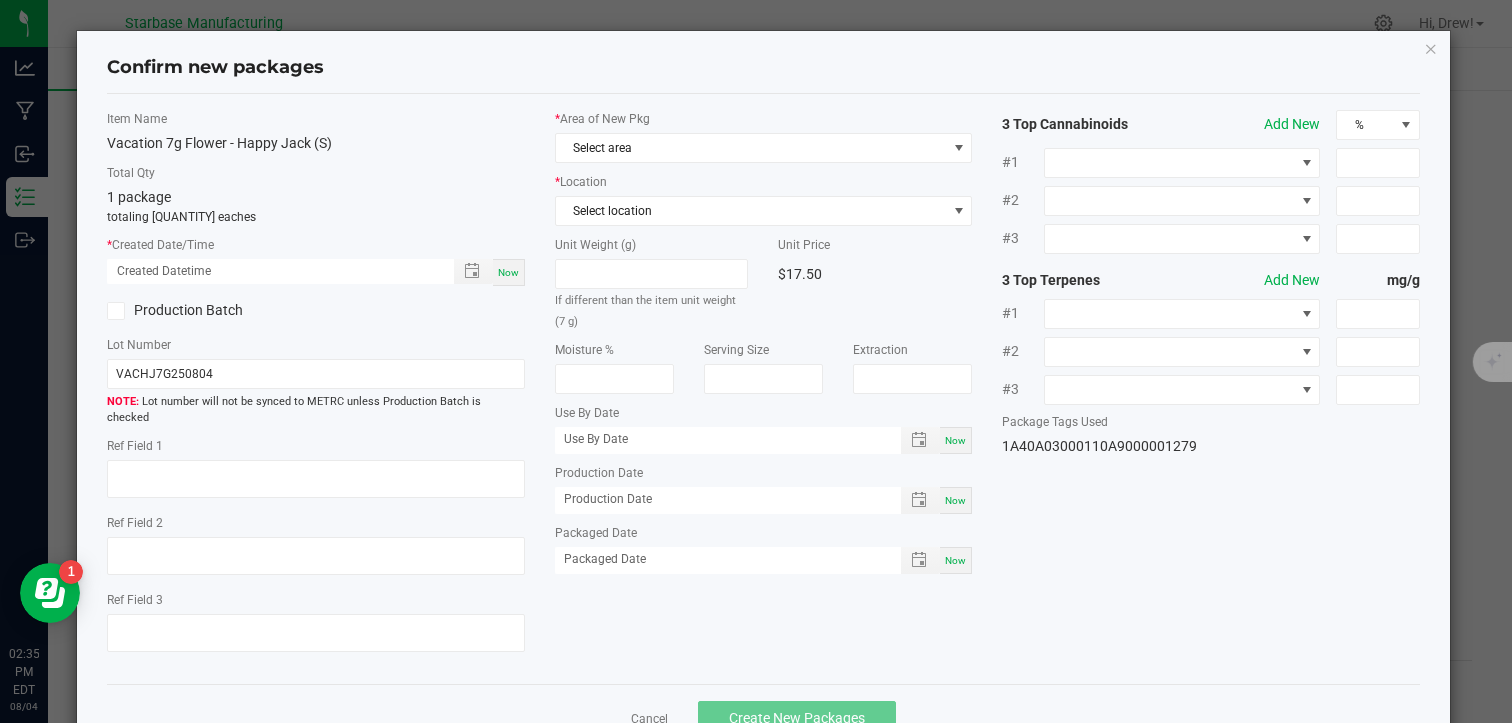 type on "08/04/2025 02:35 PM" 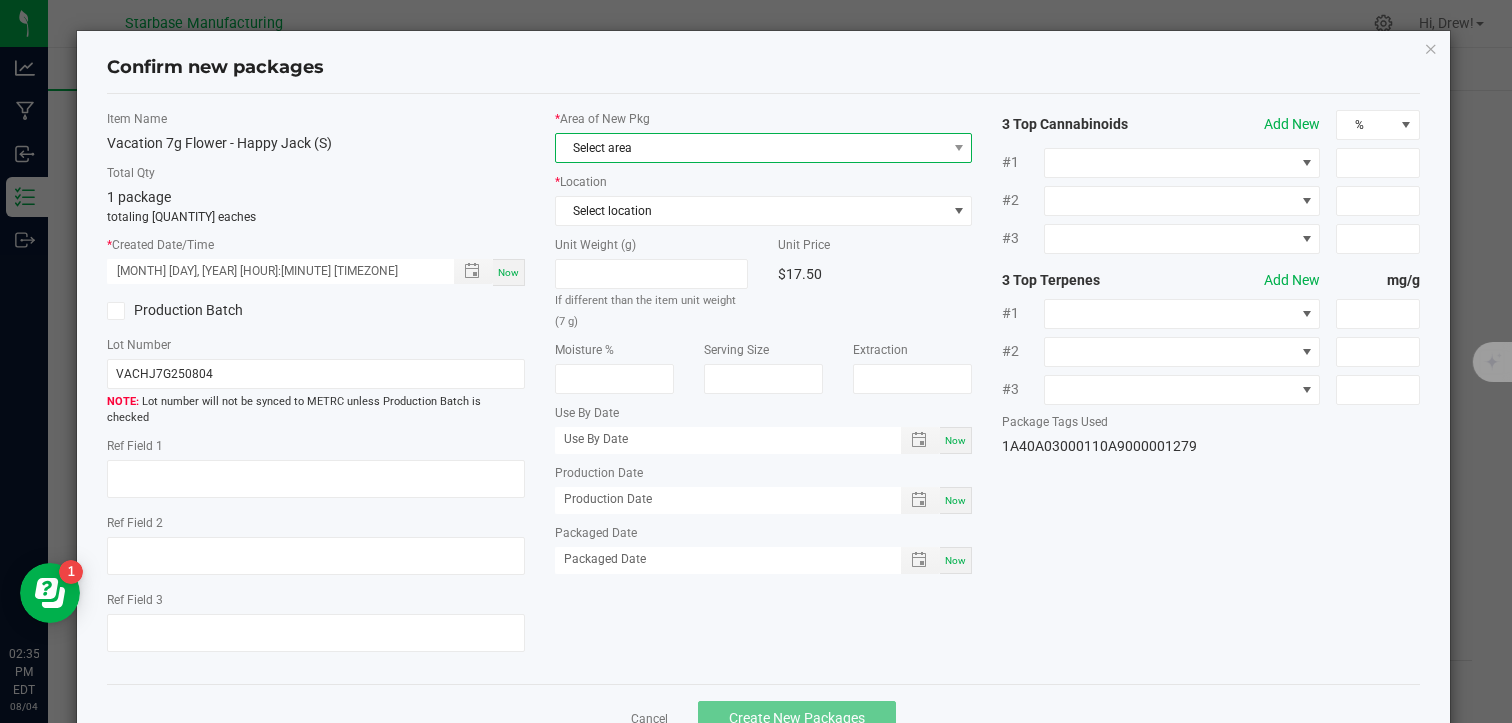 click on "Select area" at bounding box center (751, 148) 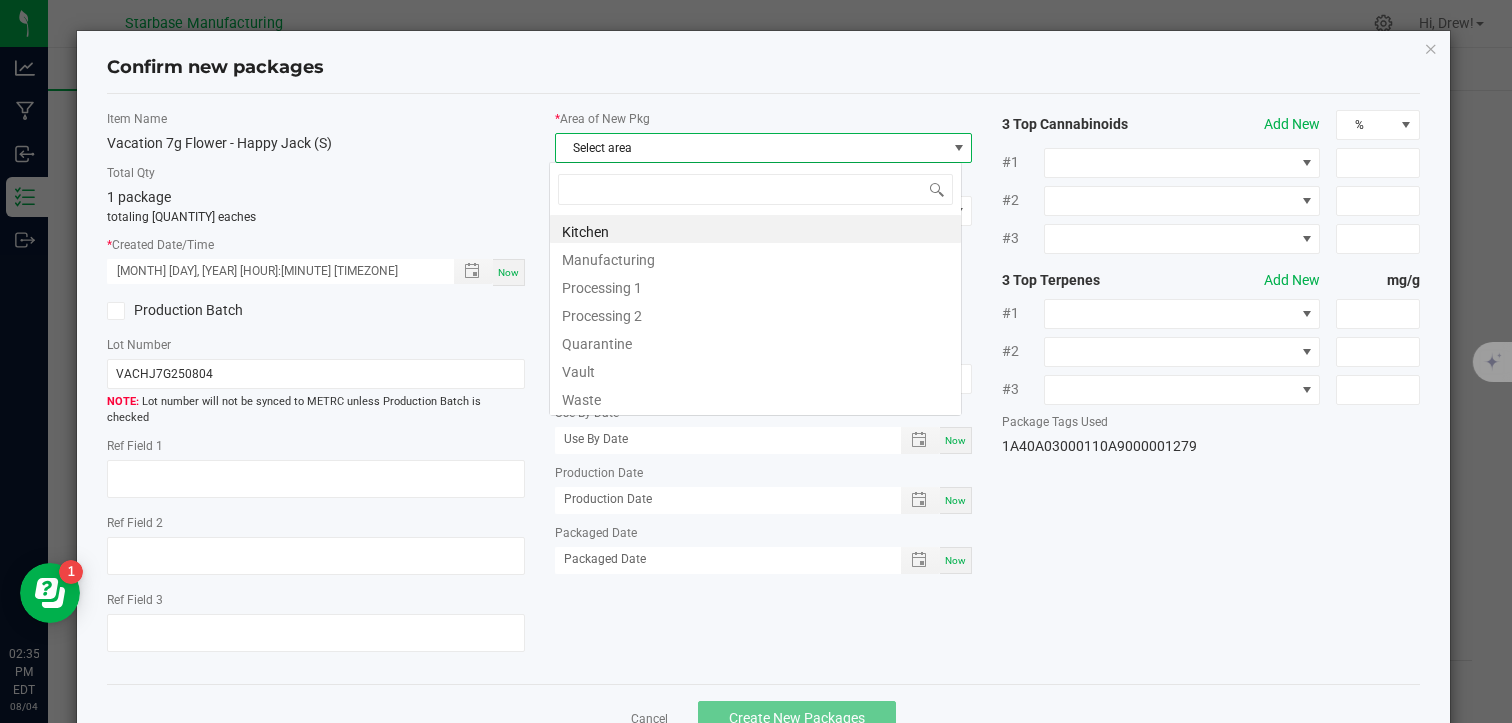 type on "v" 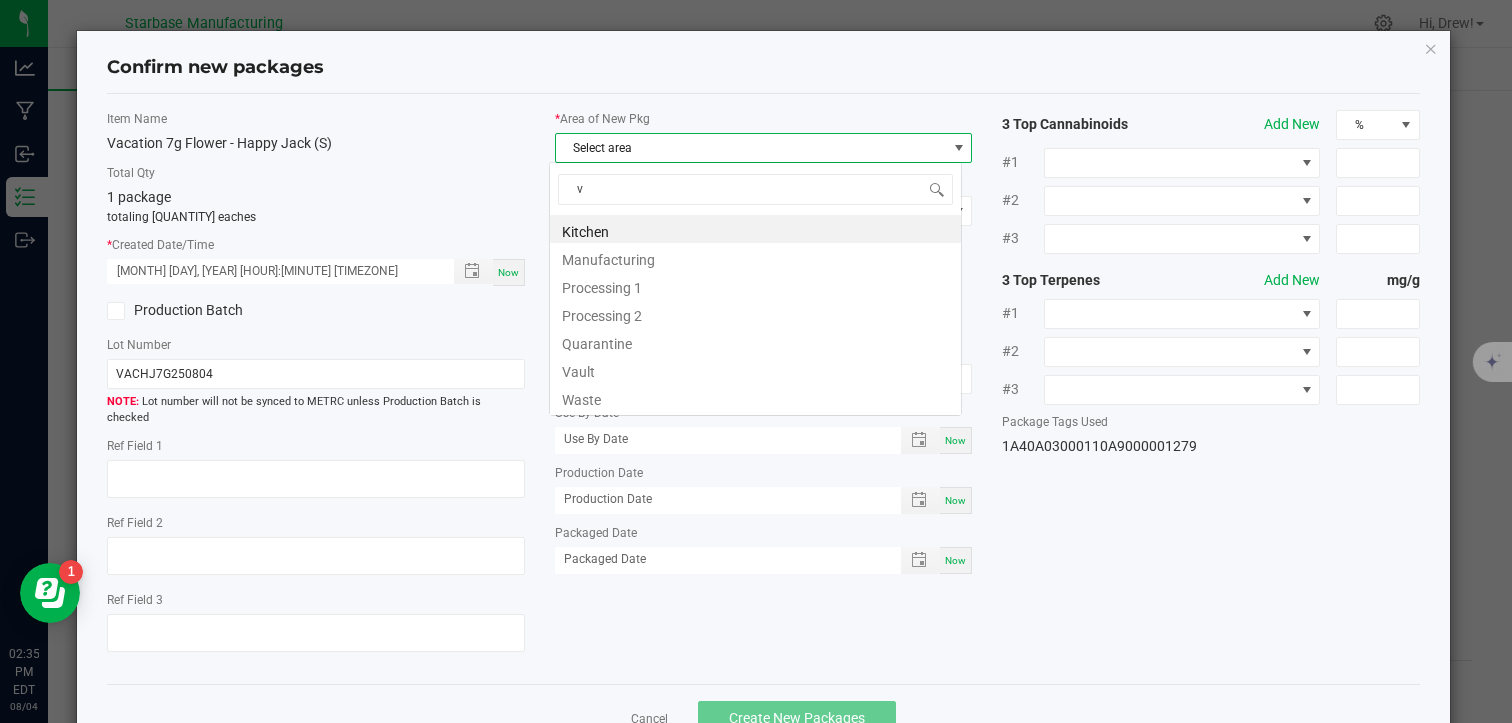scroll, scrollTop: 99970, scrollLeft: 99587, axis: both 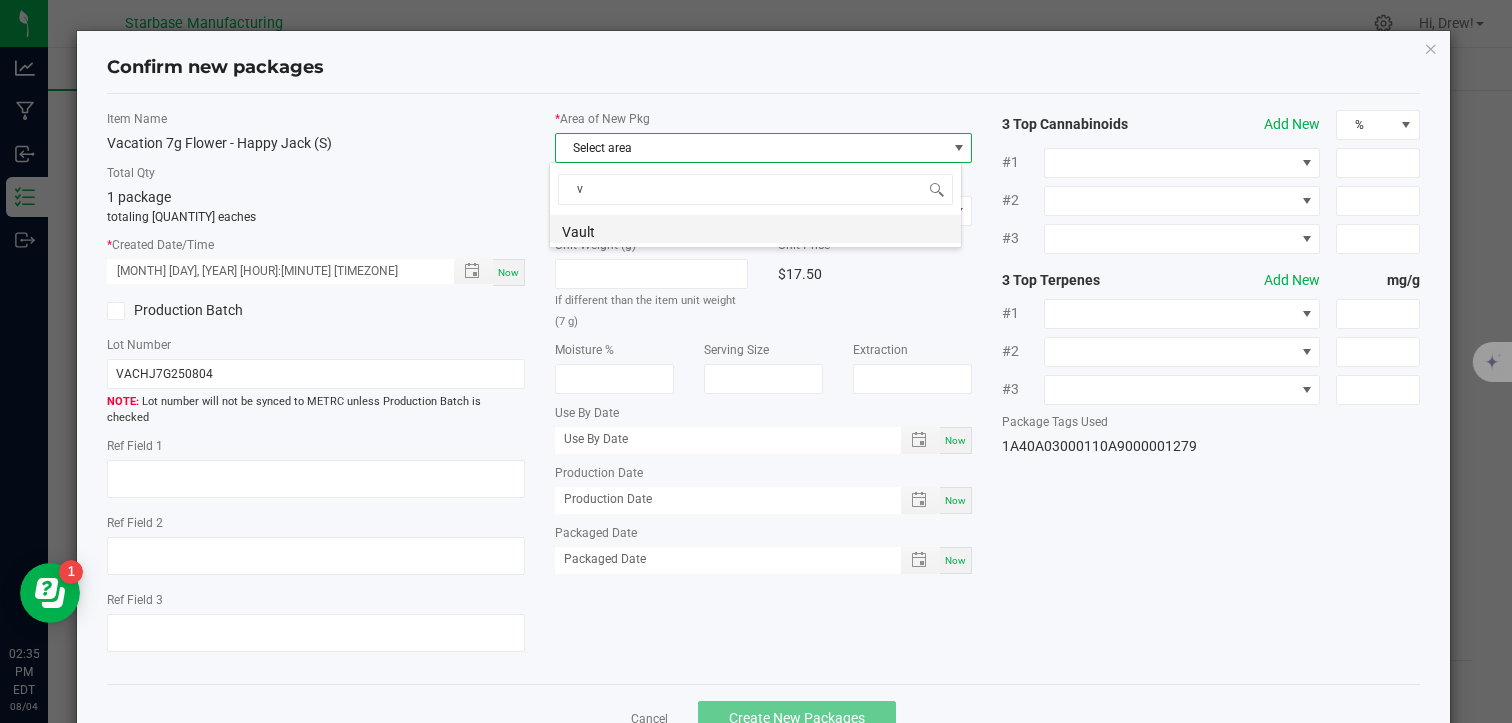 click on "Vault" at bounding box center [755, 229] 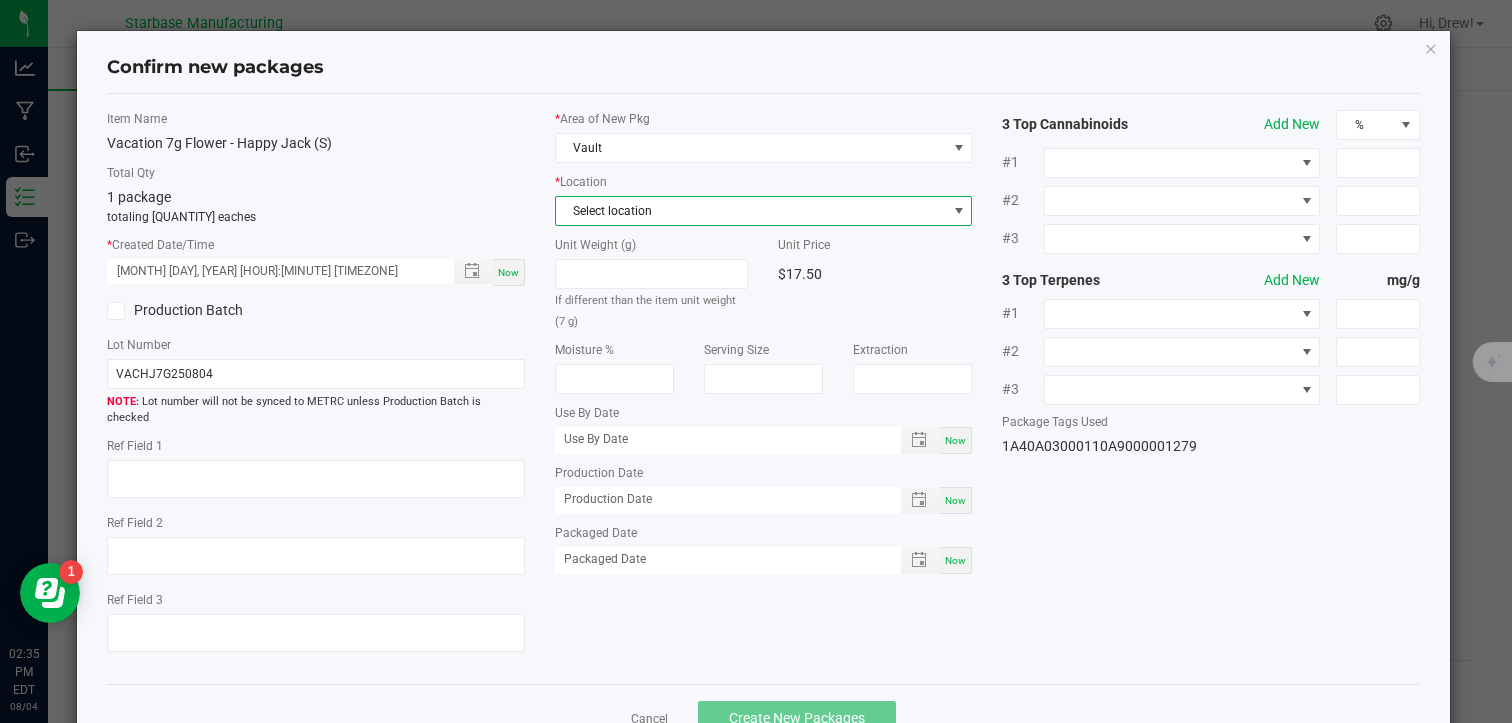 click on "Select location" at bounding box center [751, 211] 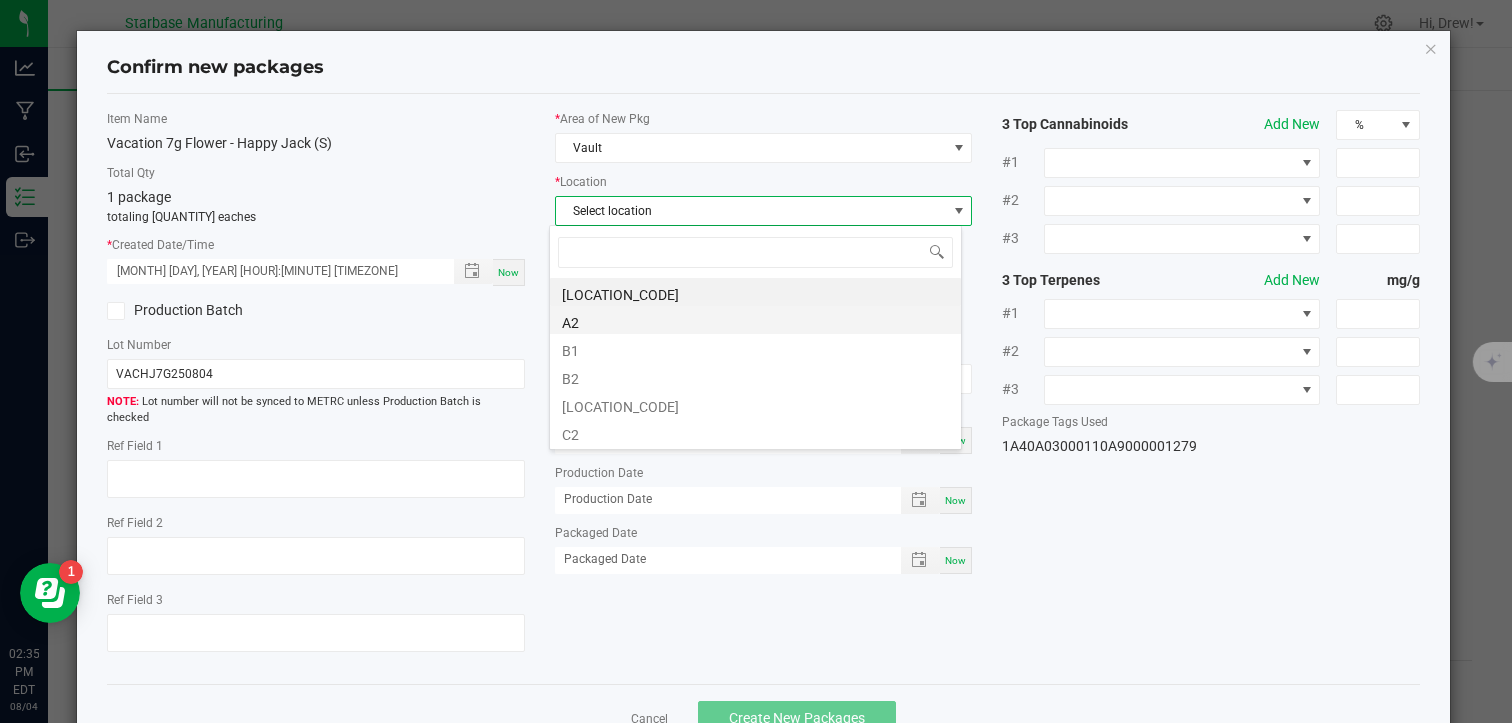 scroll, scrollTop: 99970, scrollLeft: 99587, axis: both 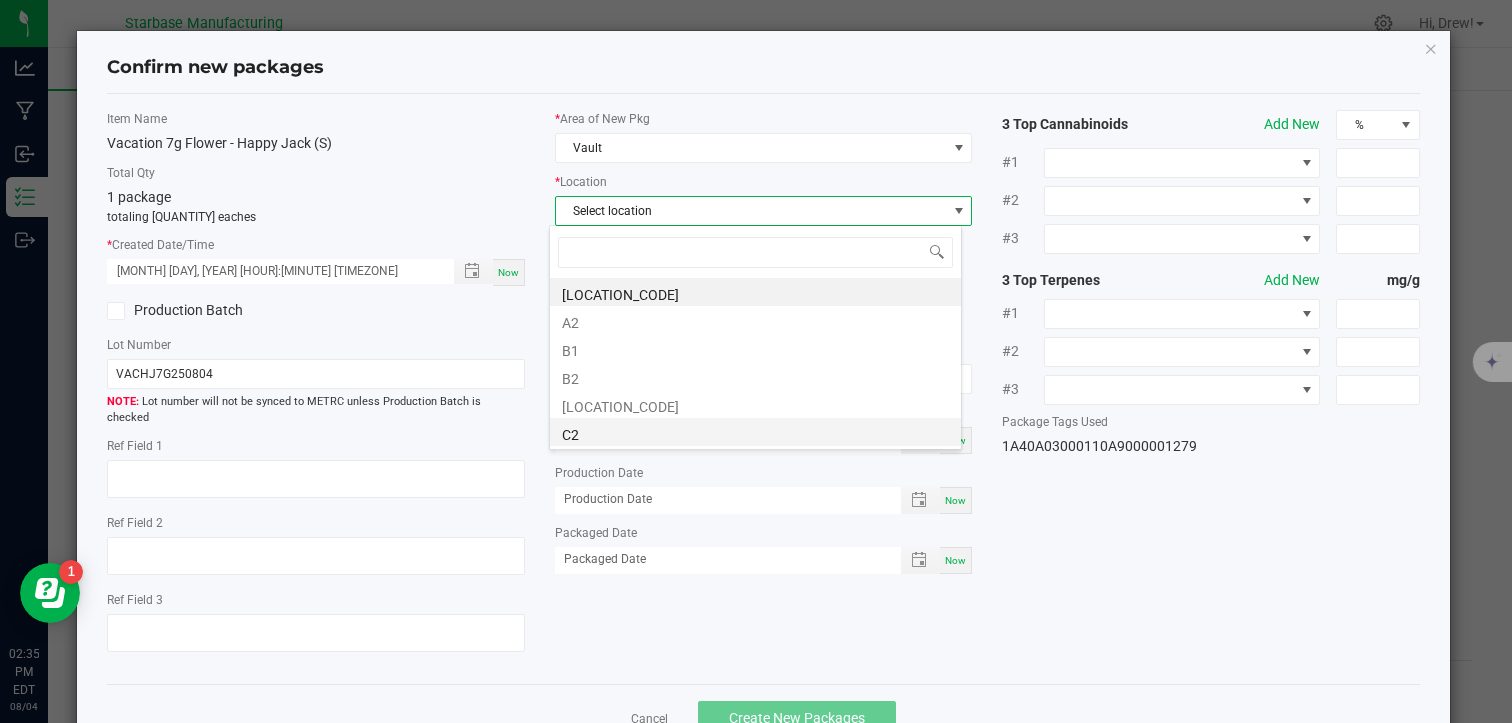 click on "C2" at bounding box center (755, 432) 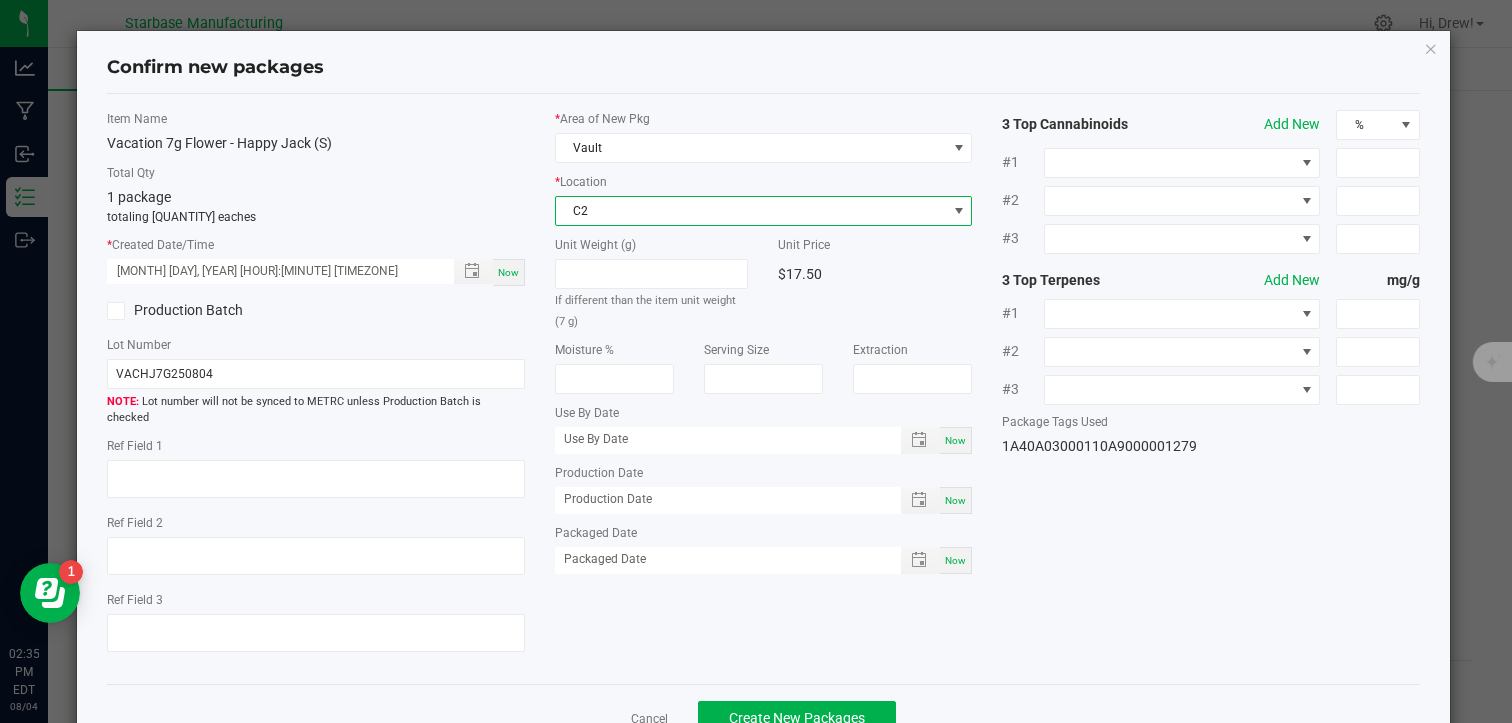 click on "Now" at bounding box center (955, 500) 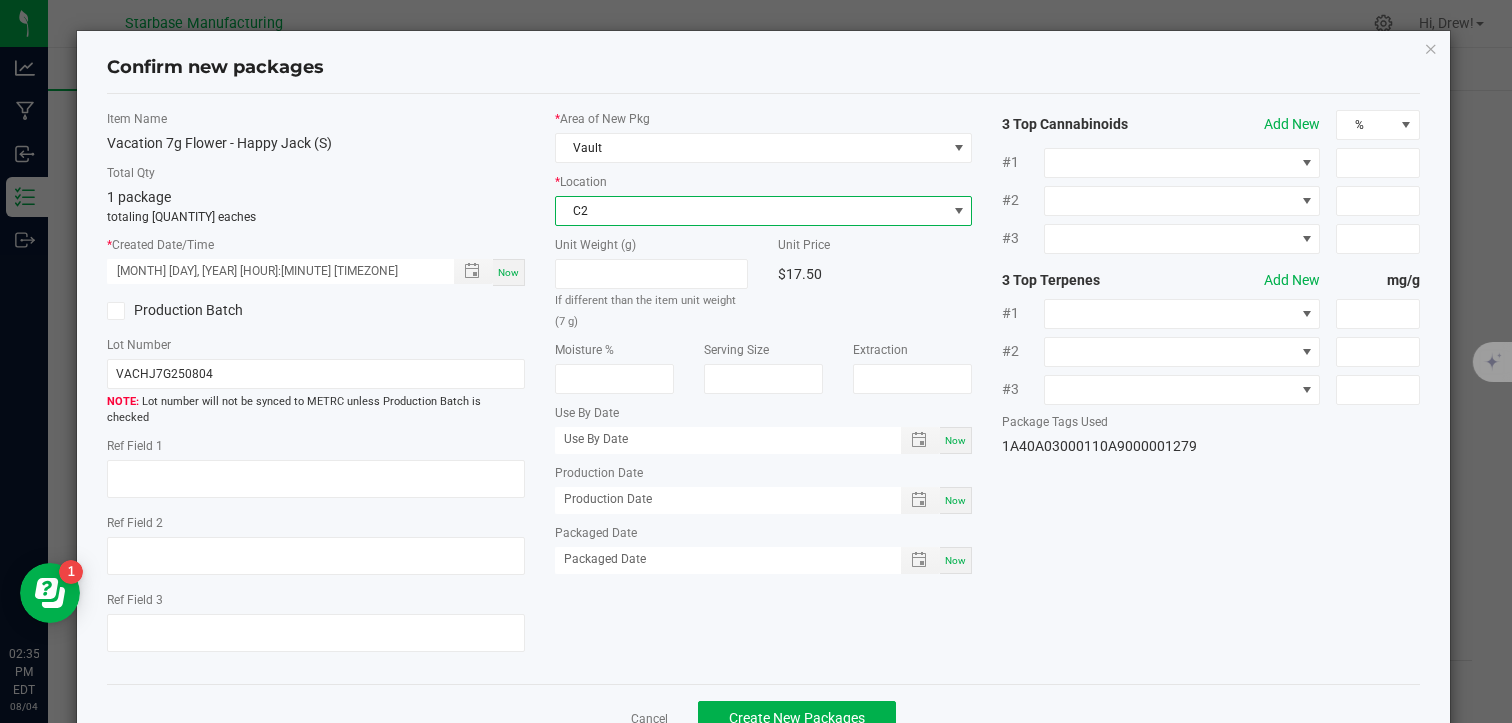type on "08/04/2025" 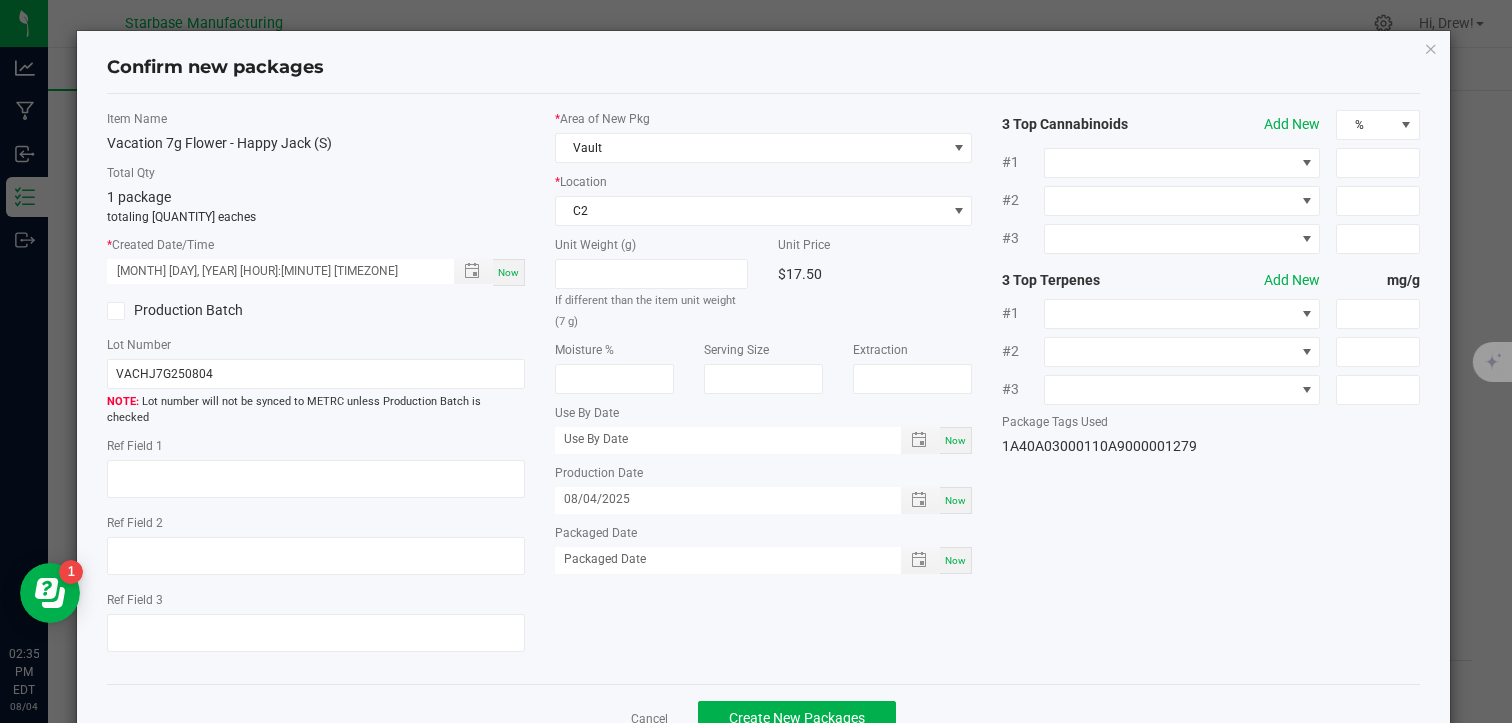 click on "Now" at bounding box center (955, 560) 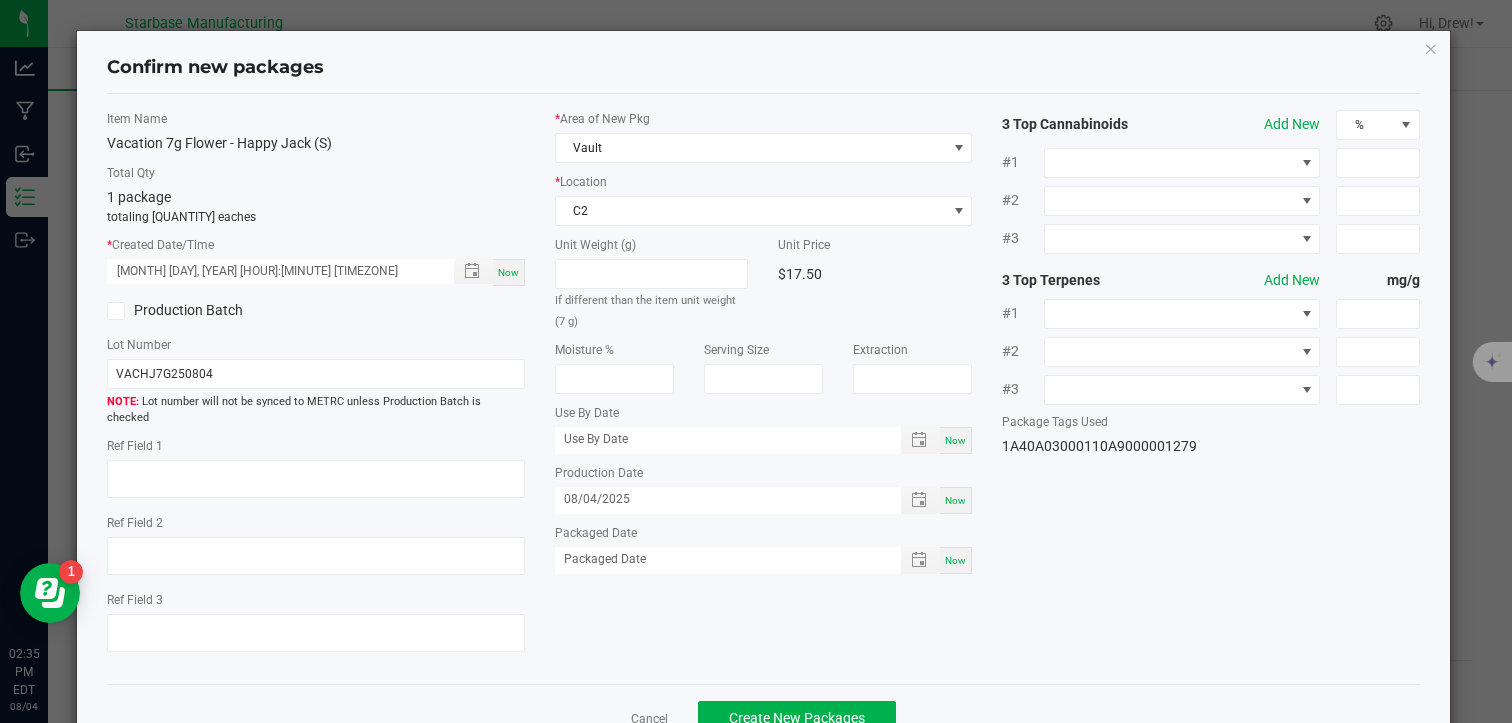 type on "08/04/2025" 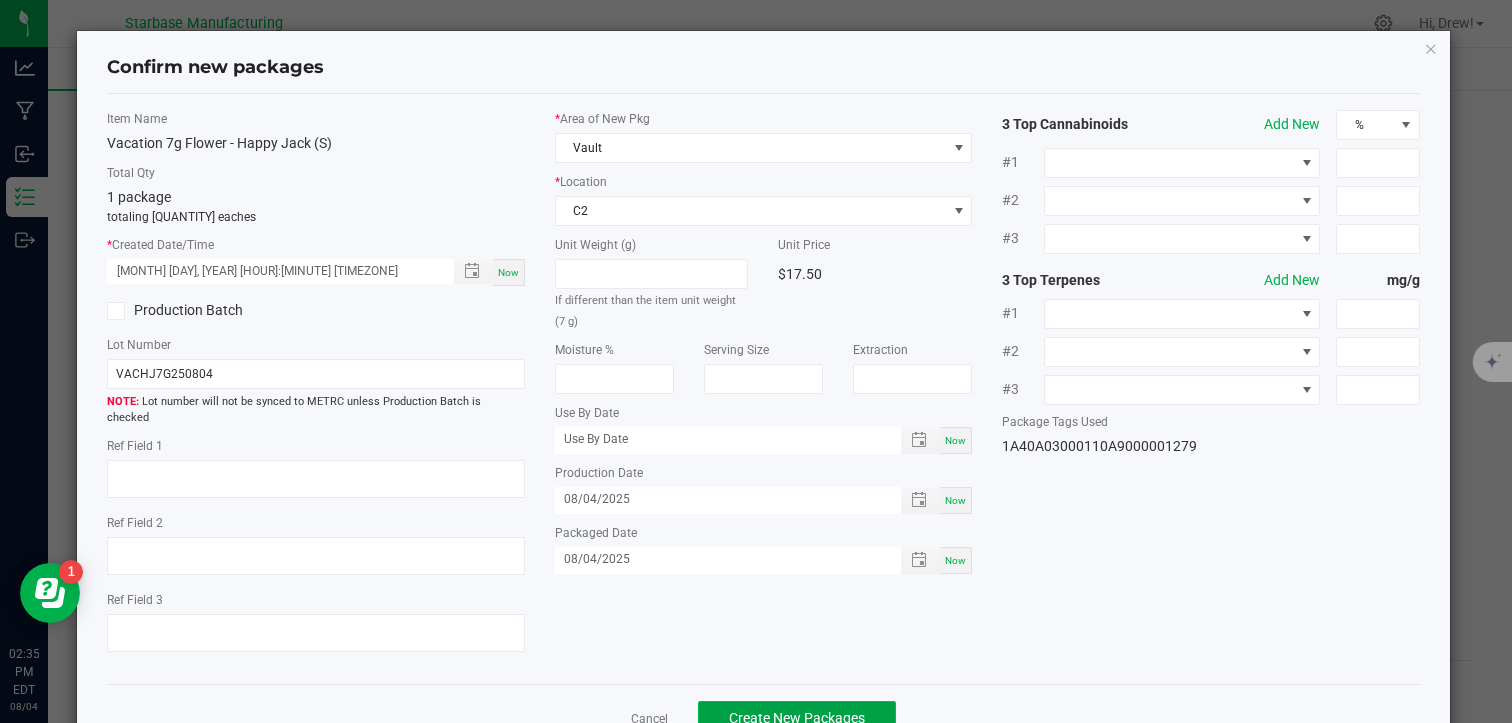 click on "Create New Packages" 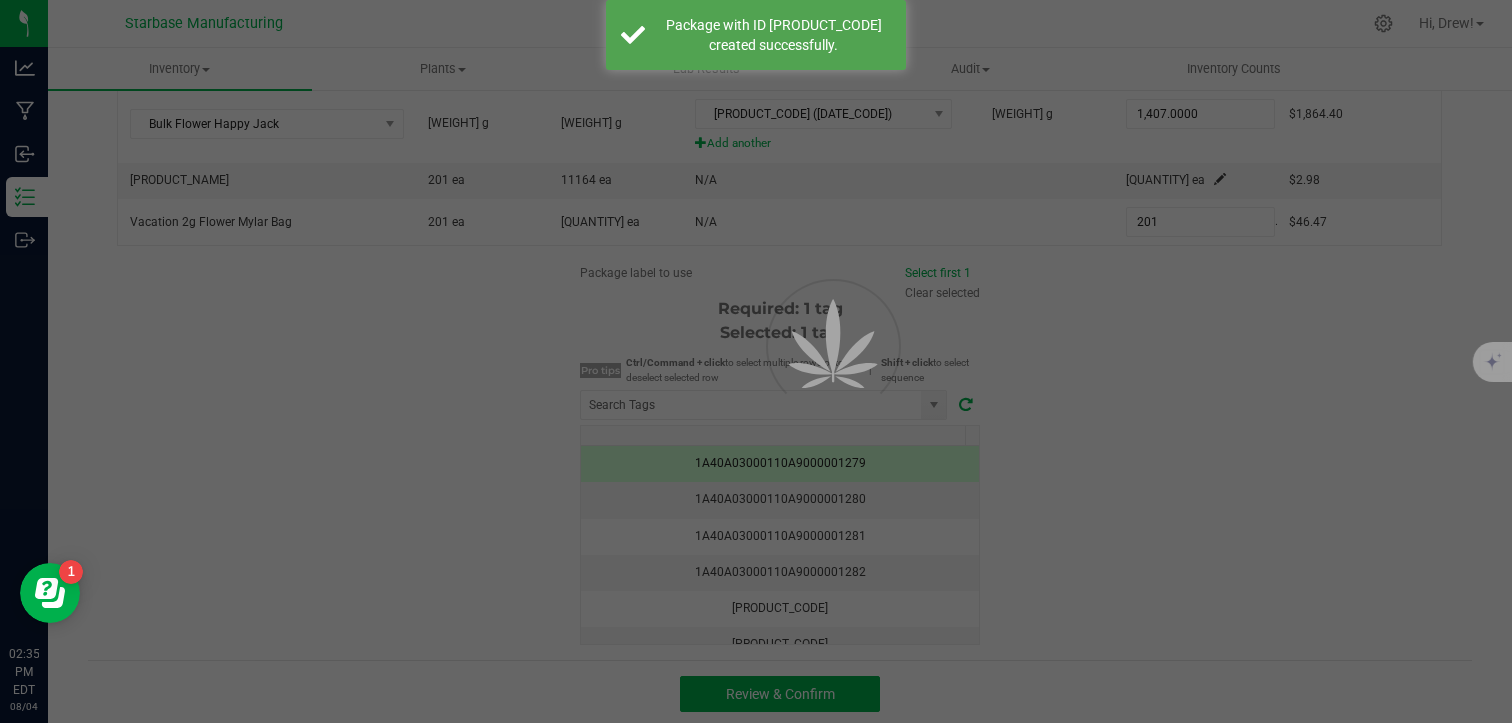 scroll, scrollTop: 0, scrollLeft: 0, axis: both 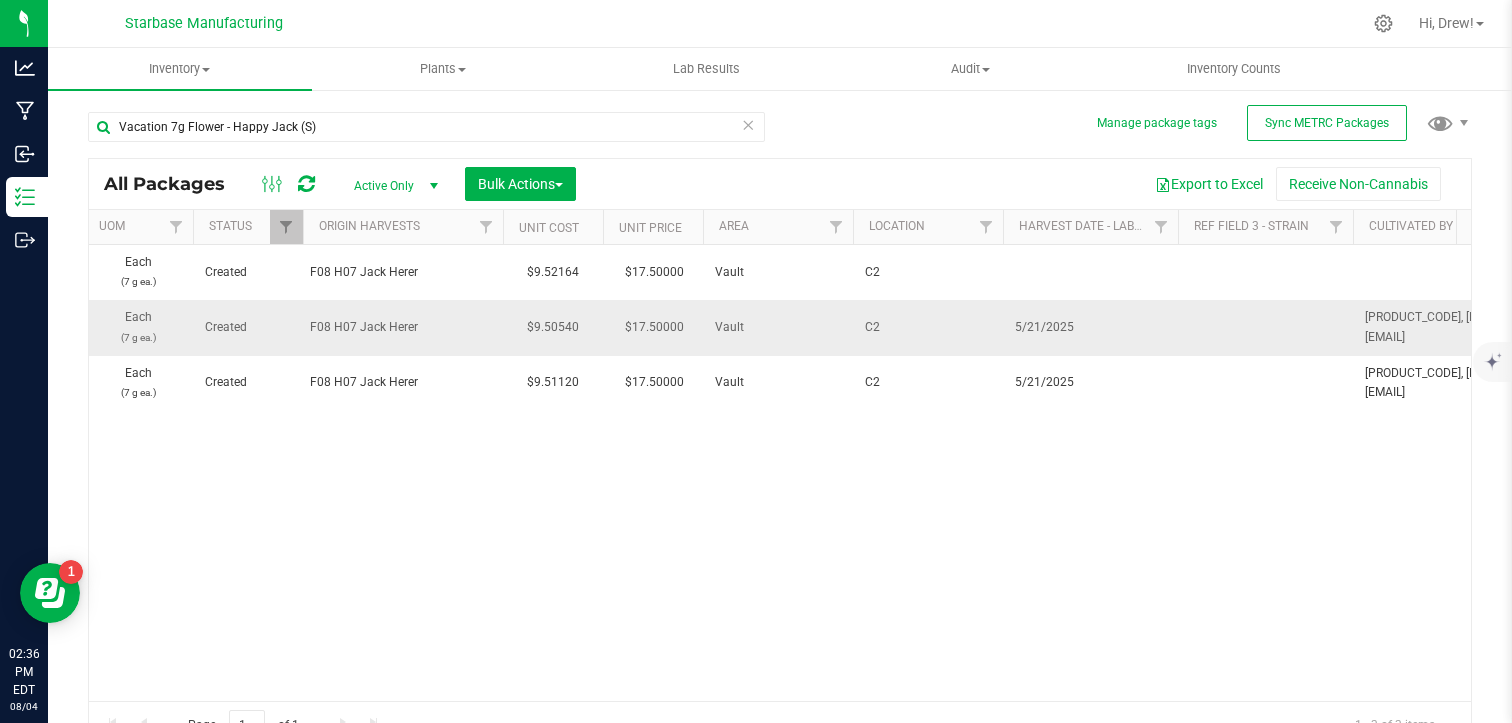 click on "5/21/2025" at bounding box center [1090, 327] 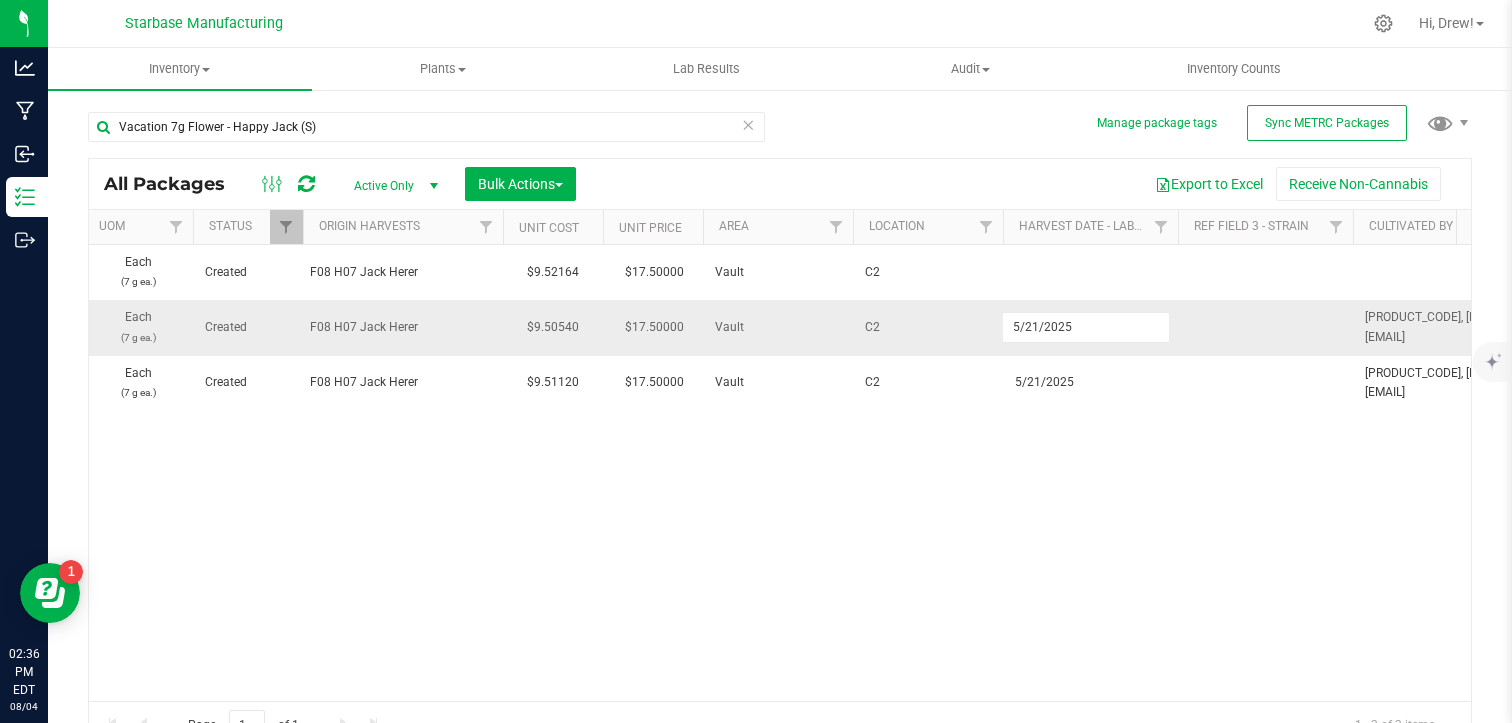 click on "5/21/2025" at bounding box center [1086, 327] 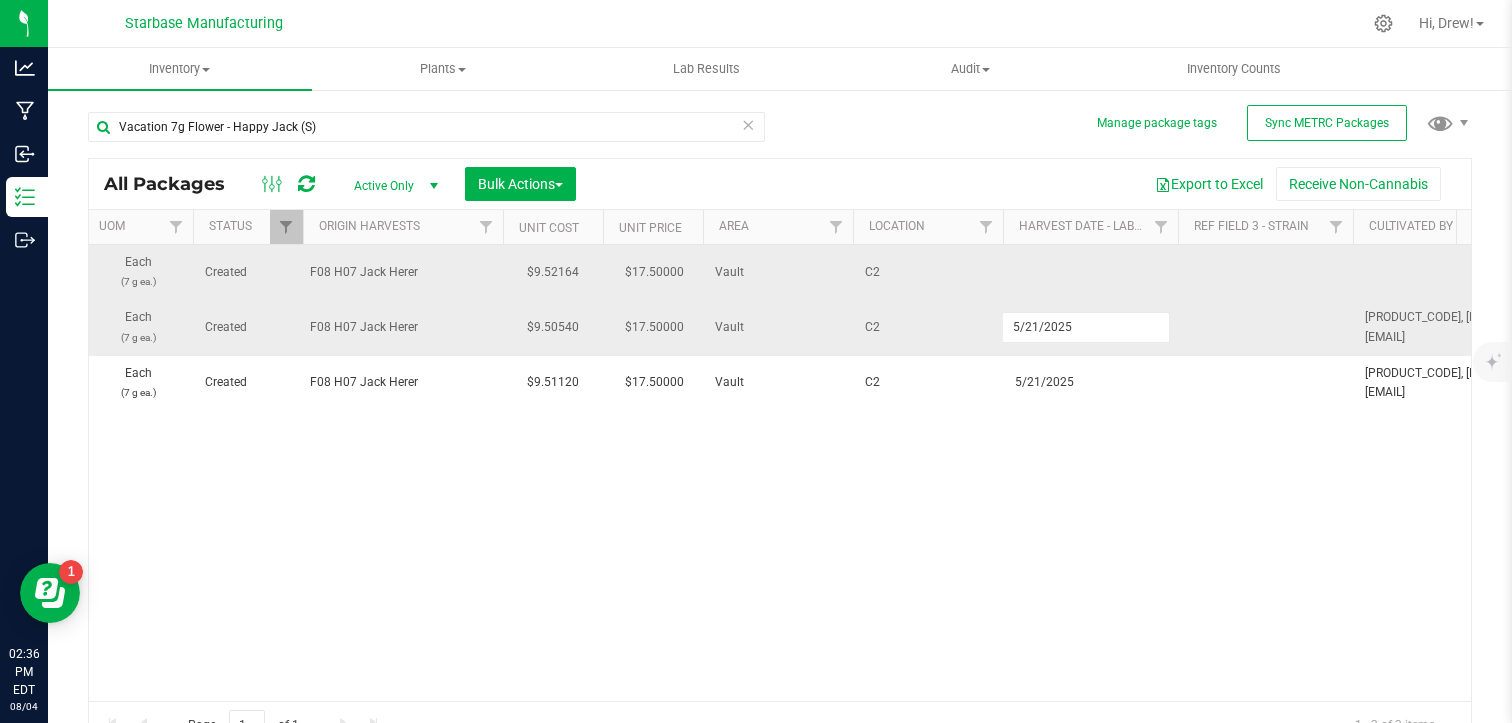click at bounding box center (1090, 272) 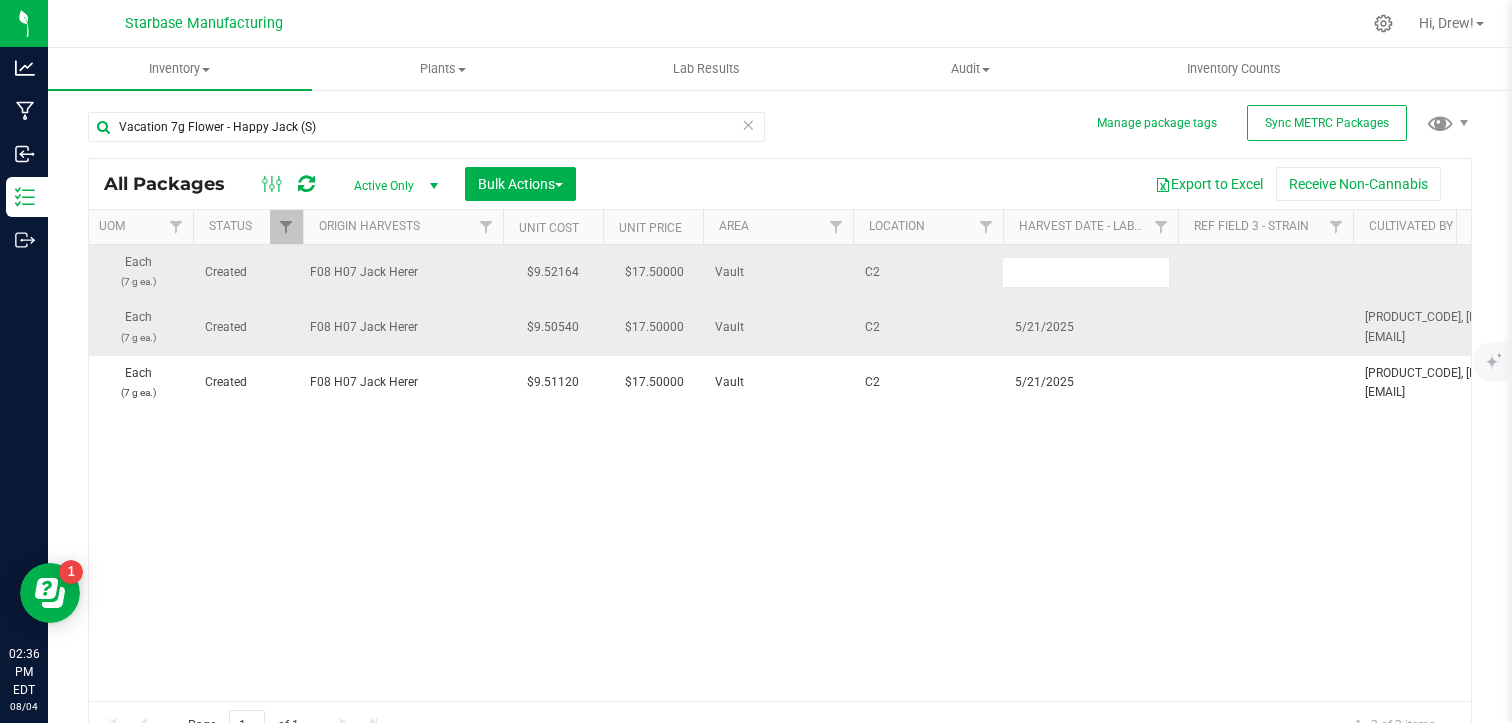 type on "5/21/2025" 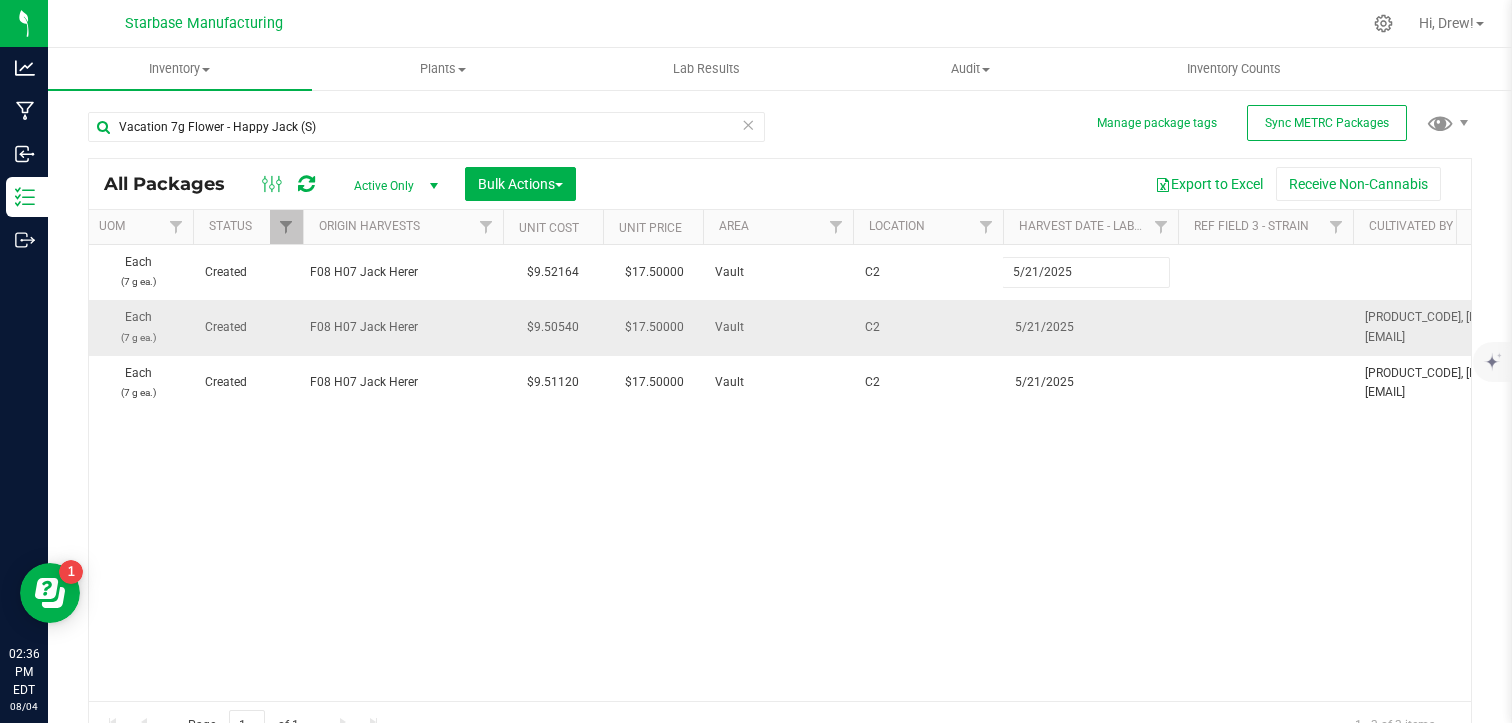 click on "All Packages
Active Only Active Only Lab Samples Locked All External Internal
Bulk Actions
Add to manufacturing run
Add to outbound order
Combine packages
Combine packages (lot)" at bounding box center (780, 453) 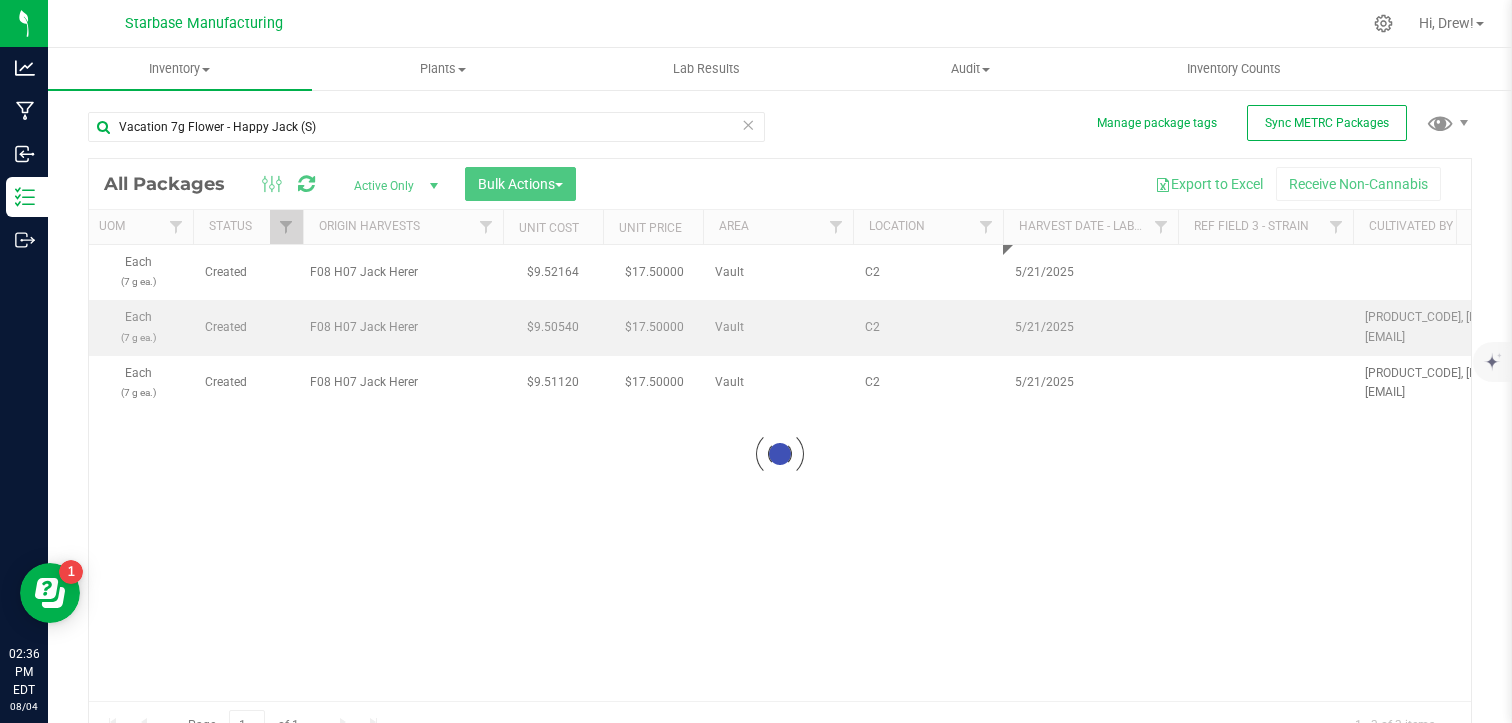 click at bounding box center (780, 453) 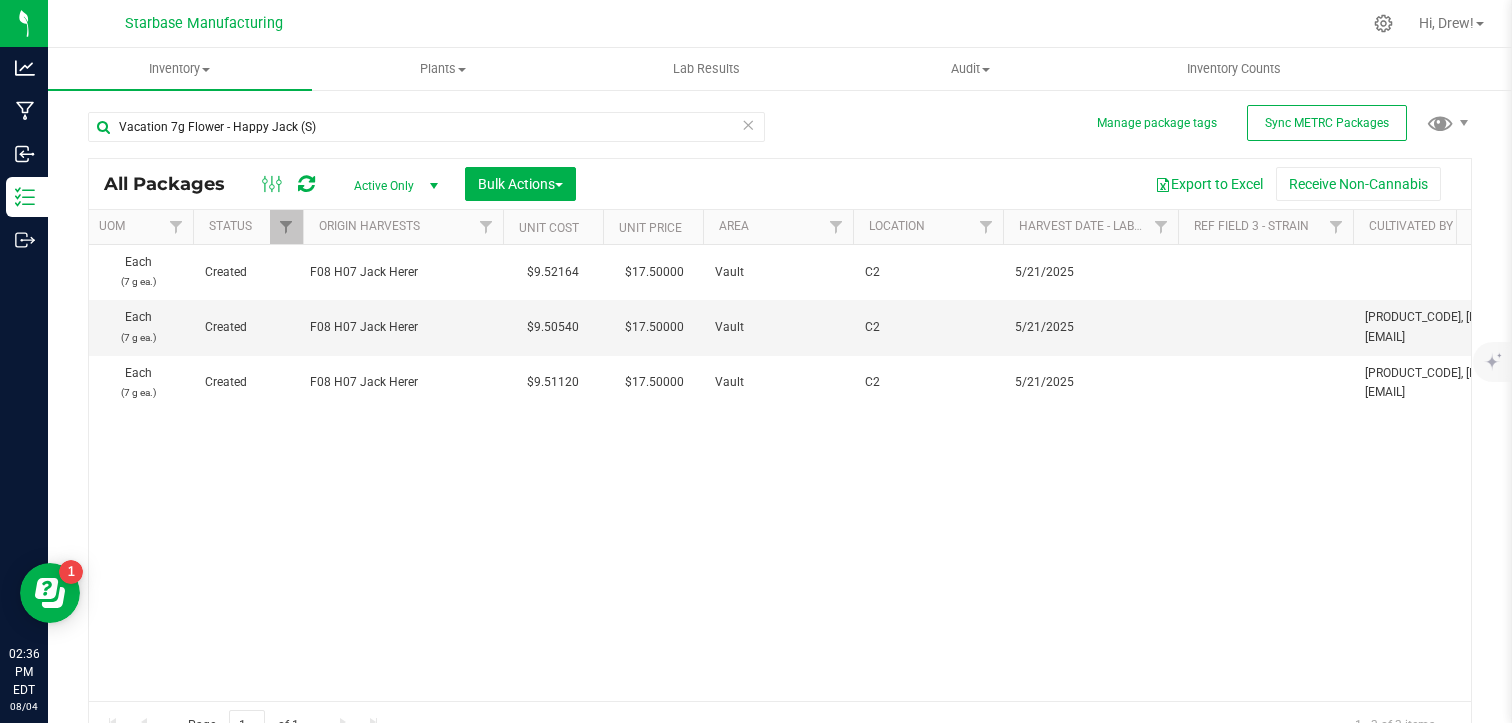 click on "[PRODUCT_CODE], [PHONE], [EMAIL]" at bounding box center (1440, 327) 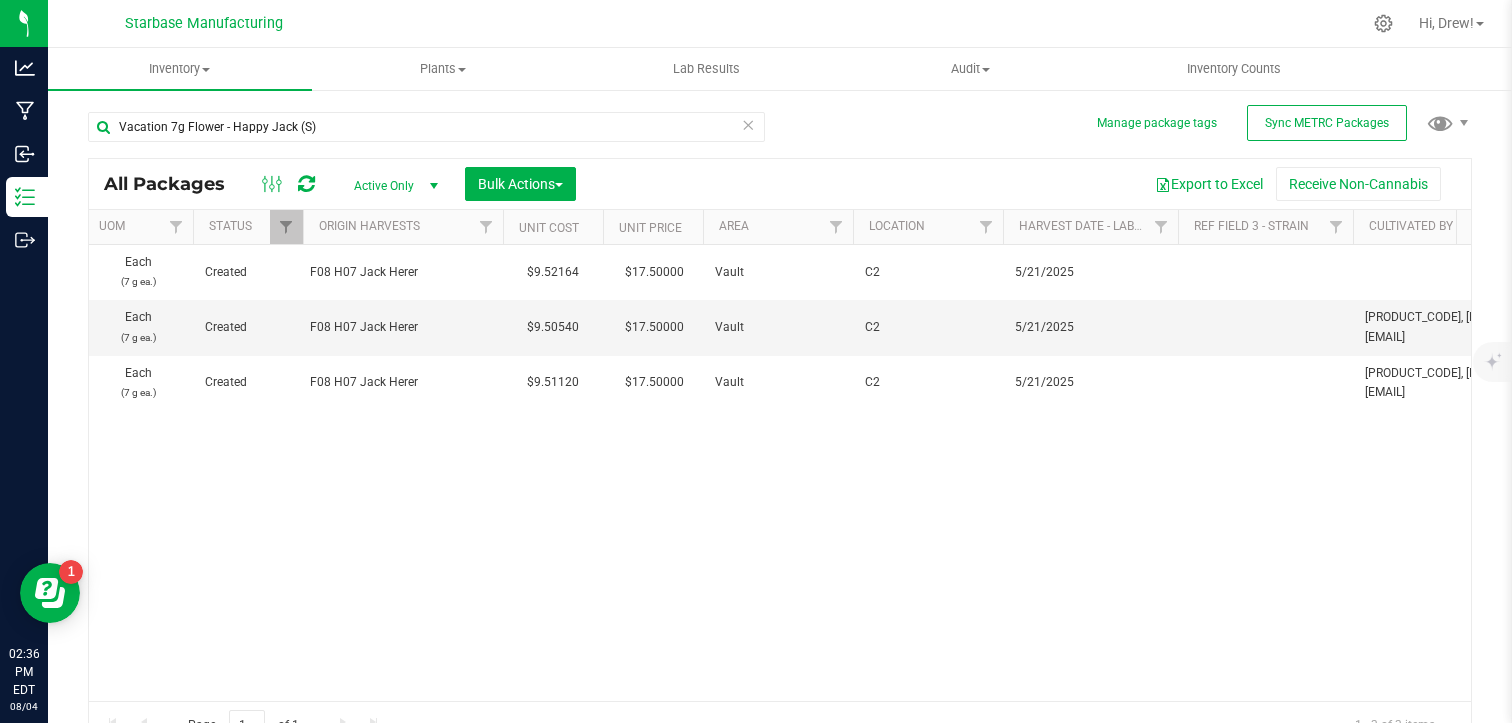 scroll, scrollTop: 0, scrollLeft: 1149, axis: horizontal 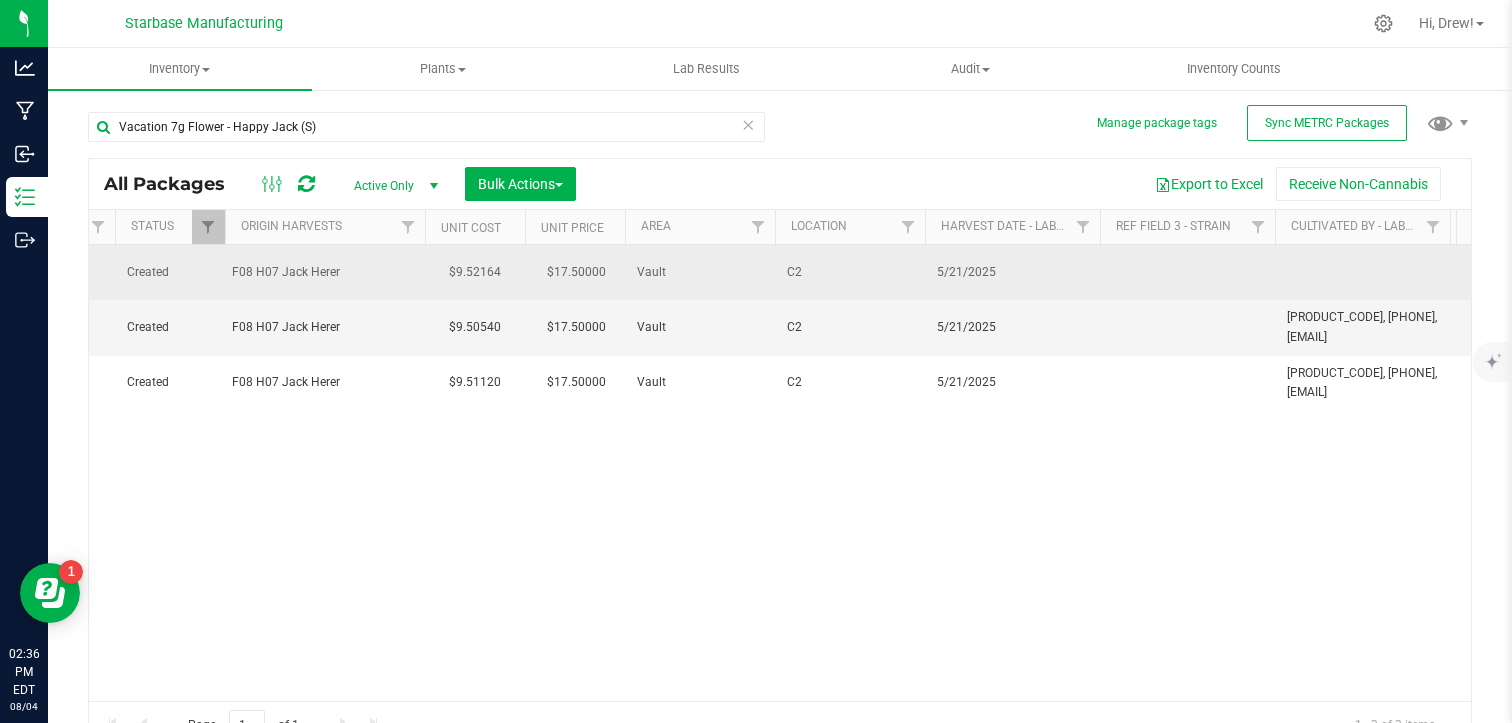 click at bounding box center [1362, 272] 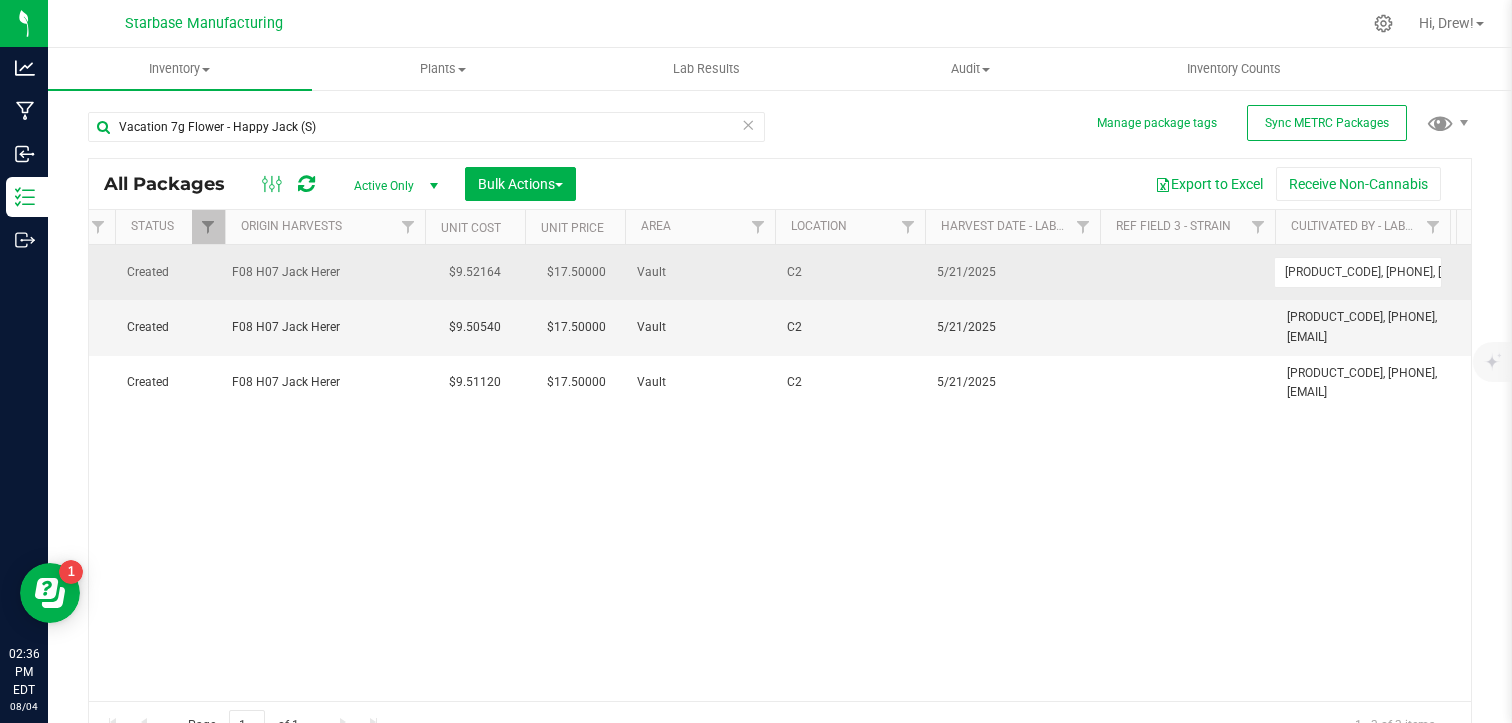 scroll, scrollTop: 0, scrollLeft: 139, axis: horizontal 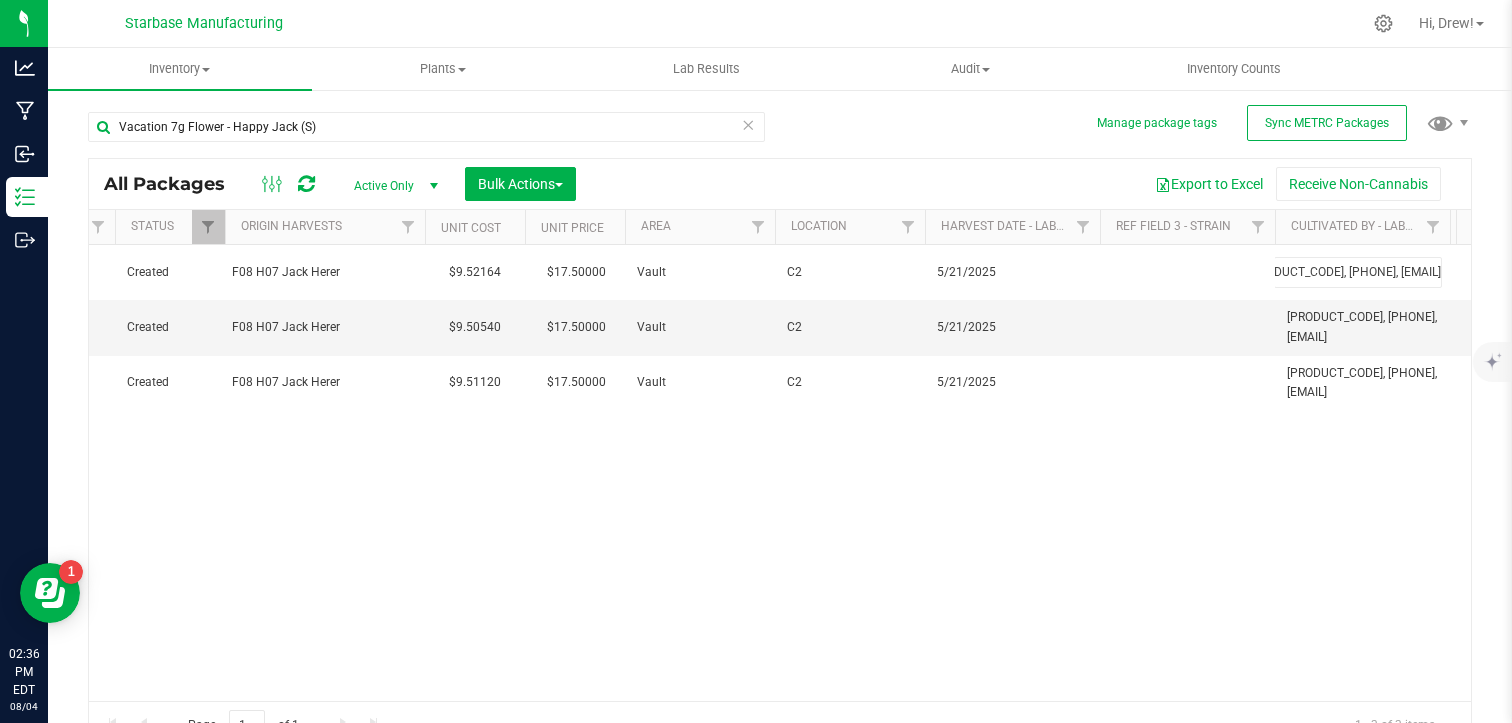 type on "[PRODUCT_CODE], [PHONE], [EMAIL]" 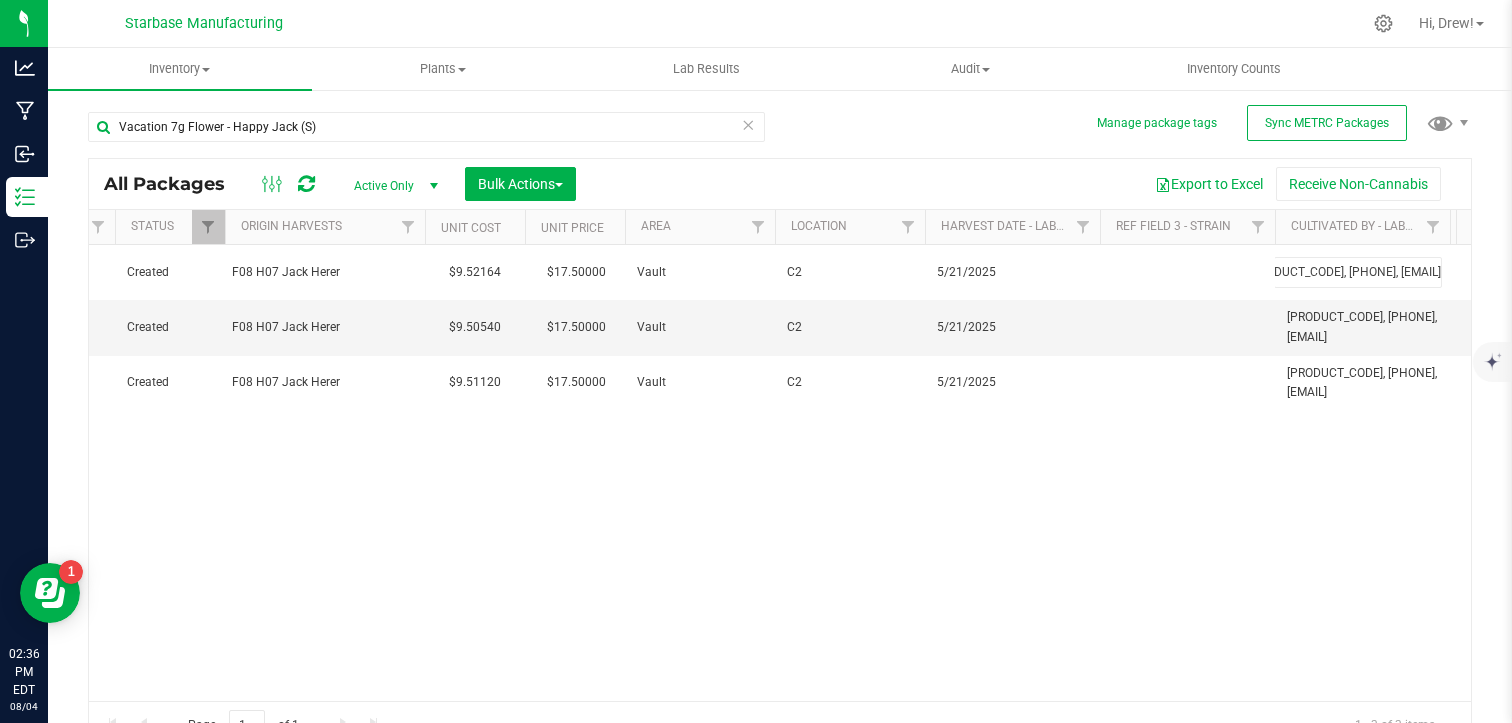 click on "All Packages
Active Only Active Only Lab Samples Locked All External Internal
Bulk Actions
Add to manufacturing run
Add to outbound order
Combine packages
Combine packages (lot)" at bounding box center (780, 453) 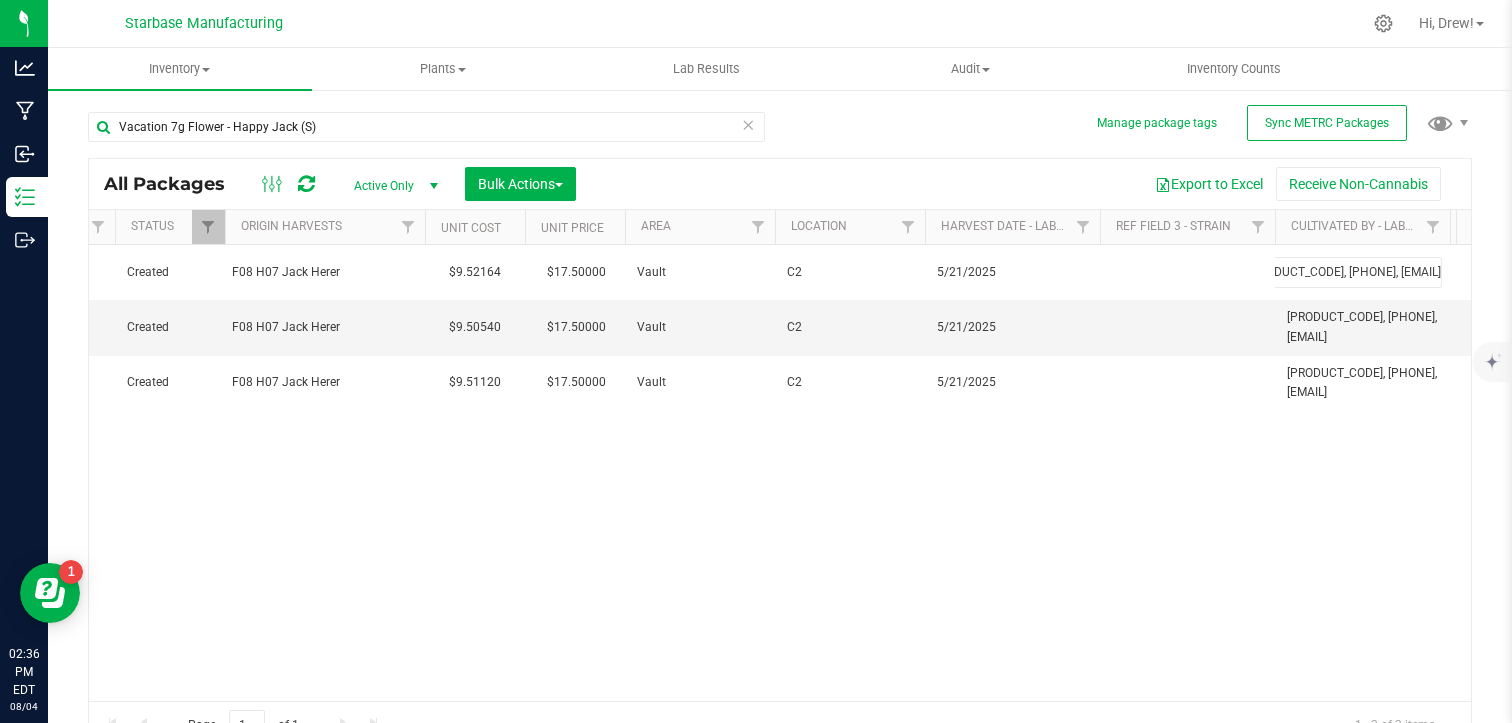 scroll, scrollTop: 0, scrollLeft: 0, axis: both 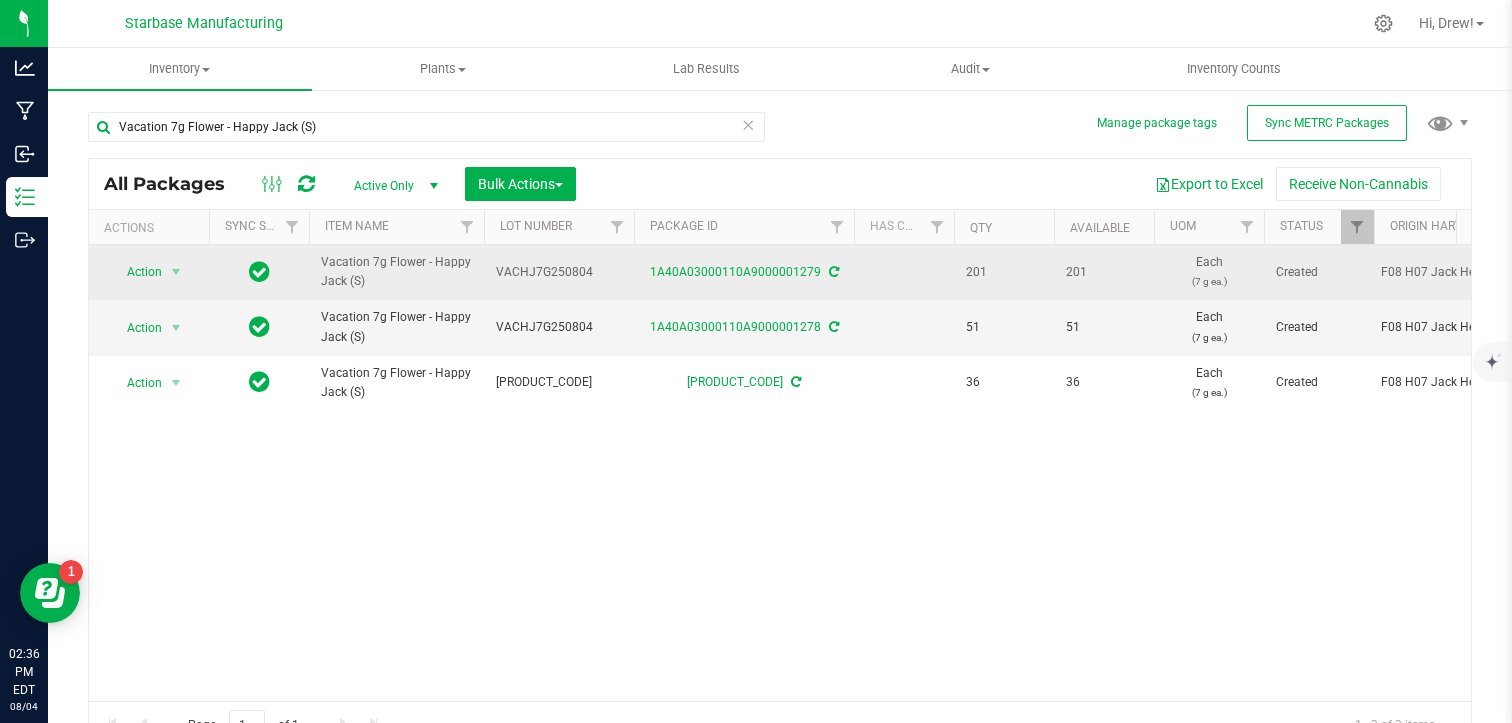 click on "1A40A03000110A9000001279" at bounding box center (744, 272) 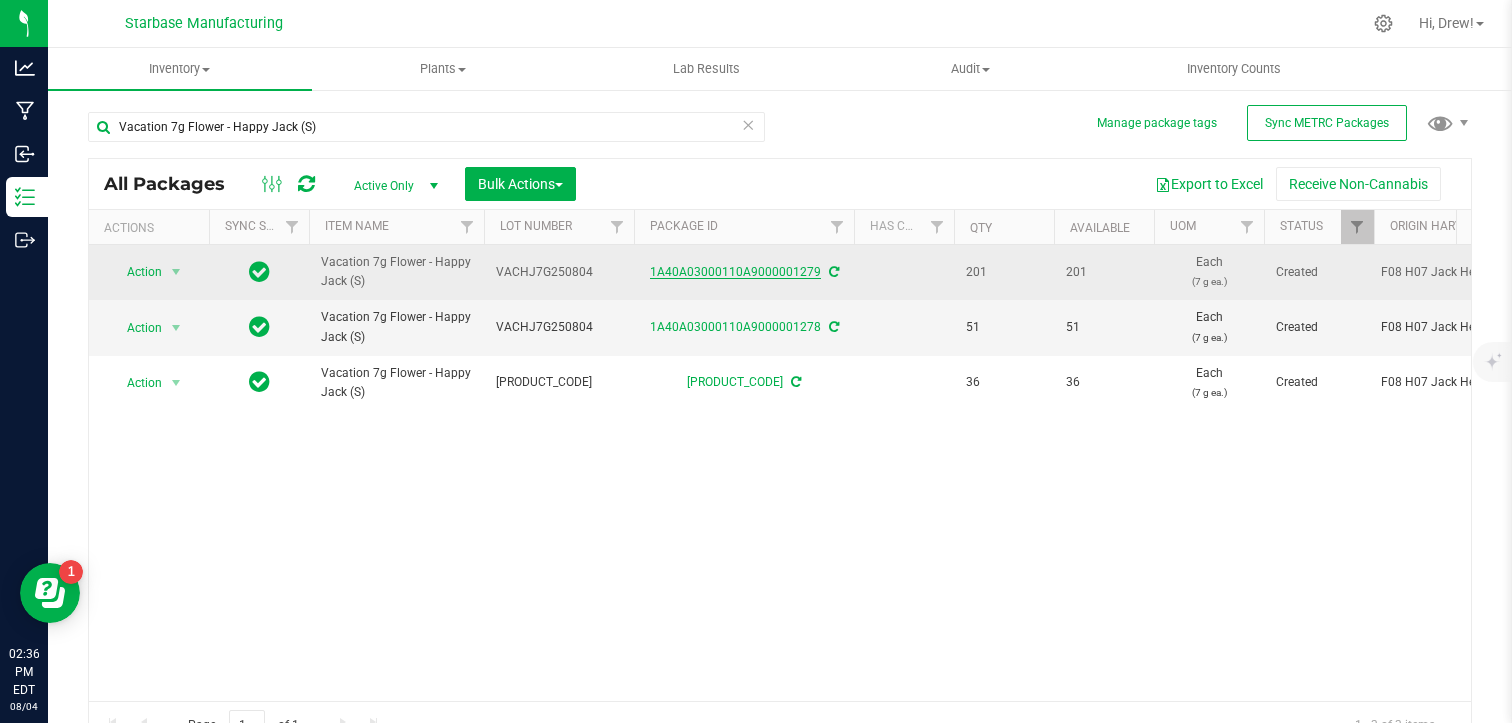 click on "1A40A03000110A9000001279" at bounding box center [735, 272] 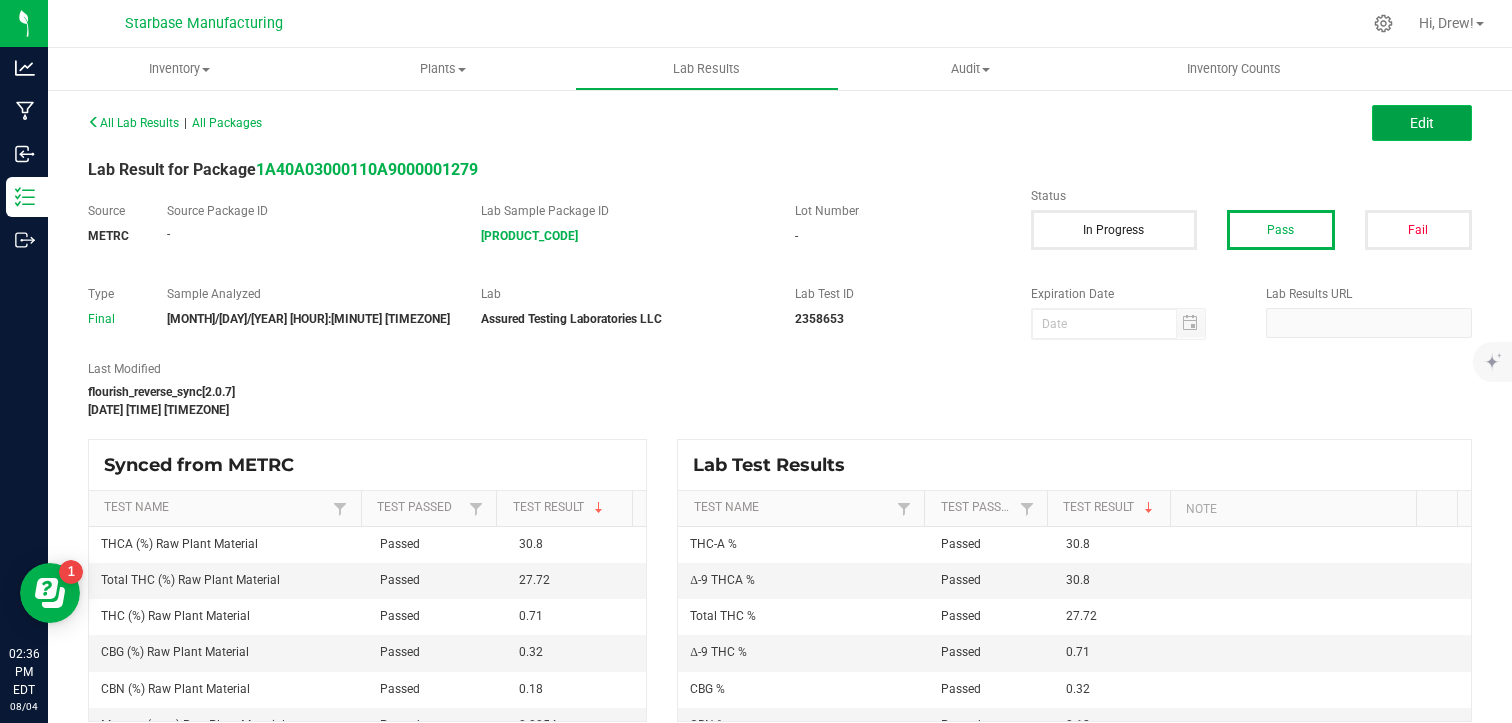 click on "Edit" at bounding box center [1422, 123] 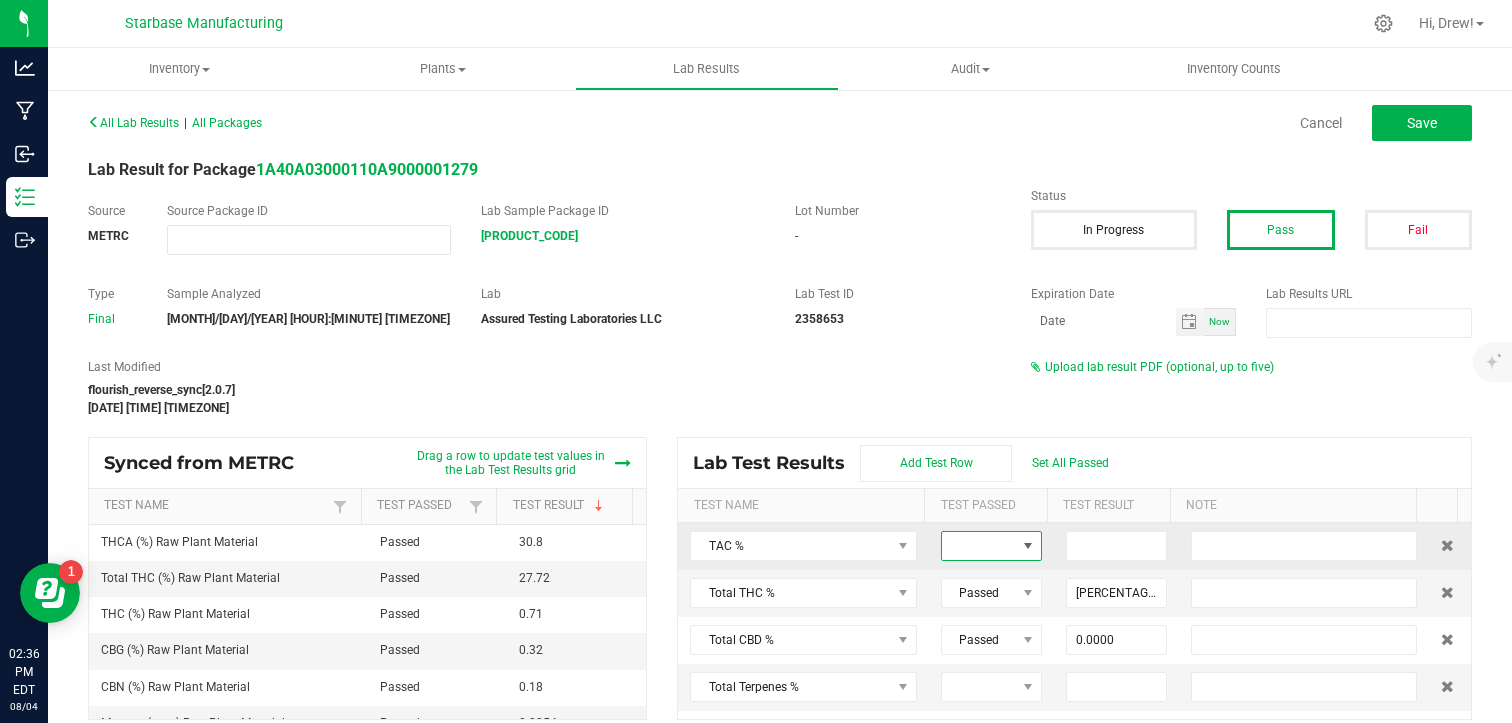 click at bounding box center (979, 546) 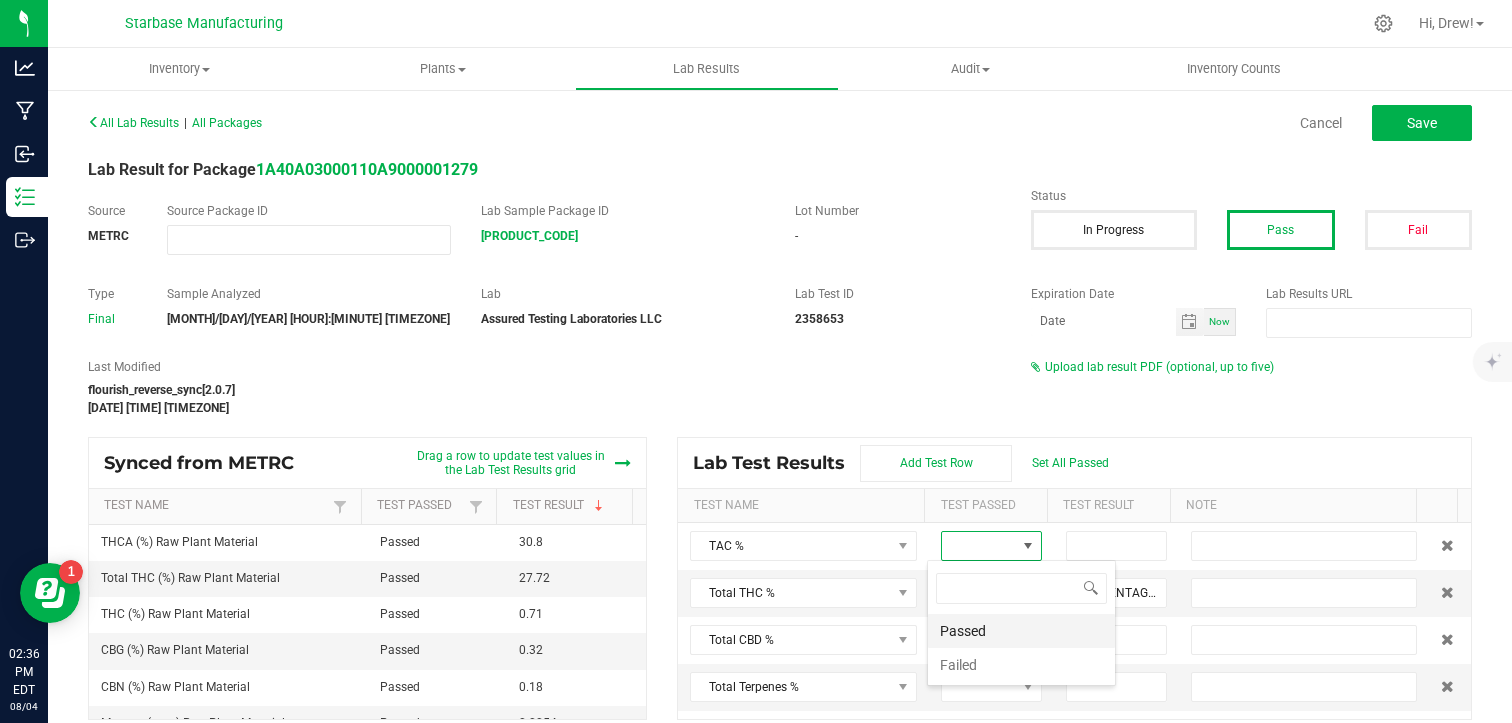 click on "Passed" at bounding box center [1021, 631] 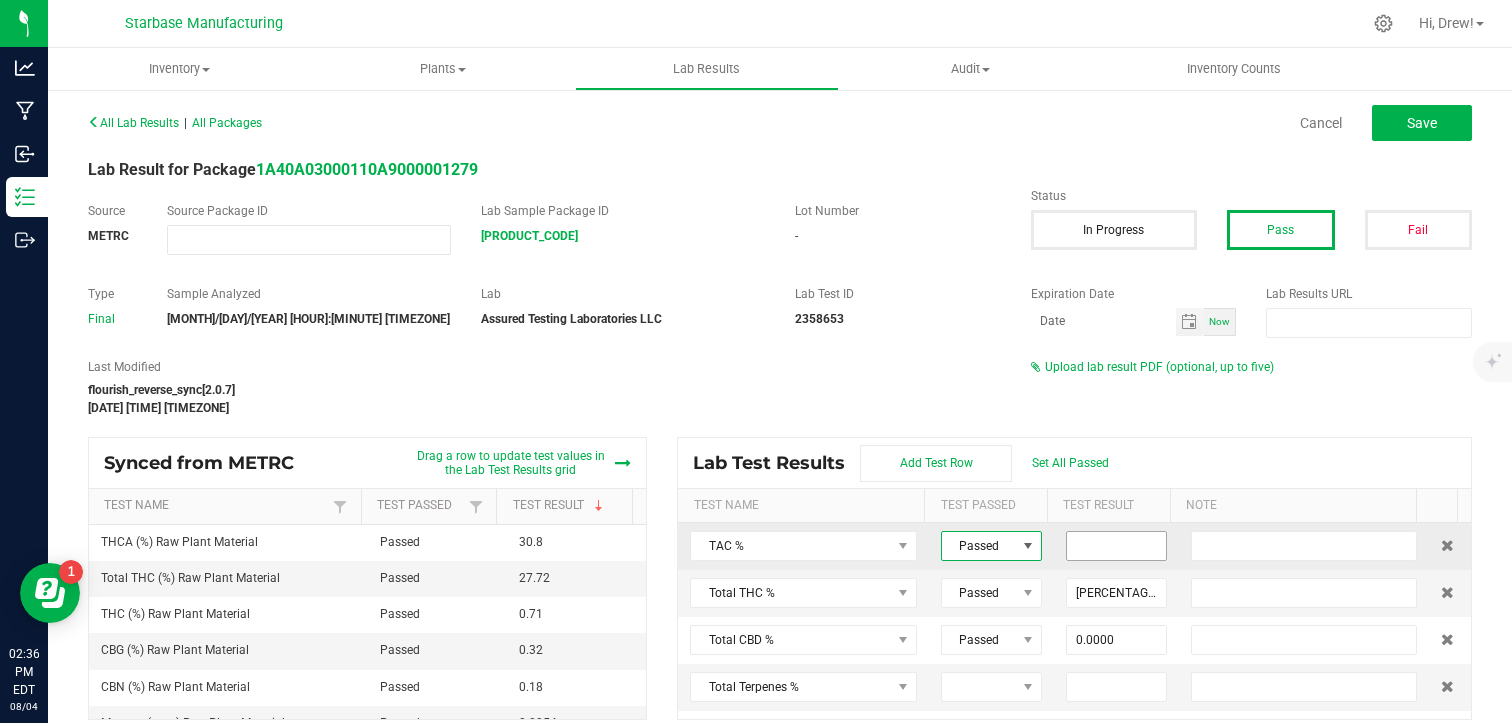 click at bounding box center (1116, 546) 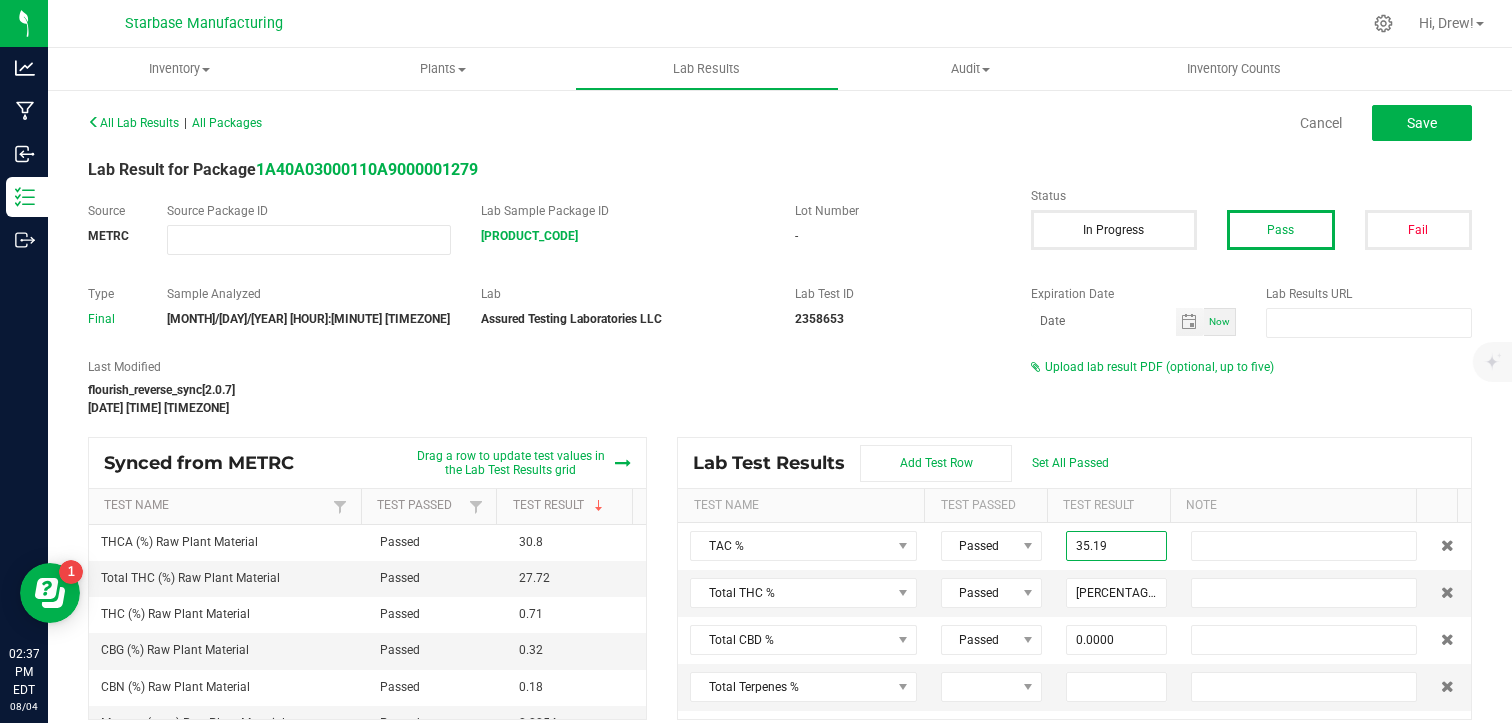 type on "35.1900" 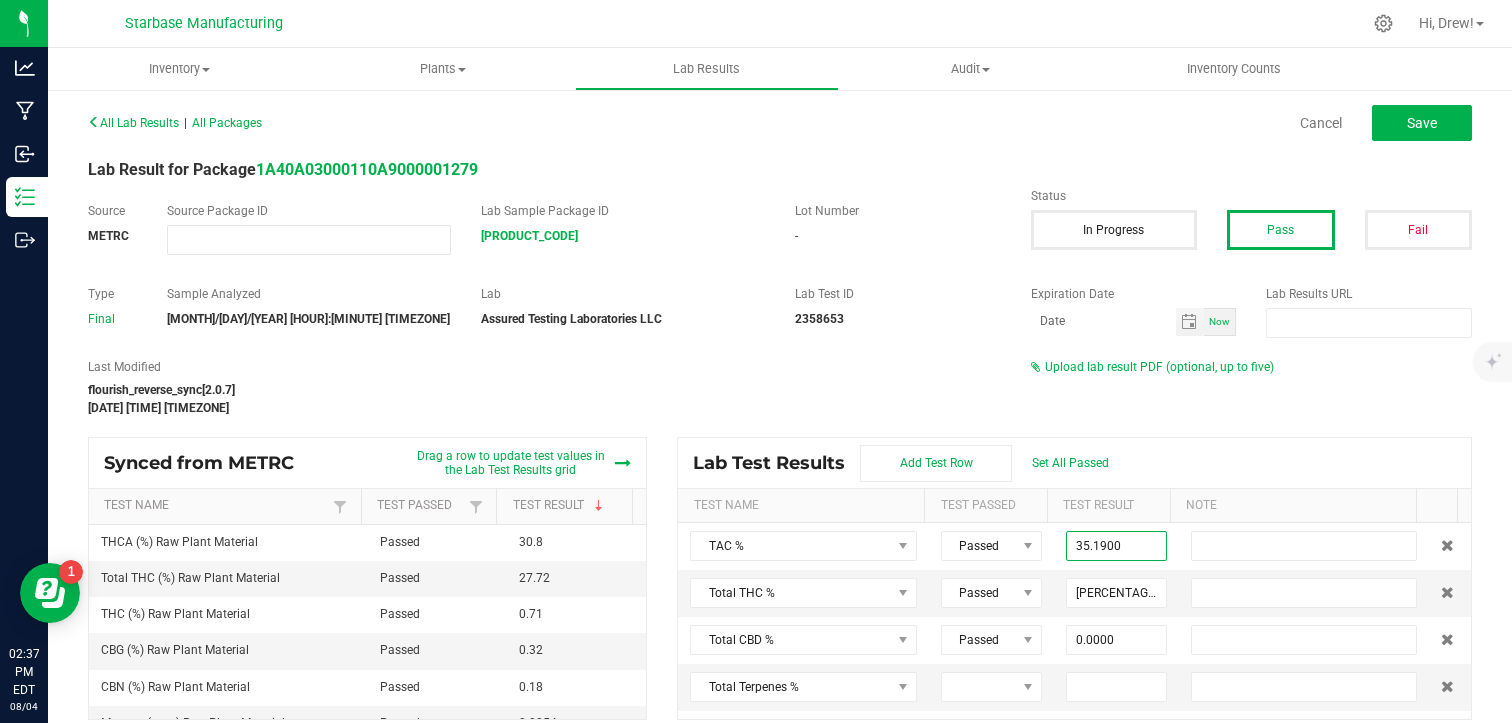 click on "All Lab Results  |  All Packages   Cancel   Save   Lab Result for Package  1A40A03000110A9000001279  Source  METRC  Source Package ID   Lab Sample Package ID  1A40A030000DC51000023374  Lot Number  -  Status   In Progress   Pass   Fail   Type   Final   Sample Analyzed  06/24/2025 12:29 PM EDT  Lab  Assured Testing Laboratories LLC  Lab Test ID  2358653  Expiration Date  Now  Lab Results URL   Last Modified  flourish_reverse_sync[2.0.7] Jun 27, 2025 4:21:58 PM EDT  Upload lab result PDF (optional, up to five)   Synced from METRC   Drag a row to update test values in the Lab Test Results grid  Test Name Test Passed Test Result  THCA (%) Raw Plant Material   Passed   30.8   Total THC (%) Raw Plant Material   Passed   27.72   THC (%) Raw Plant Material   Passed   0.71   CBG (%) Raw Plant Material   Passed   0.32   CBN (%) Raw Plant Material   Passed   0.18   Mercury (ppm) Raw Plant Material   Passed   0.0054   Arsenic (ppm) Raw Plant Material   Passed   0   Bifenazate (ppb) Raw Plant Material   Passed   0   0" at bounding box center [780, 414] 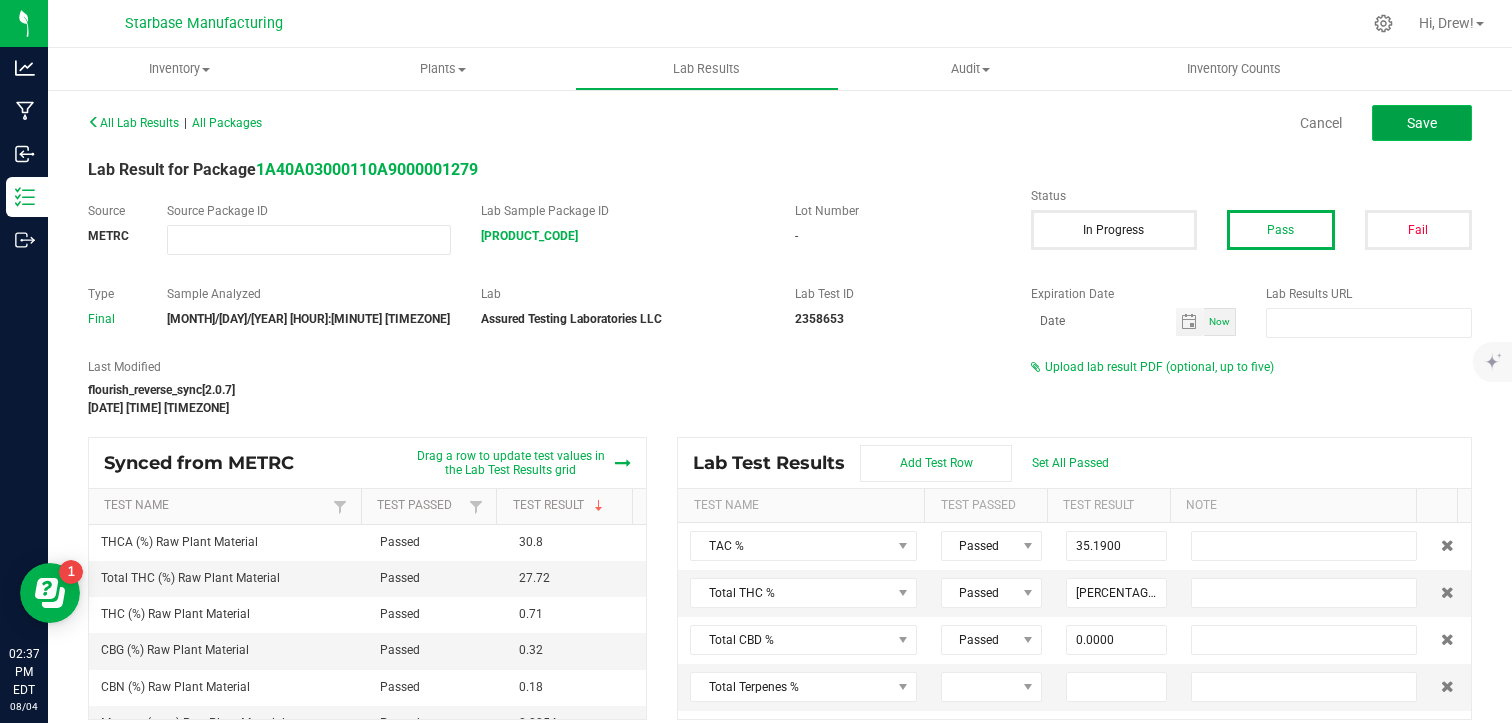 click on "Save" 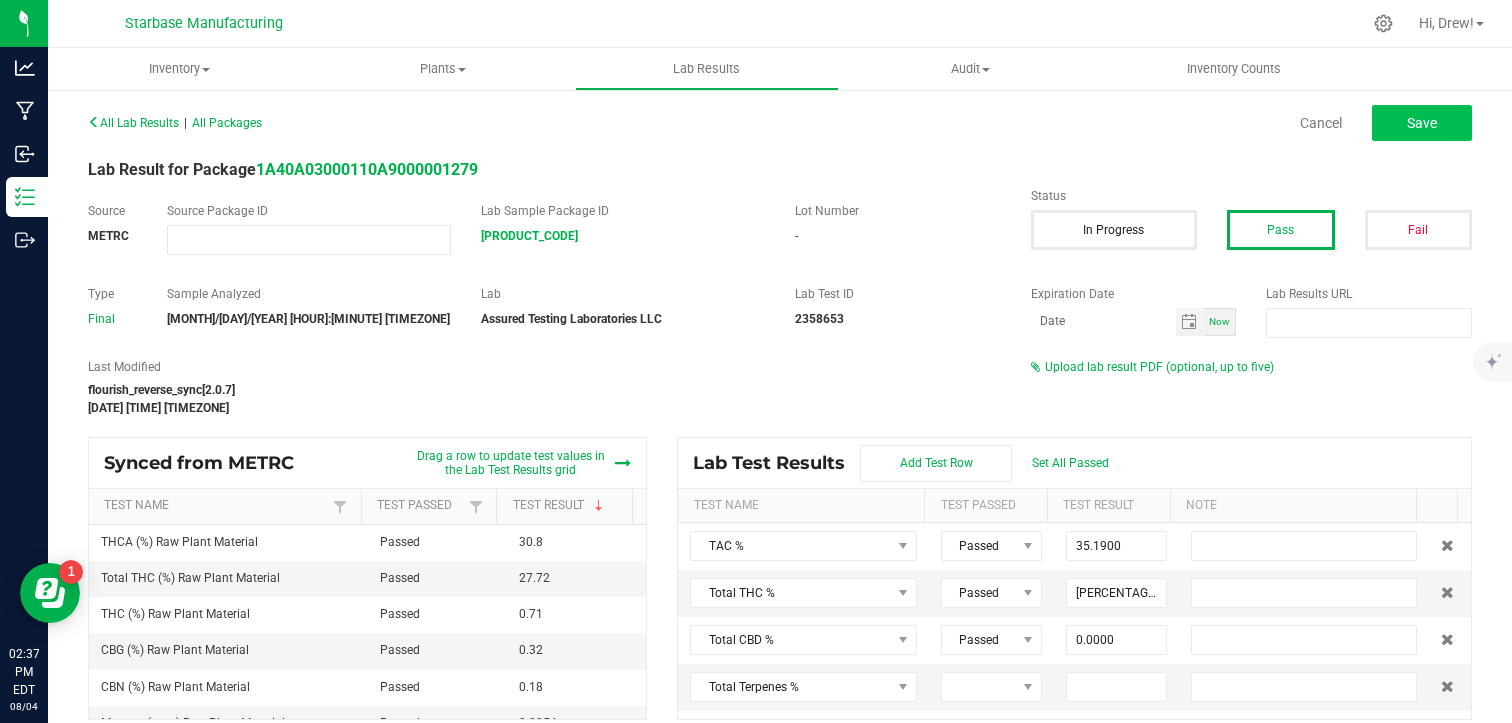 type on "0.1800" 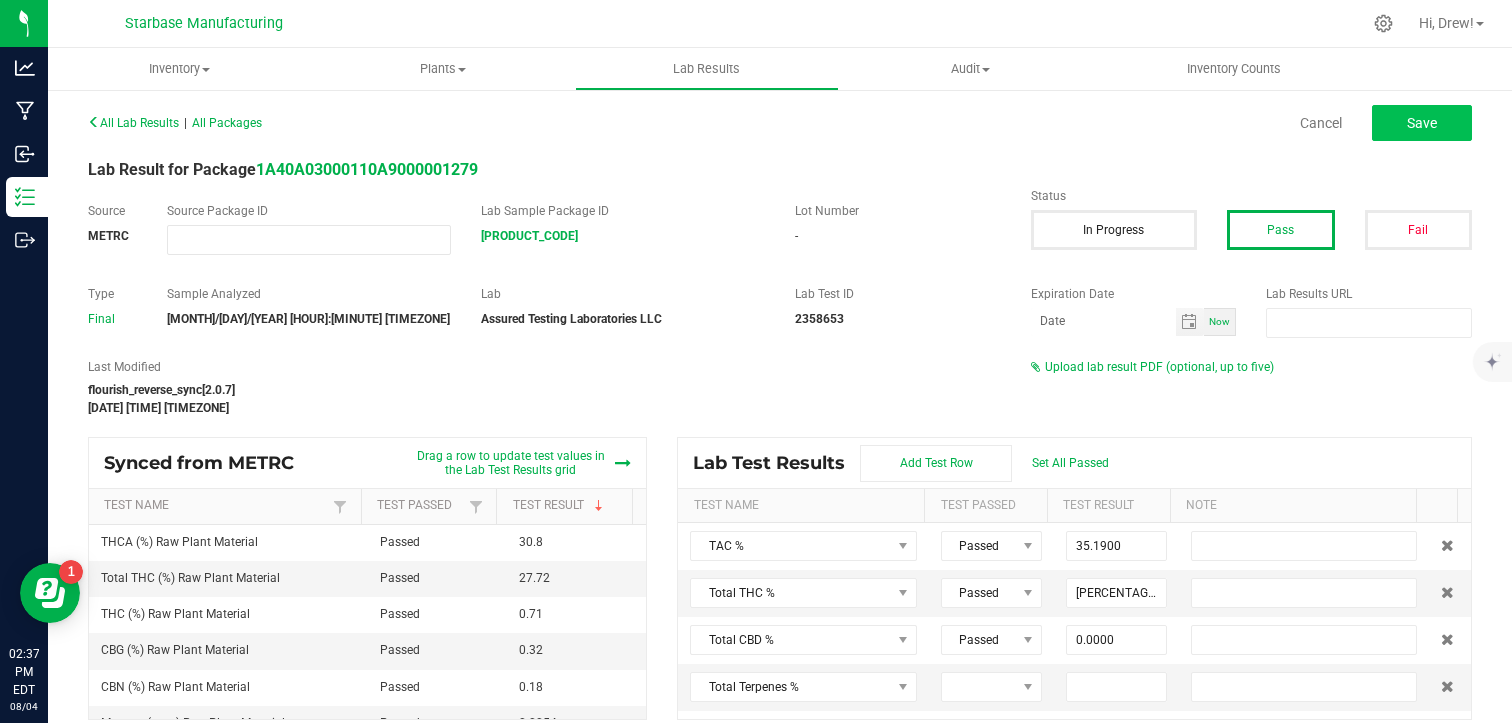 type on "0.7100" 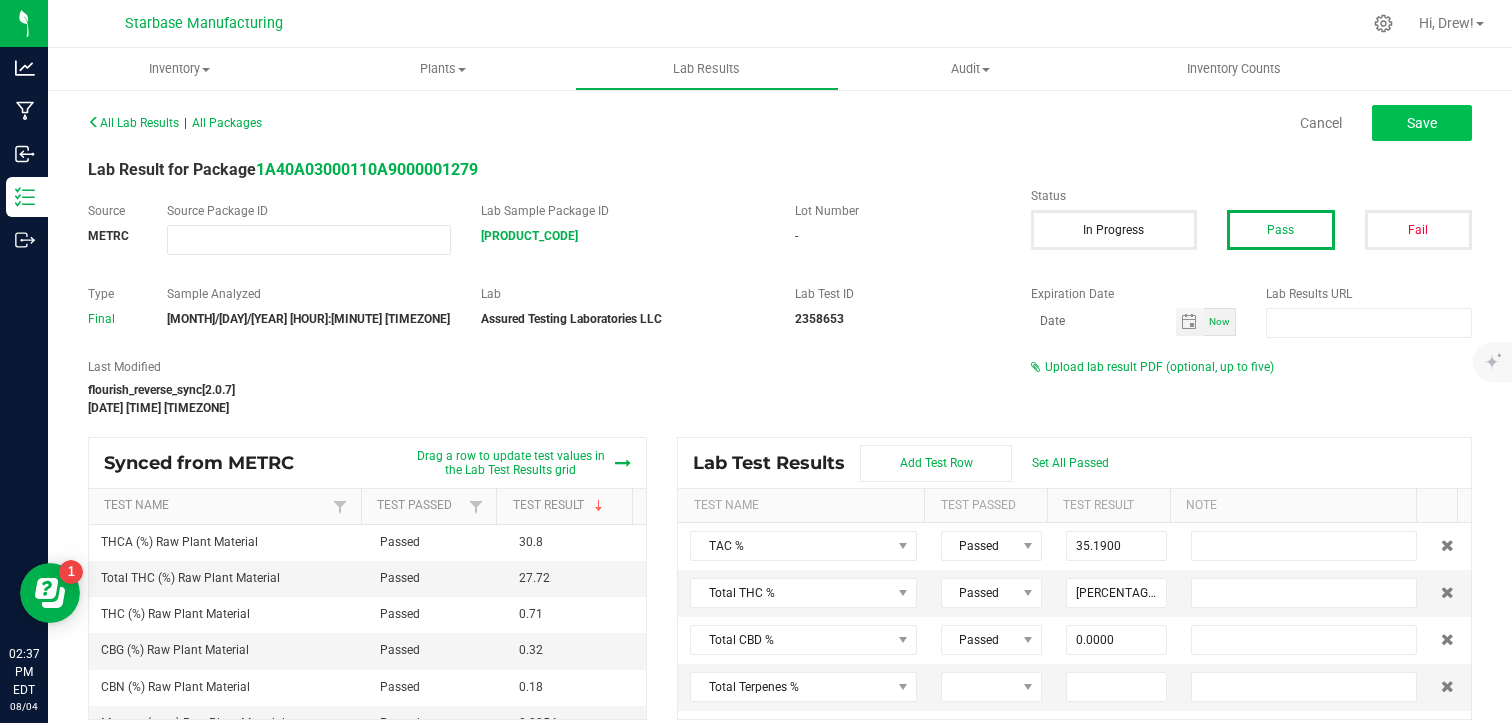 type on "30.8000" 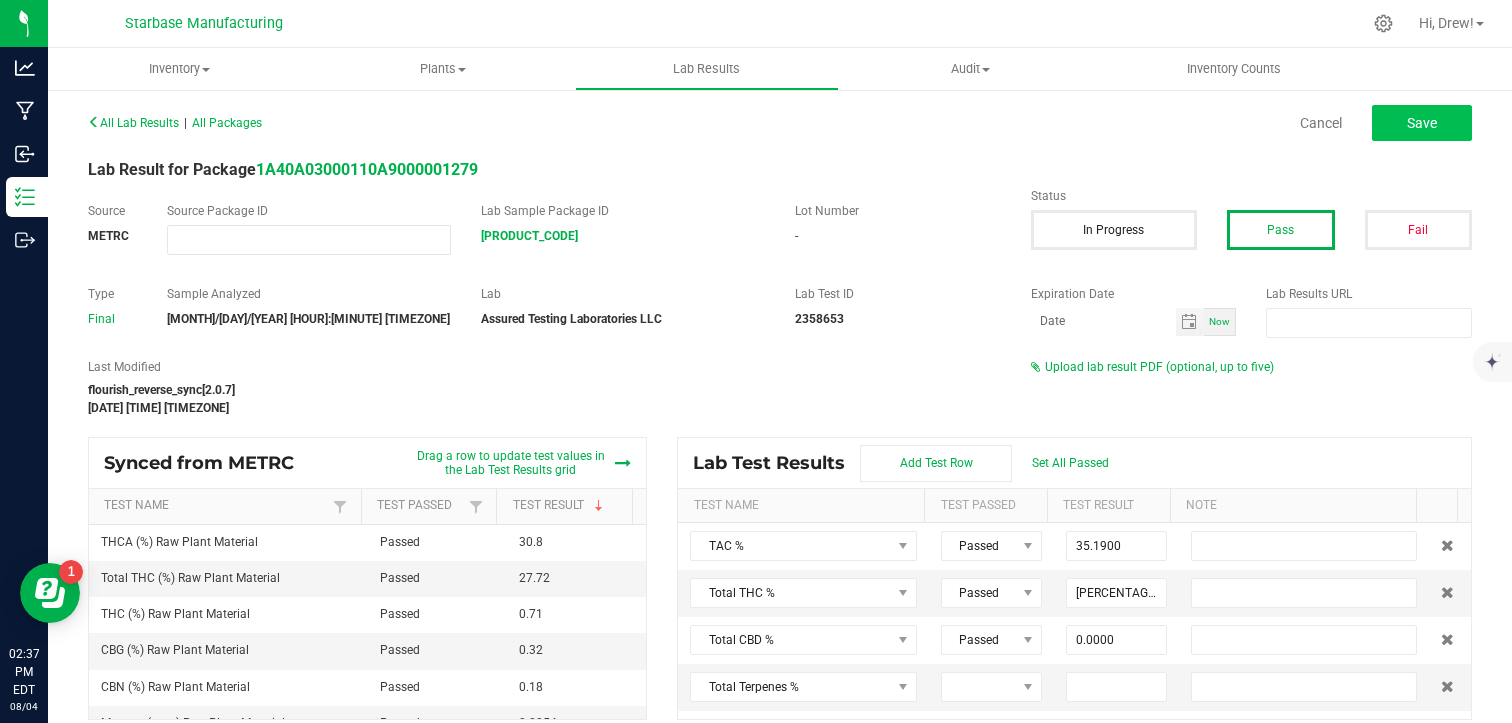 type on "30.8000" 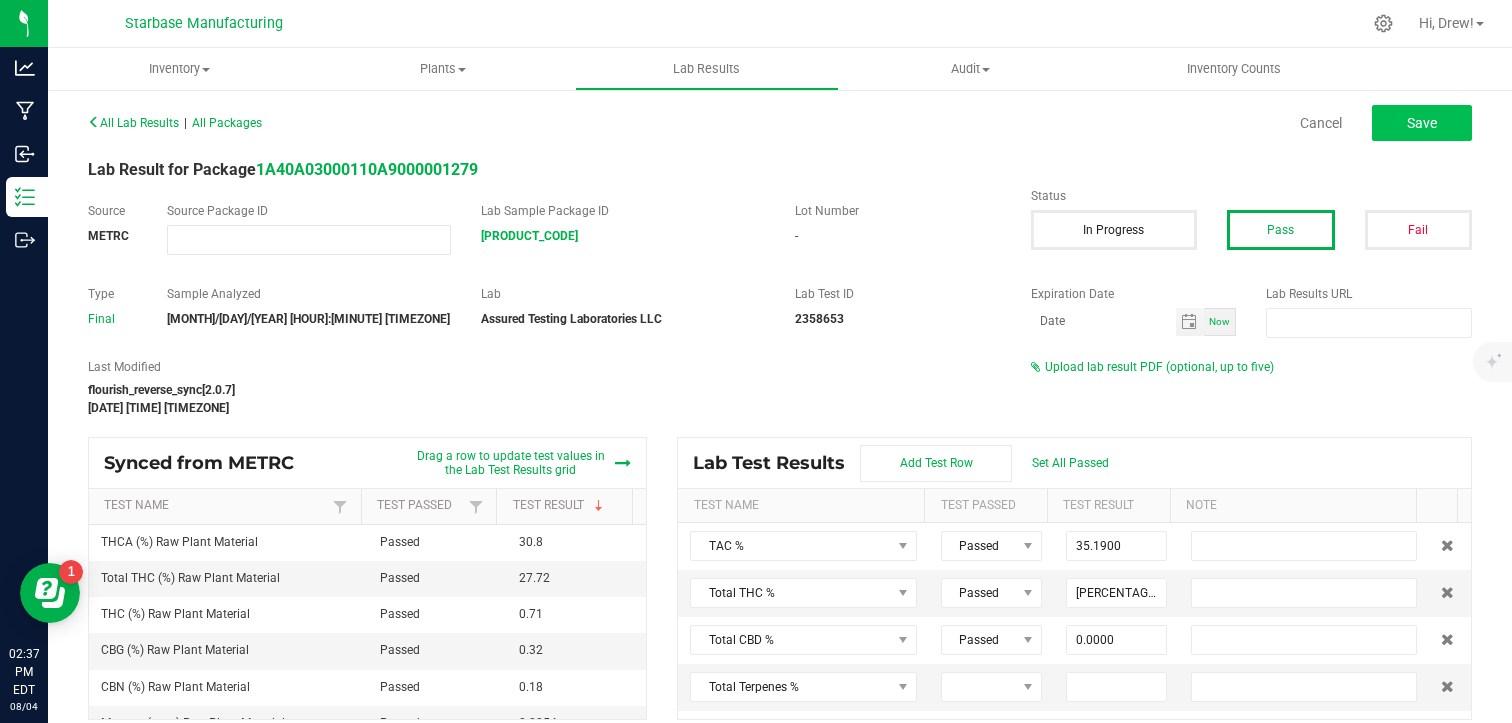 type on "0.0000" 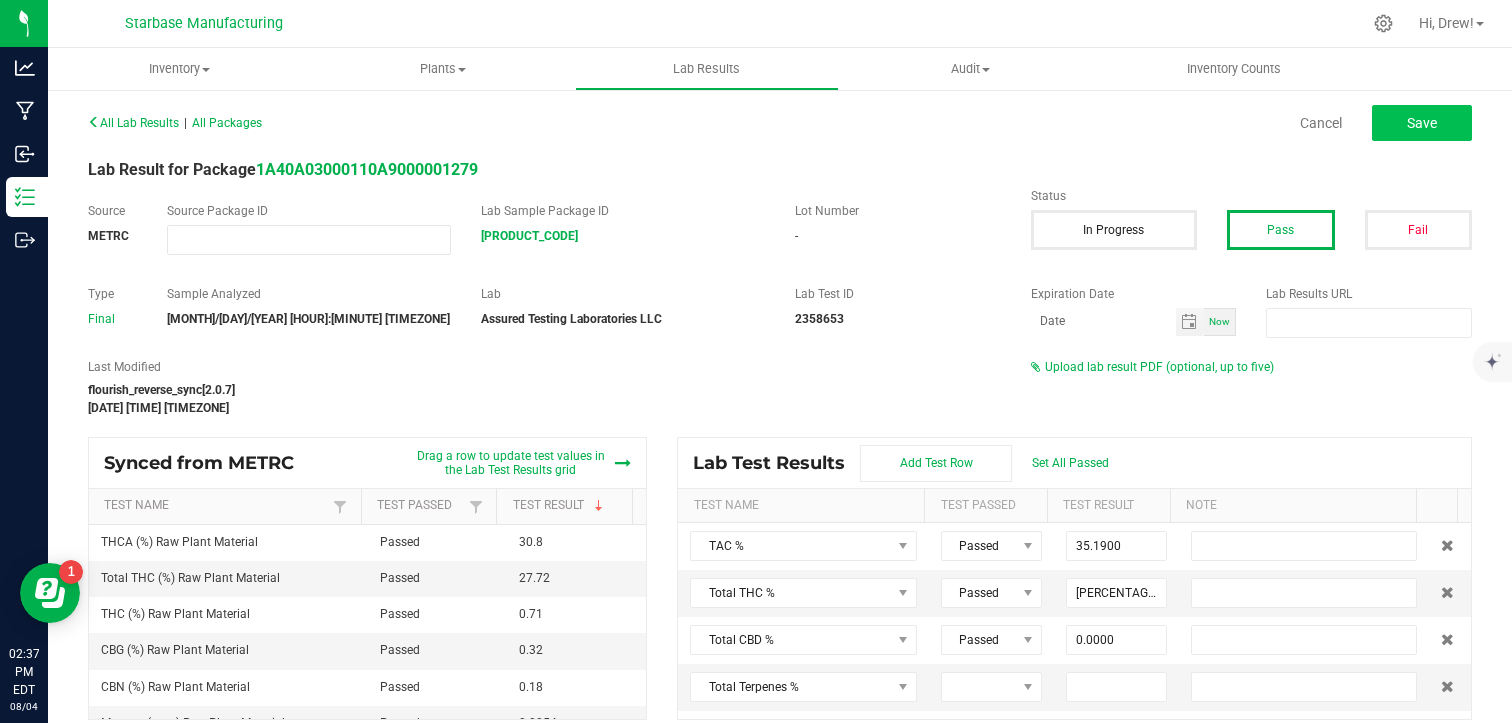 type on "0.0000" 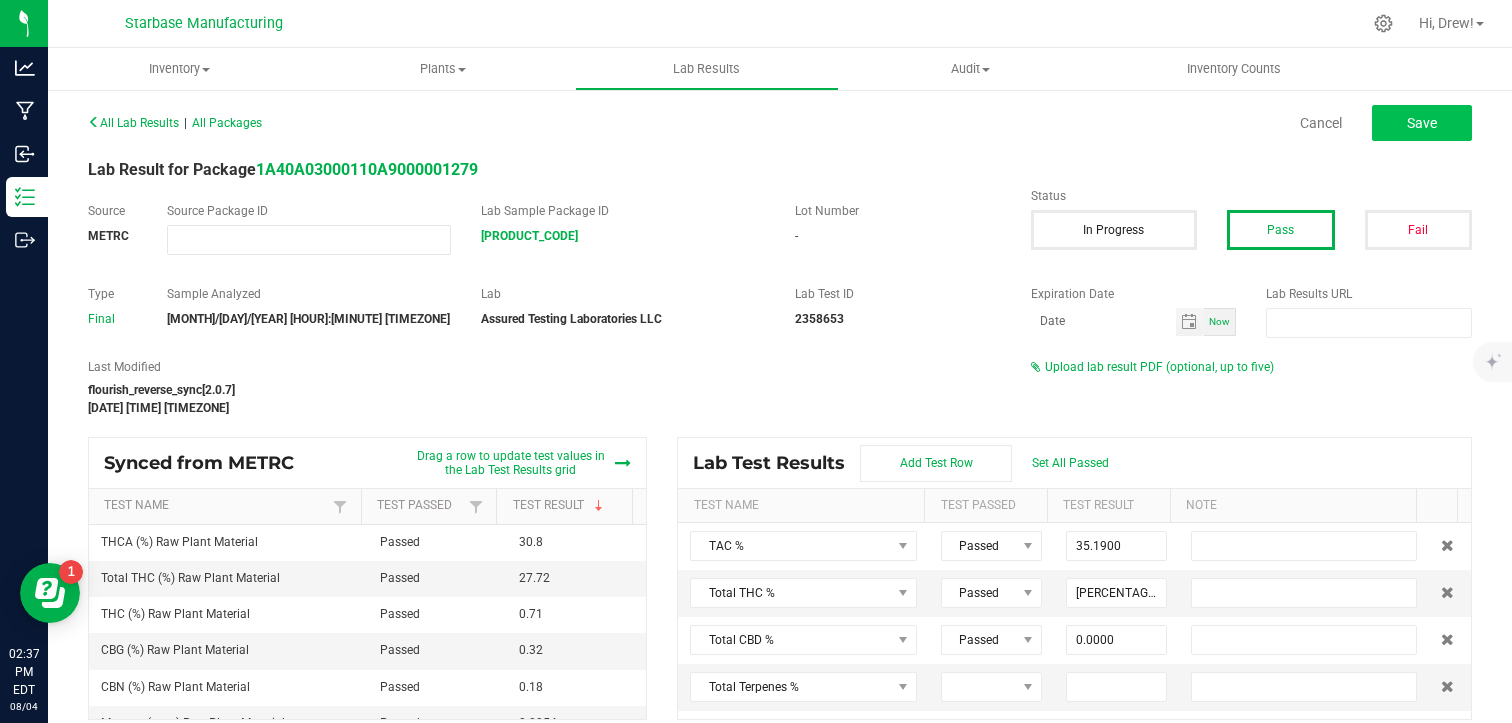 type on "0.3200" 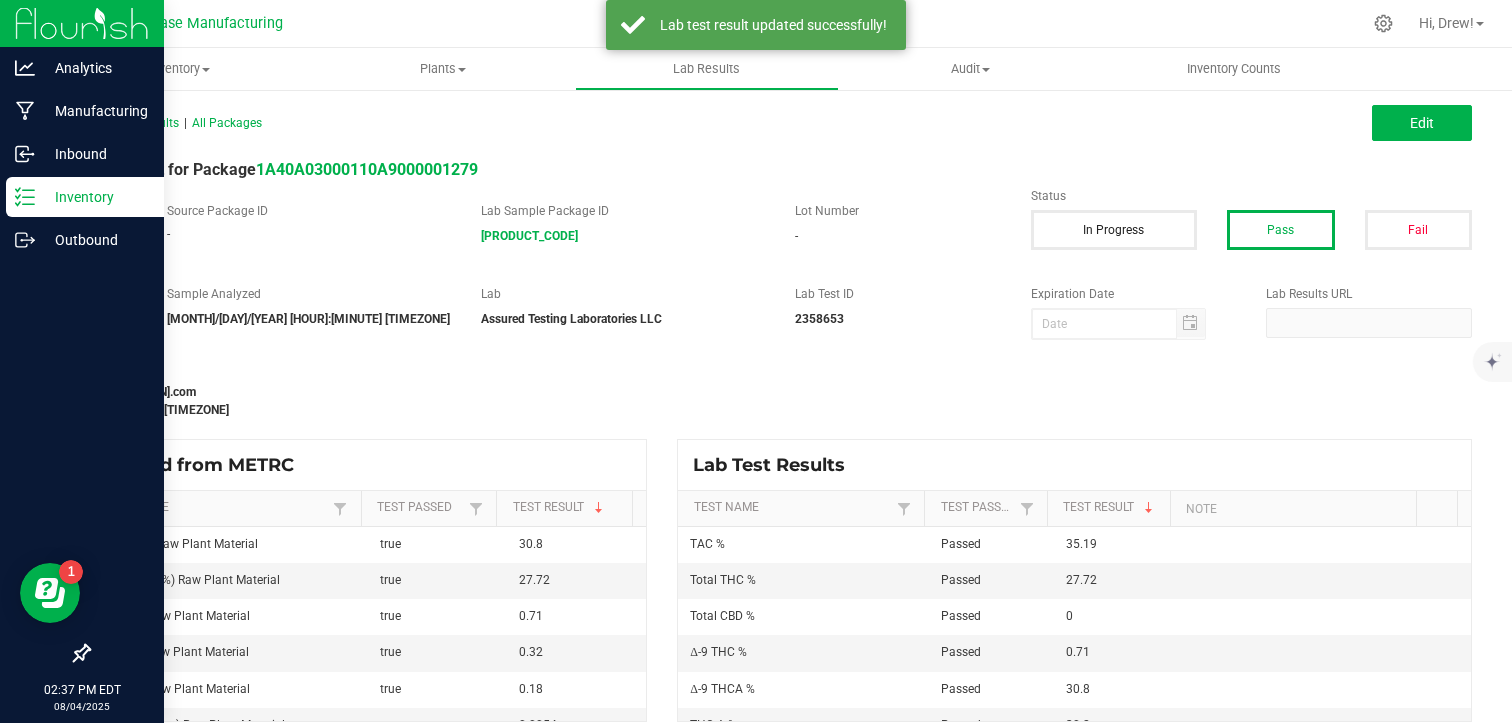 click 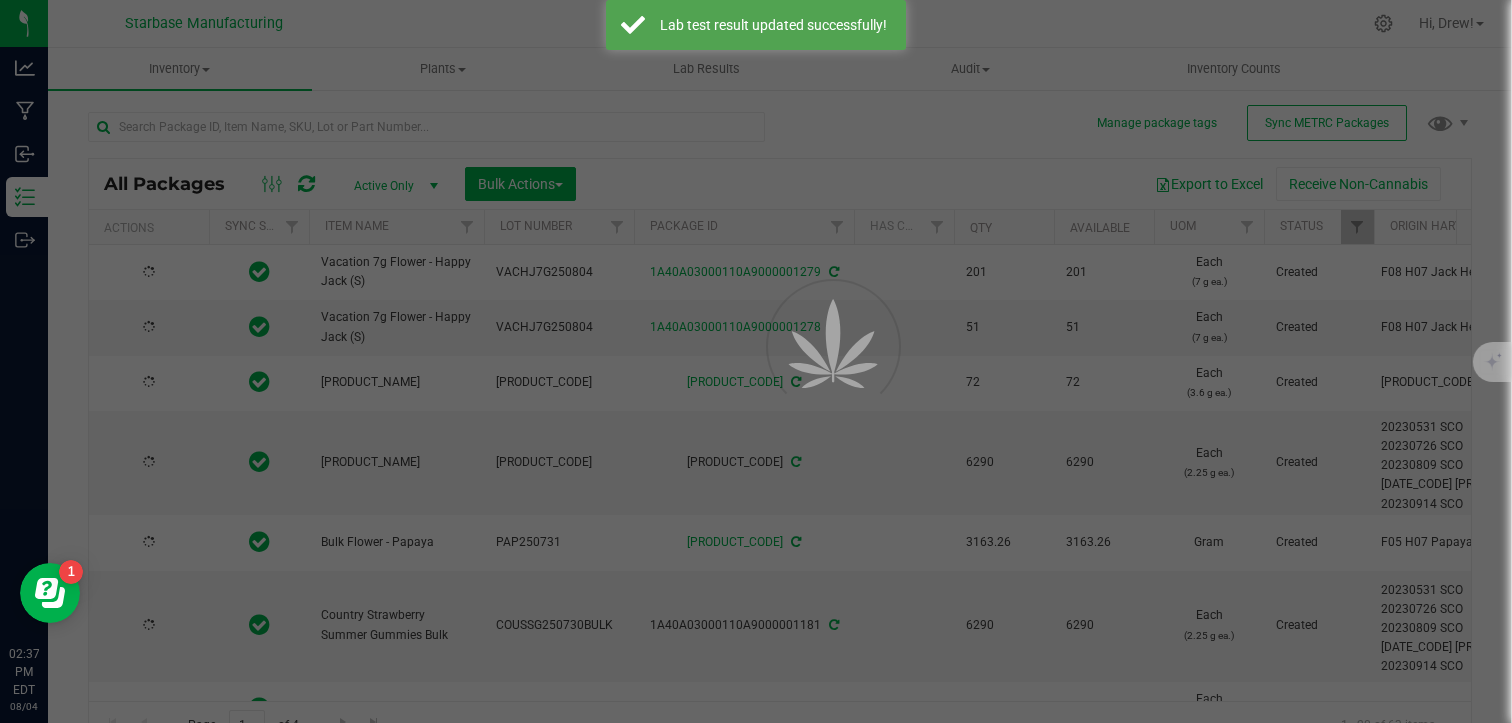 click at bounding box center (756, 361) 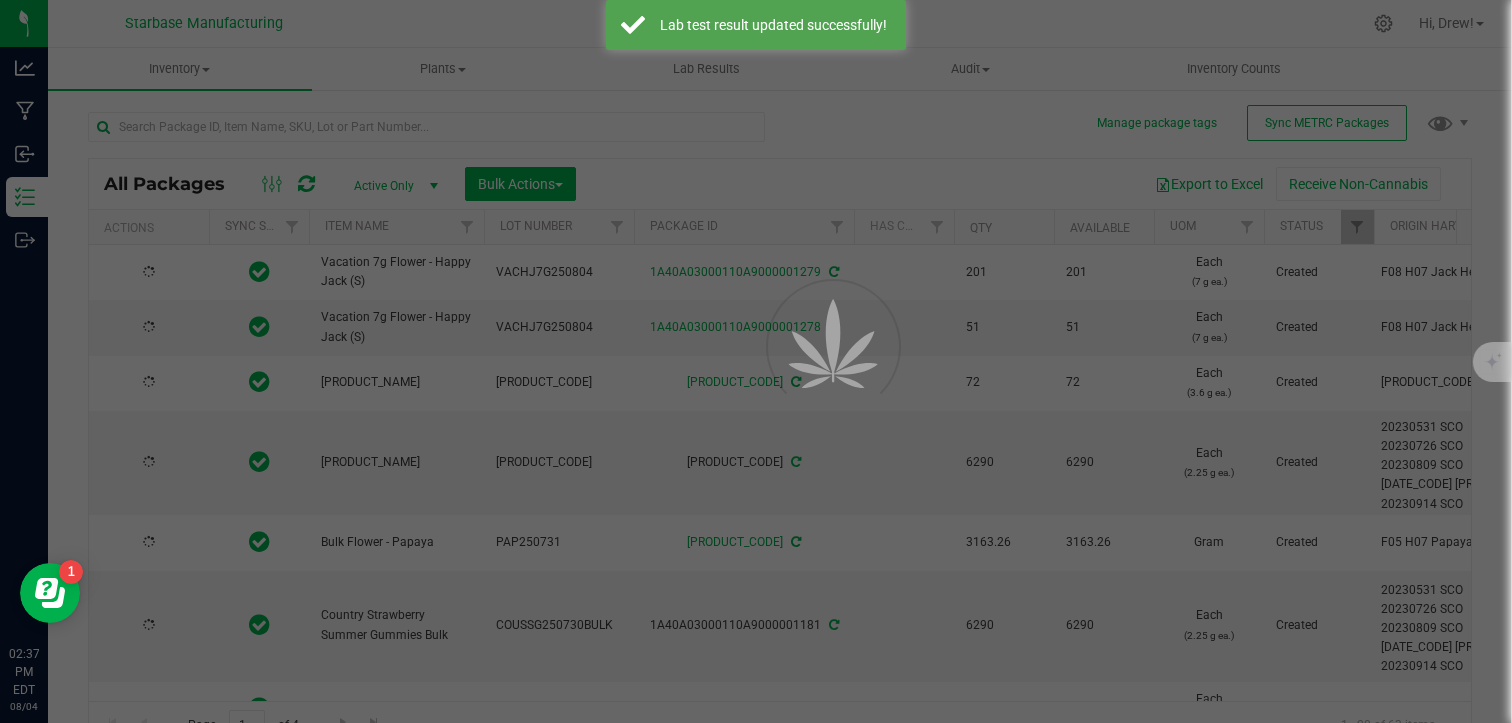 type on "2025-08-04" 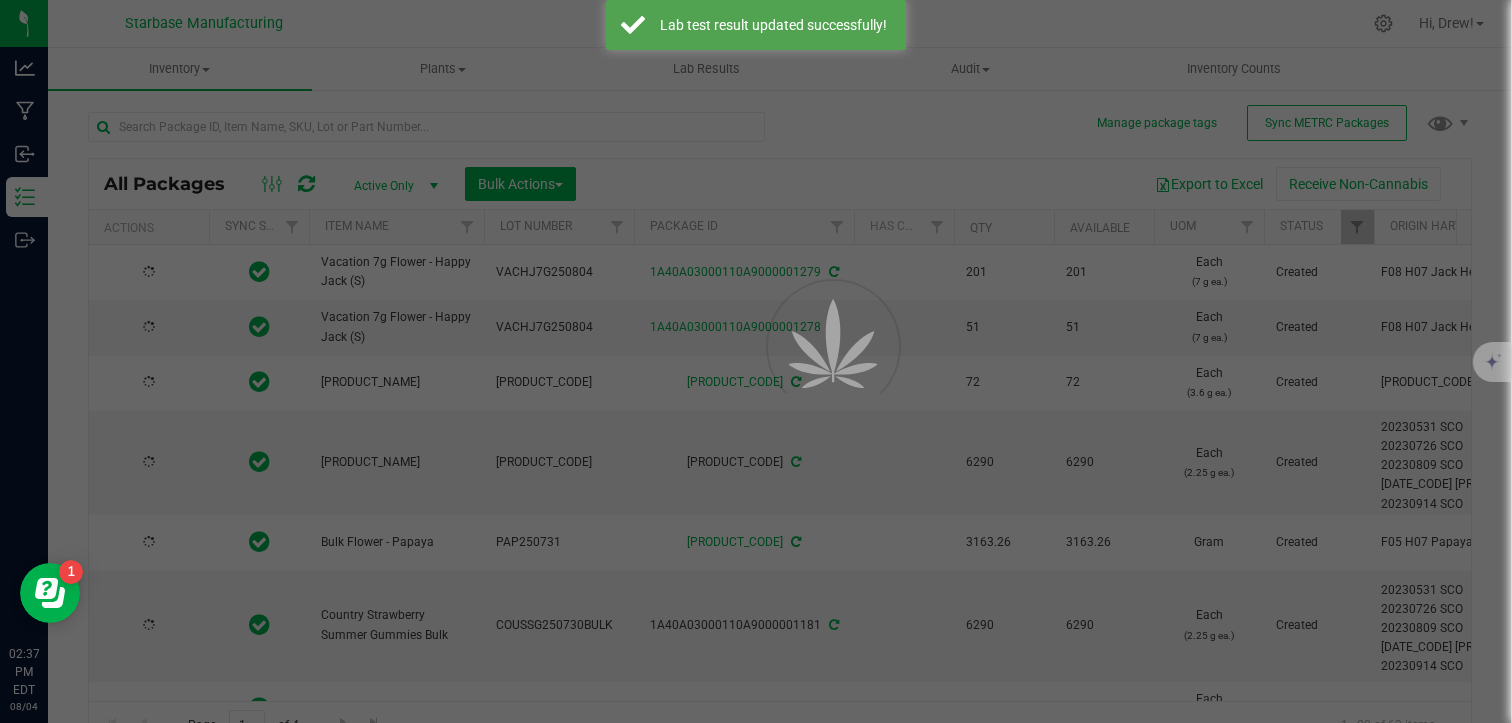 type on "2025-08-04" 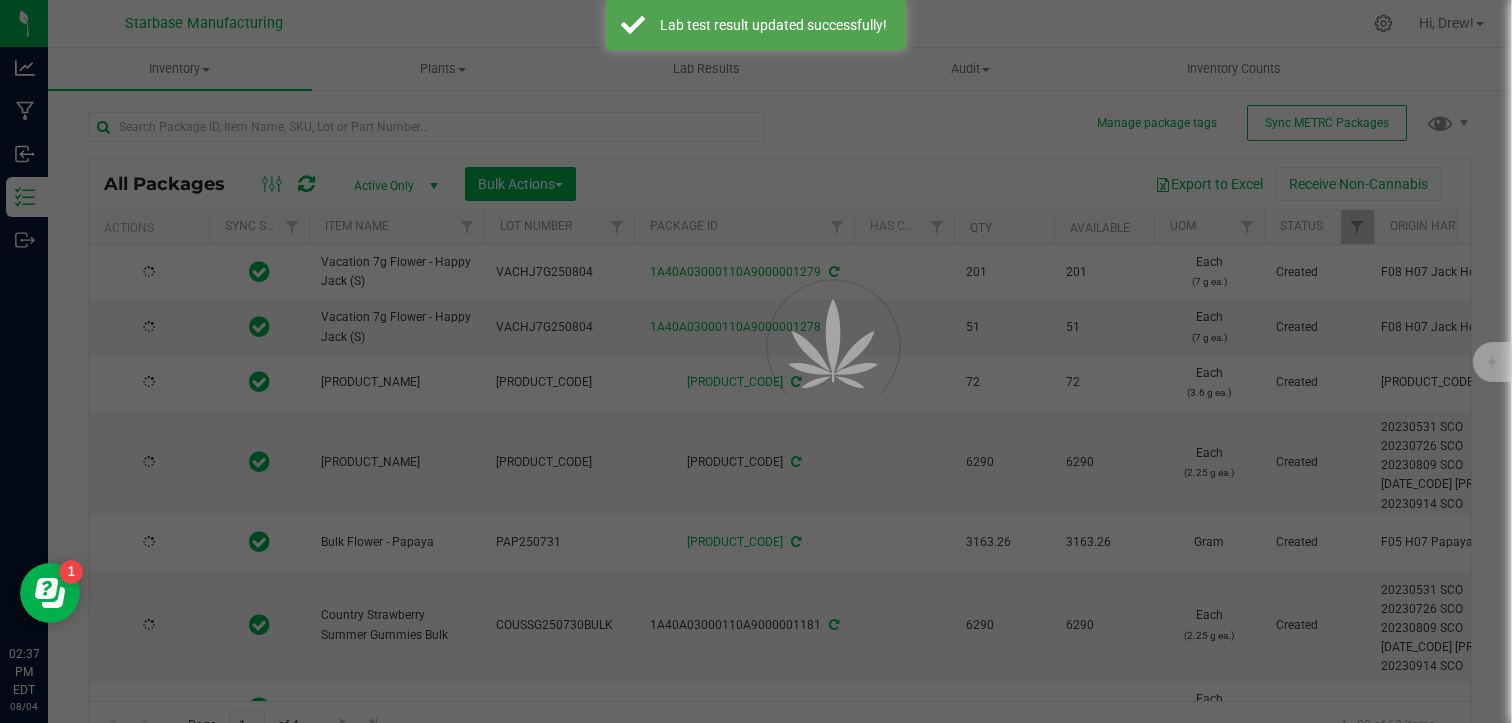 type on "2025-08-01" 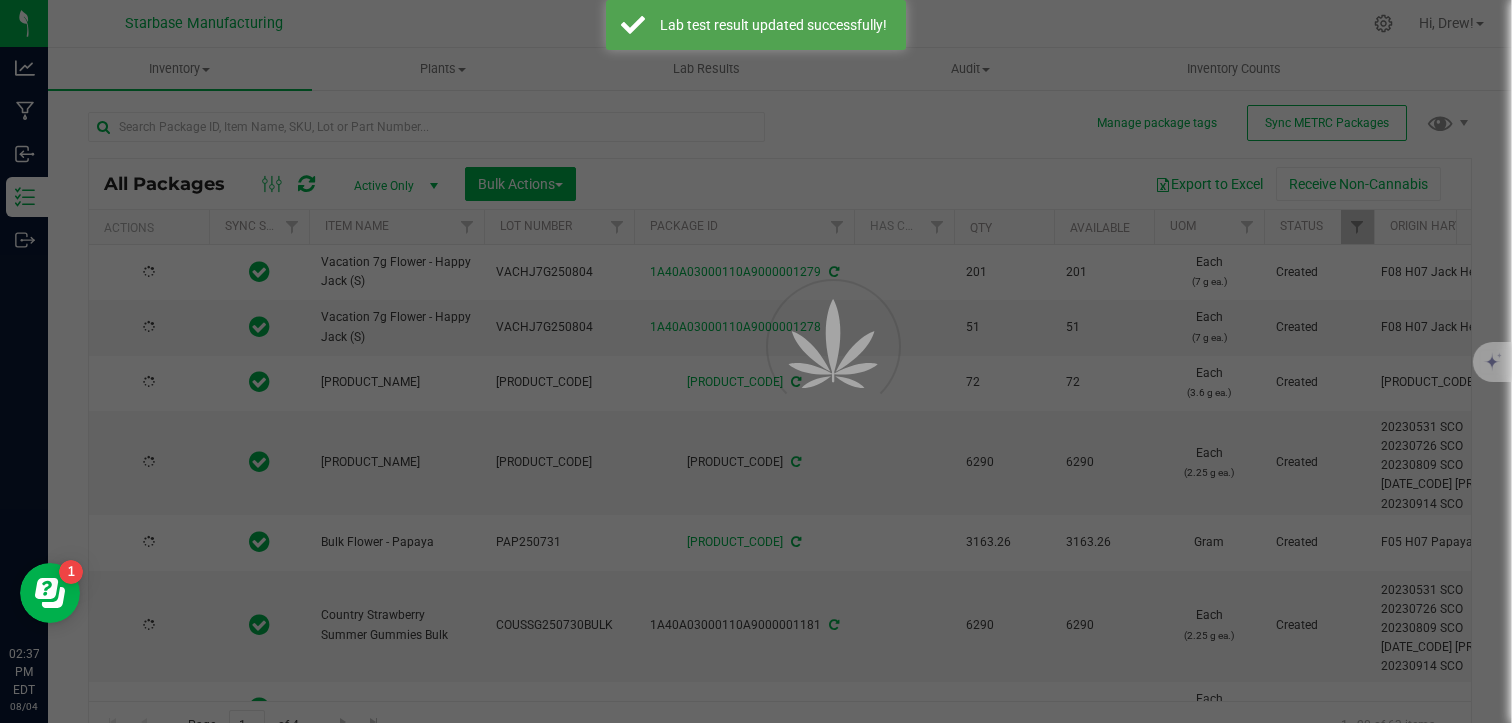 type on "2025-07-31" 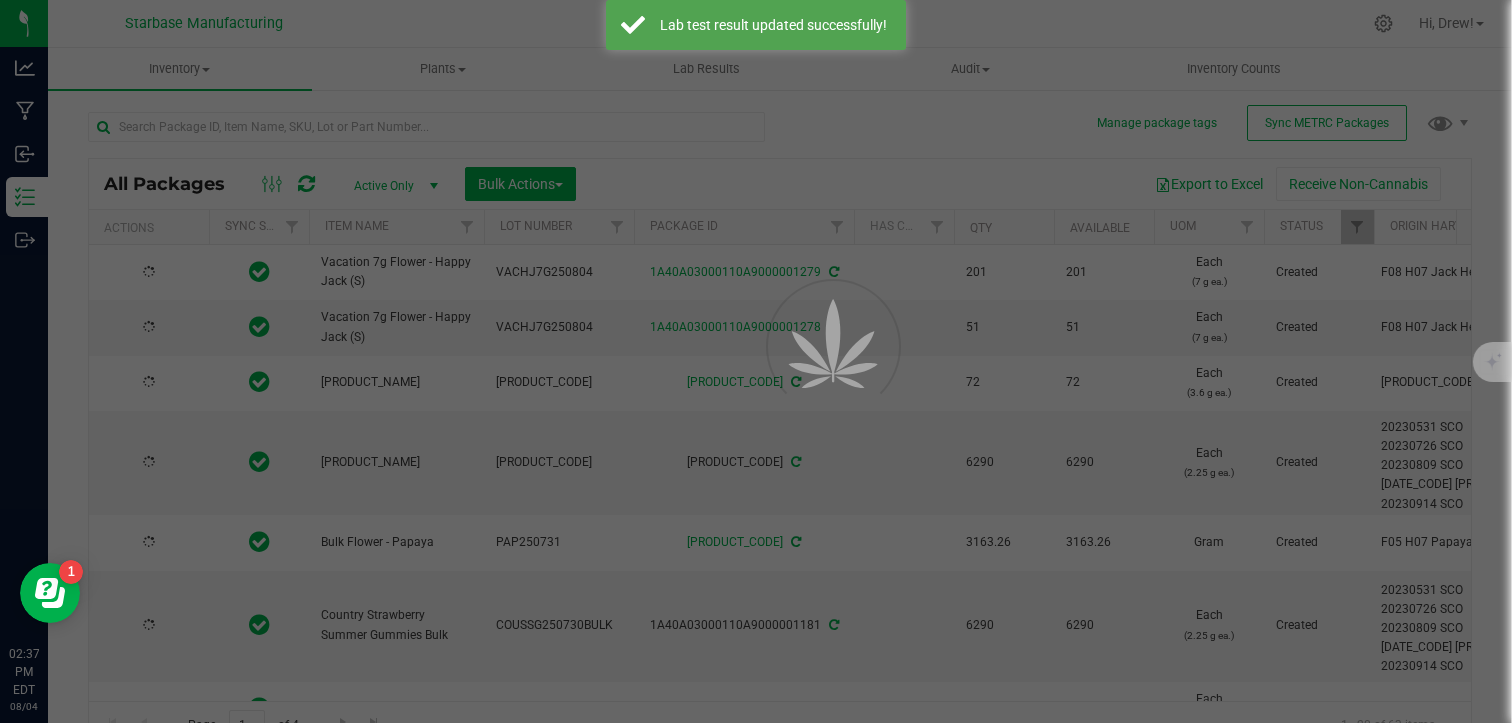 type on "2025-07-30" 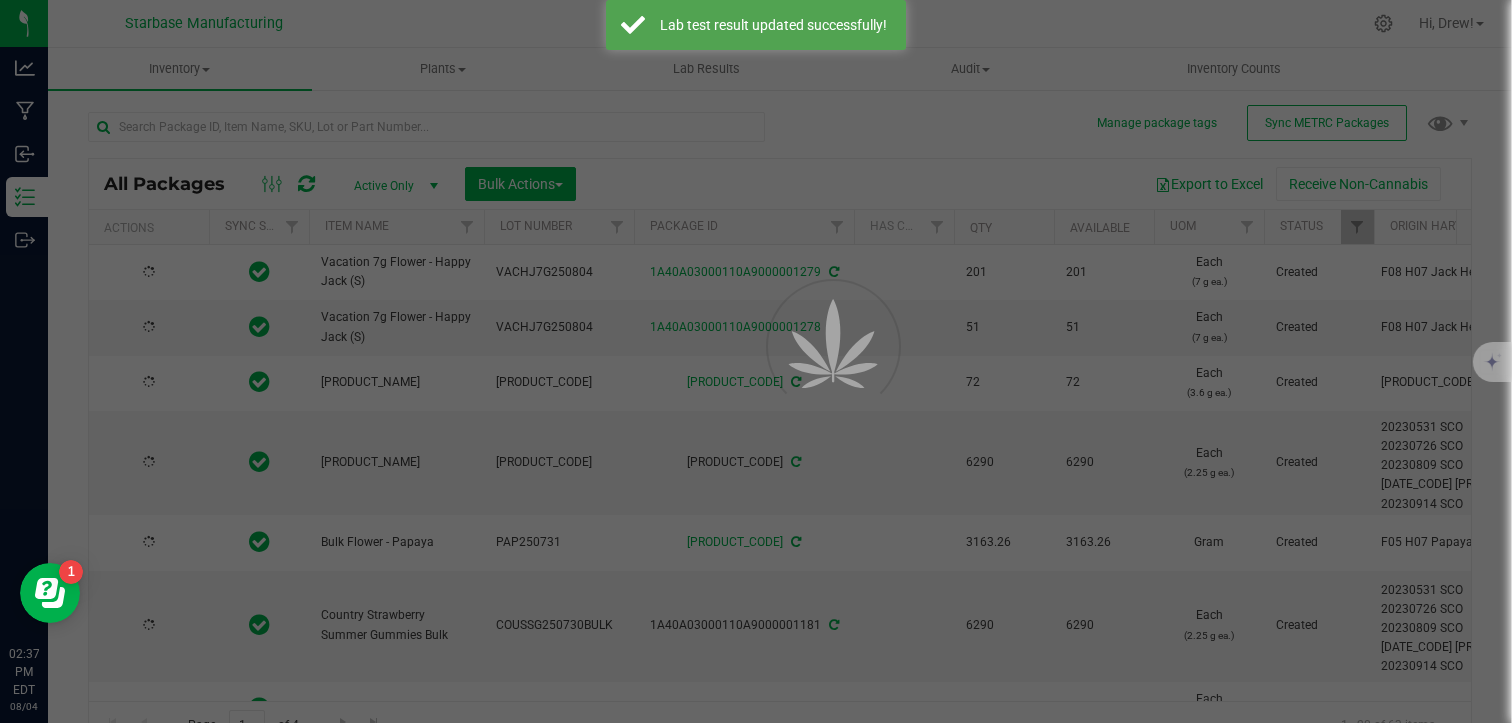 type on "2025-07-29" 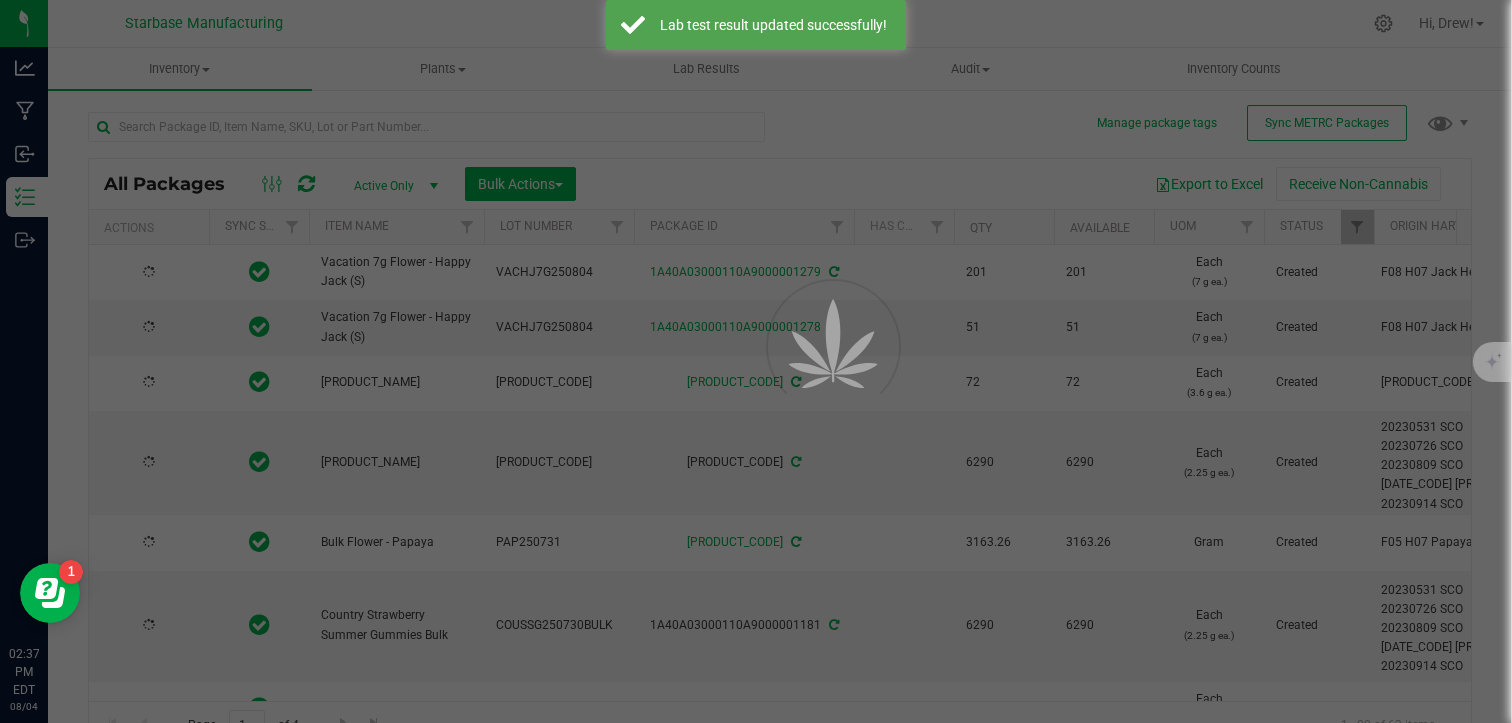 type on "2025-07-29" 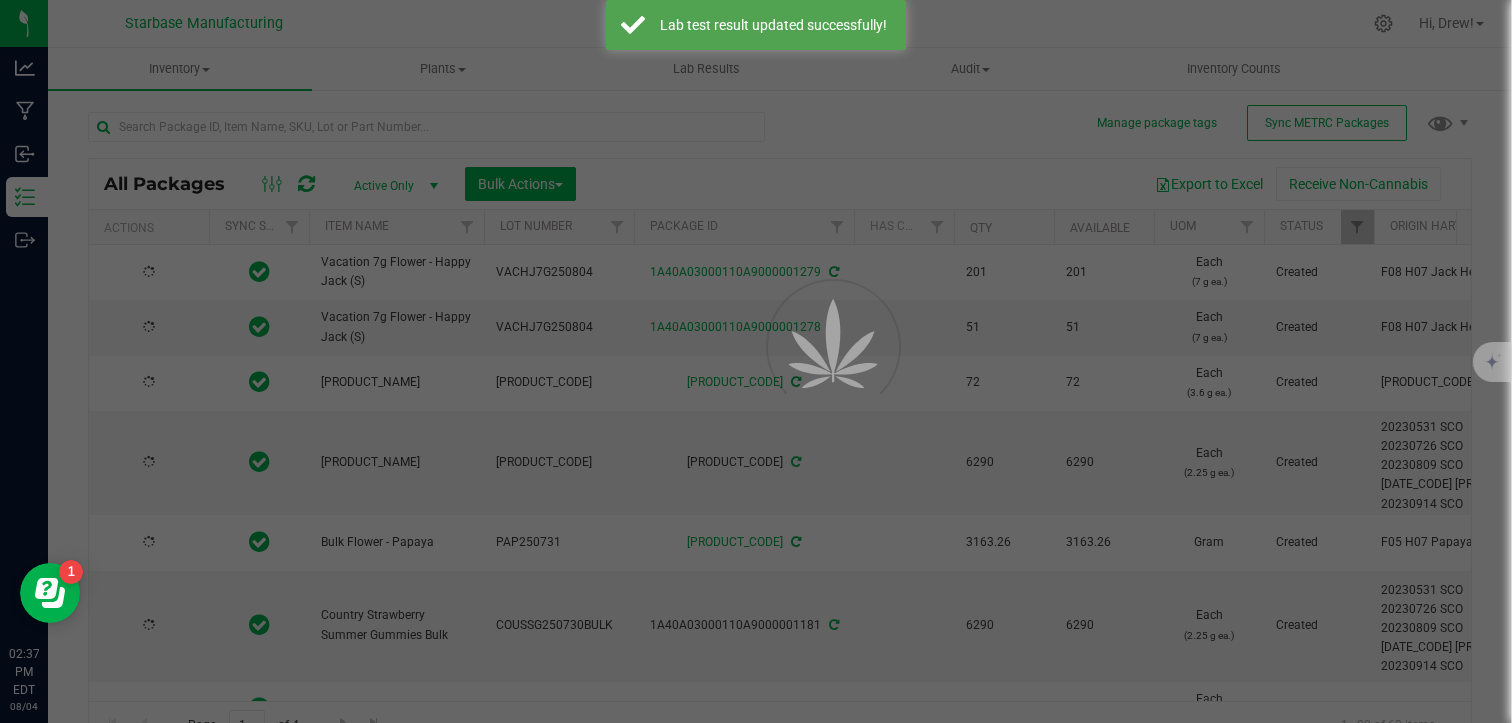 type on "2025-07-08" 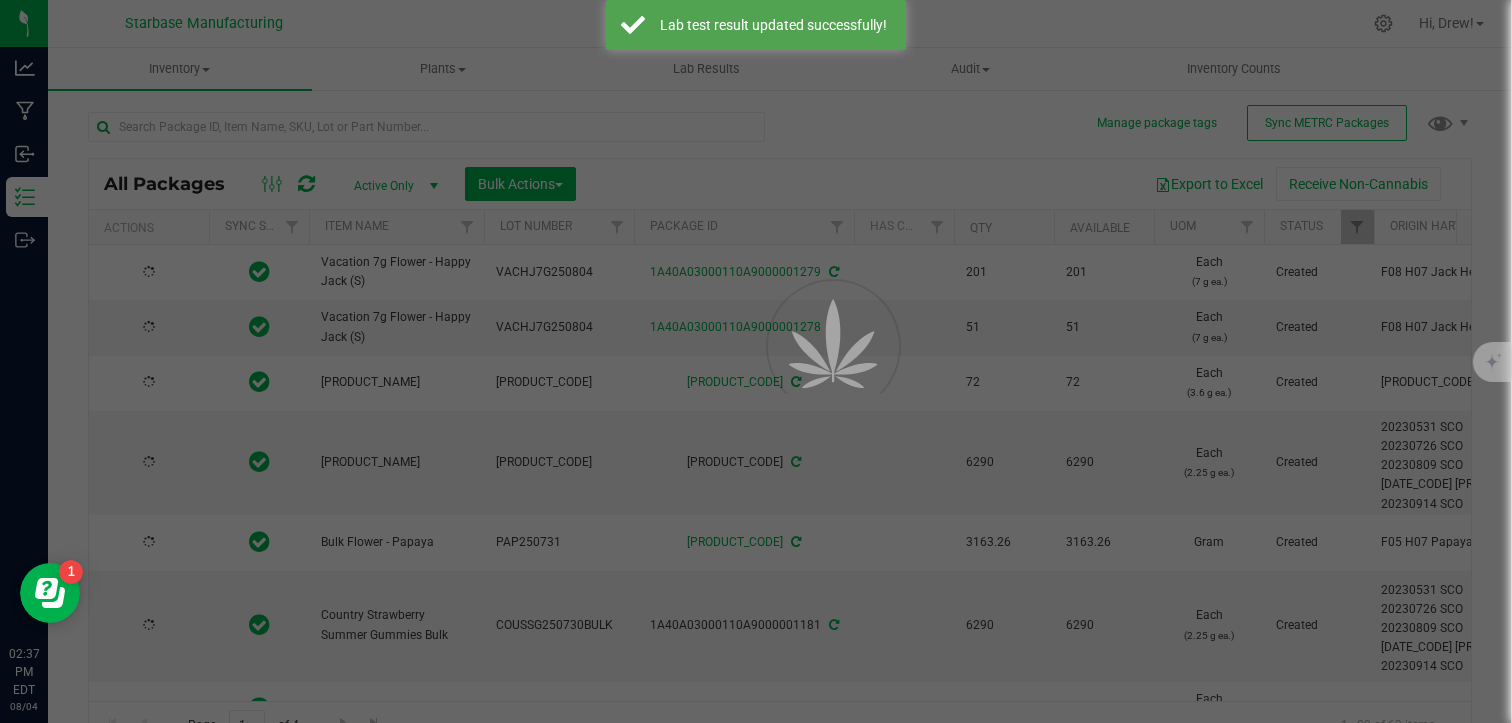 type on "[DATE]" 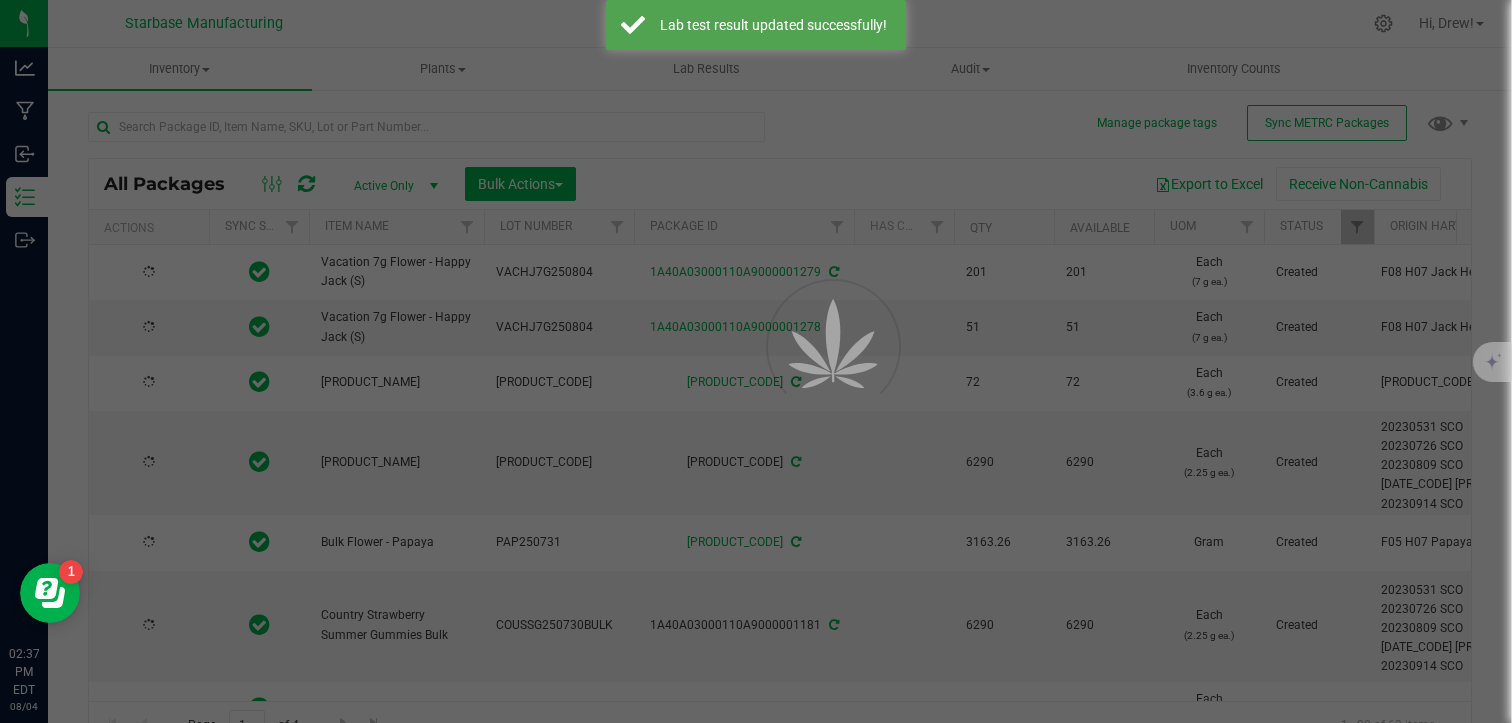 type on "2025-07-29" 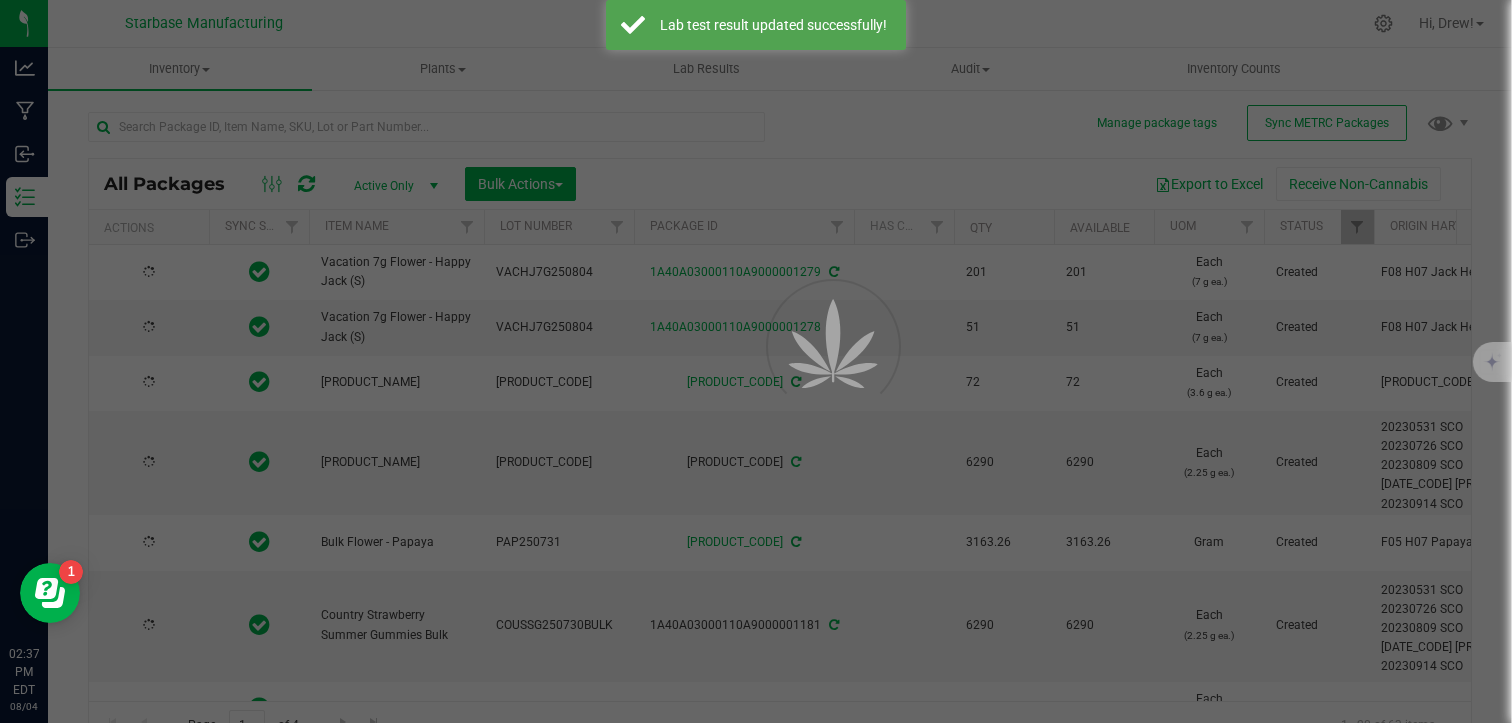 type on "[DATE]" 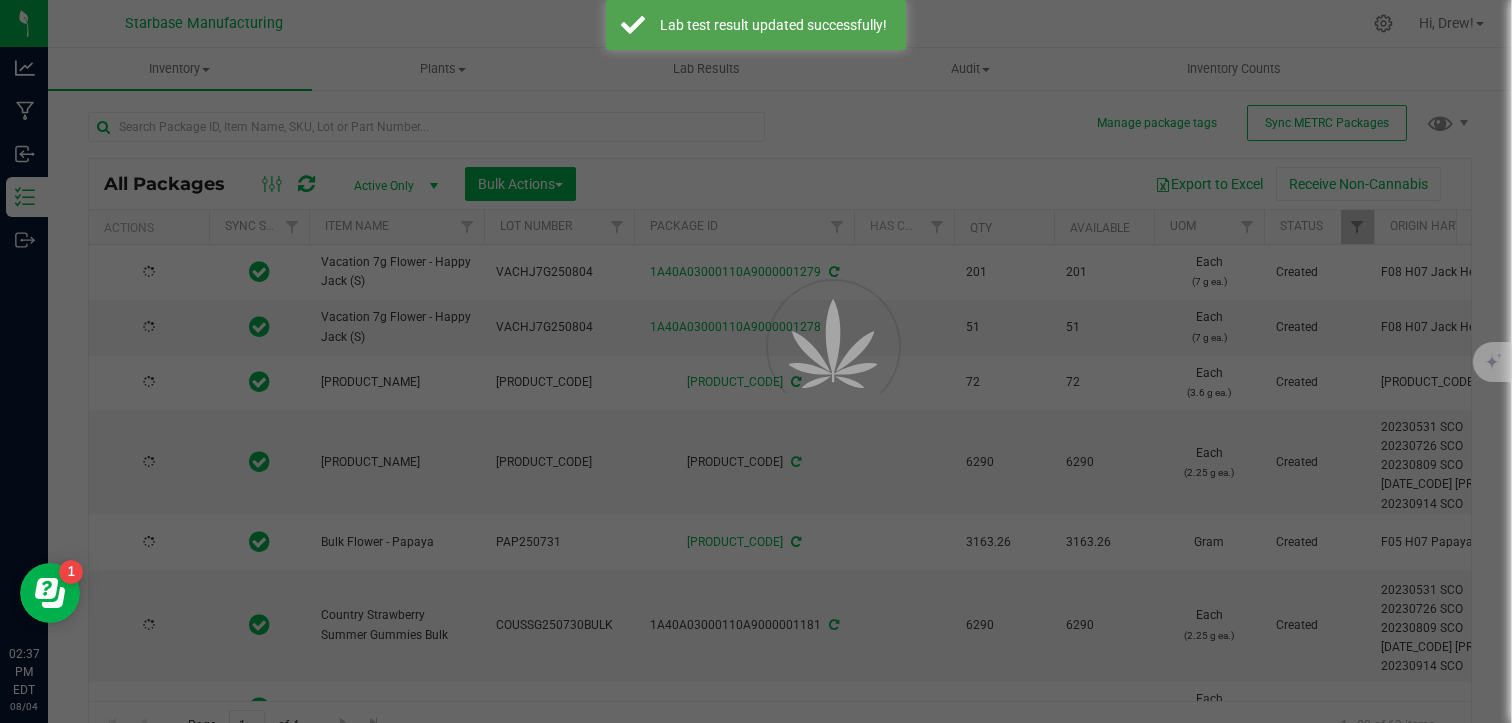 type on "2025-07-29" 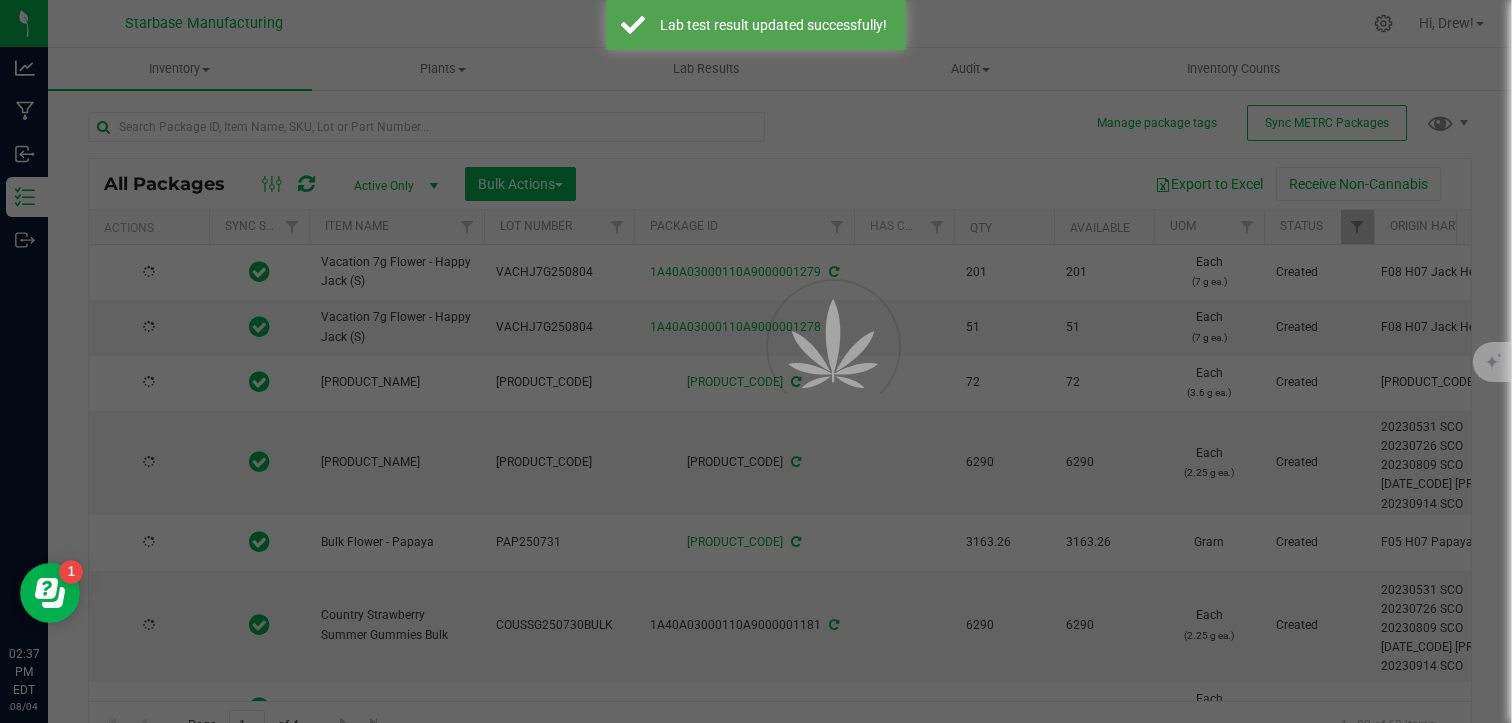 type on "2025-07-17" 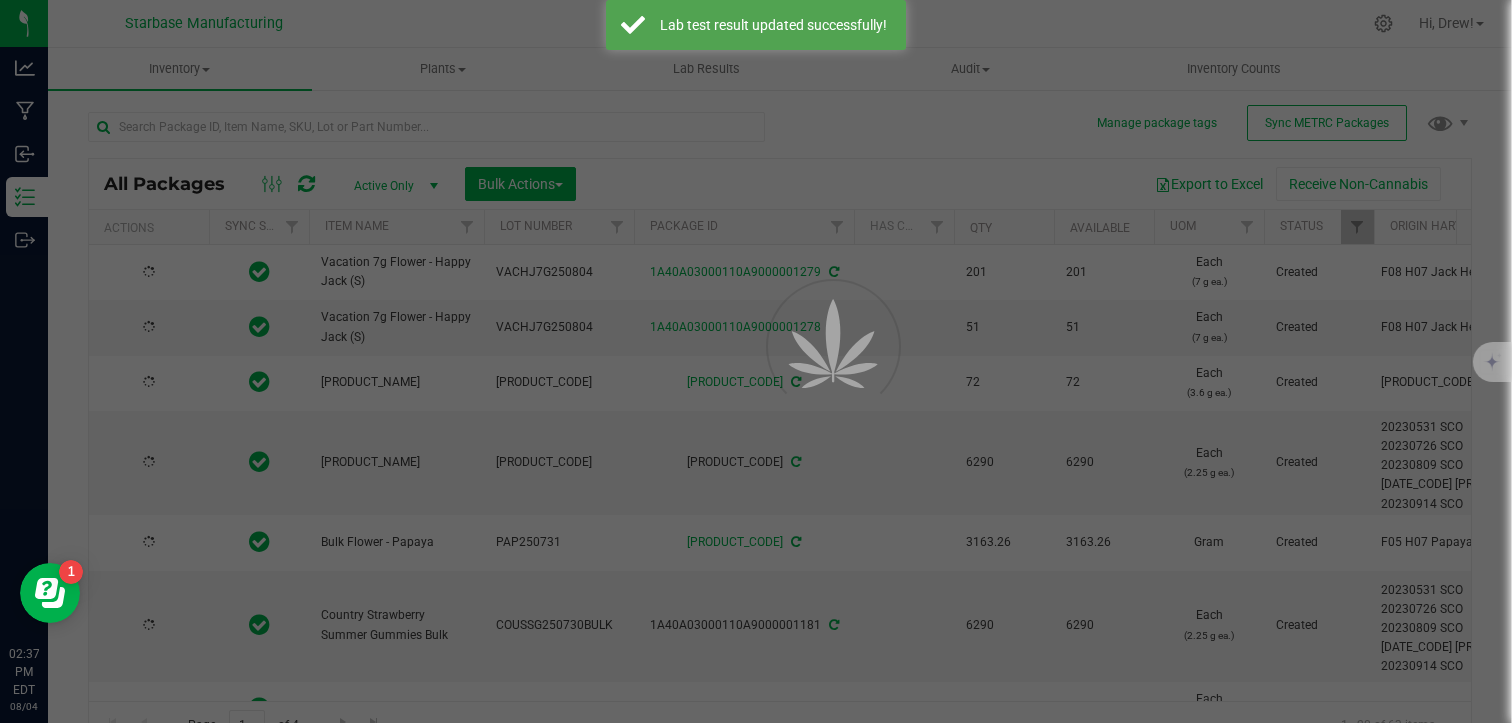 type on "2026-07-23" 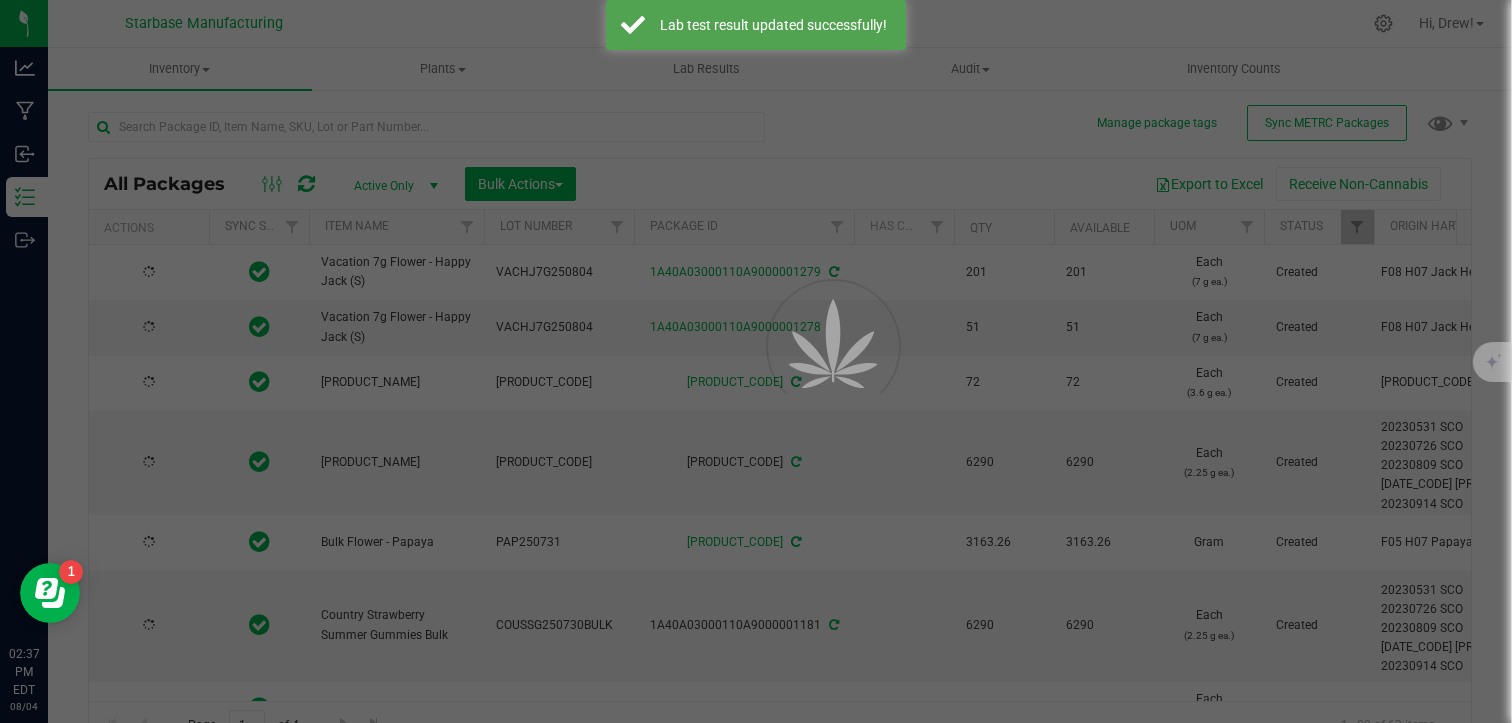 type on "2025-07-29" 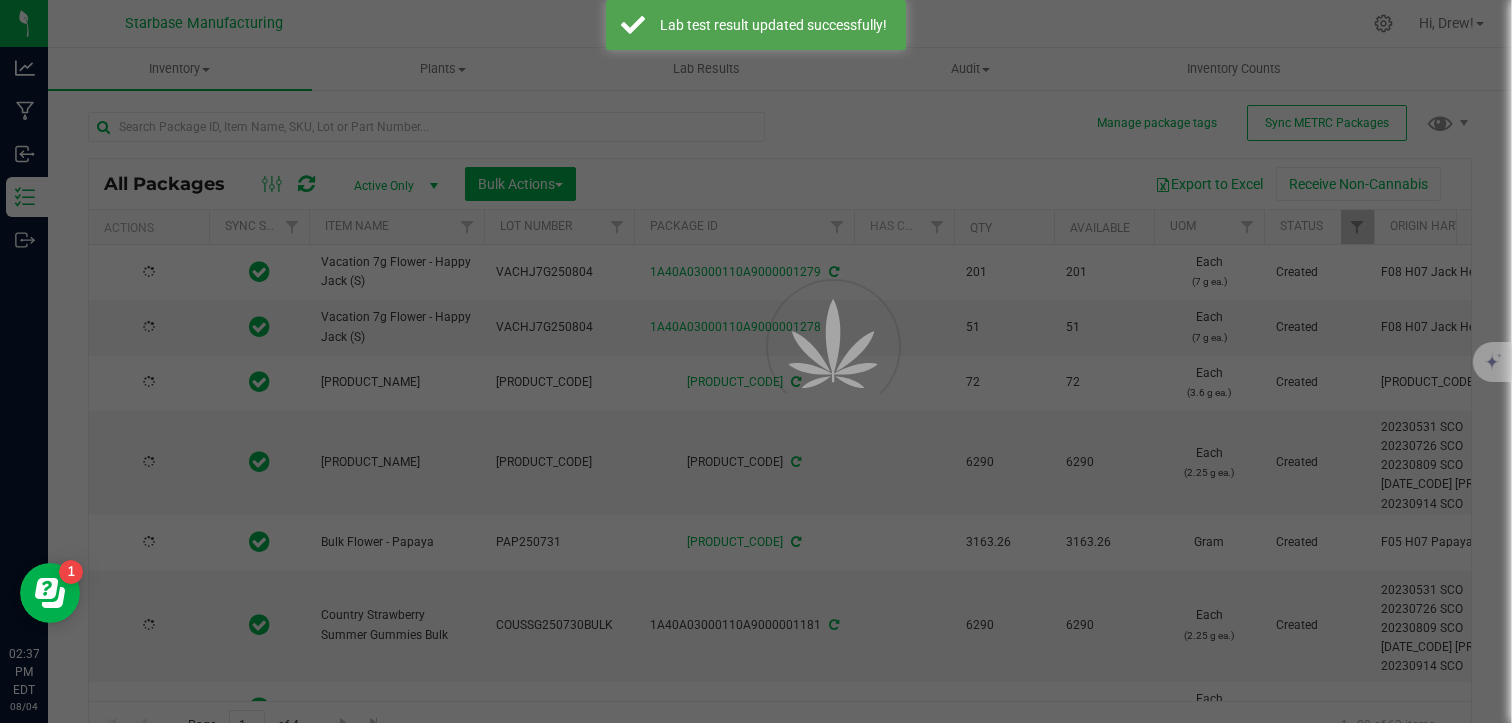 type on "2025-07-29" 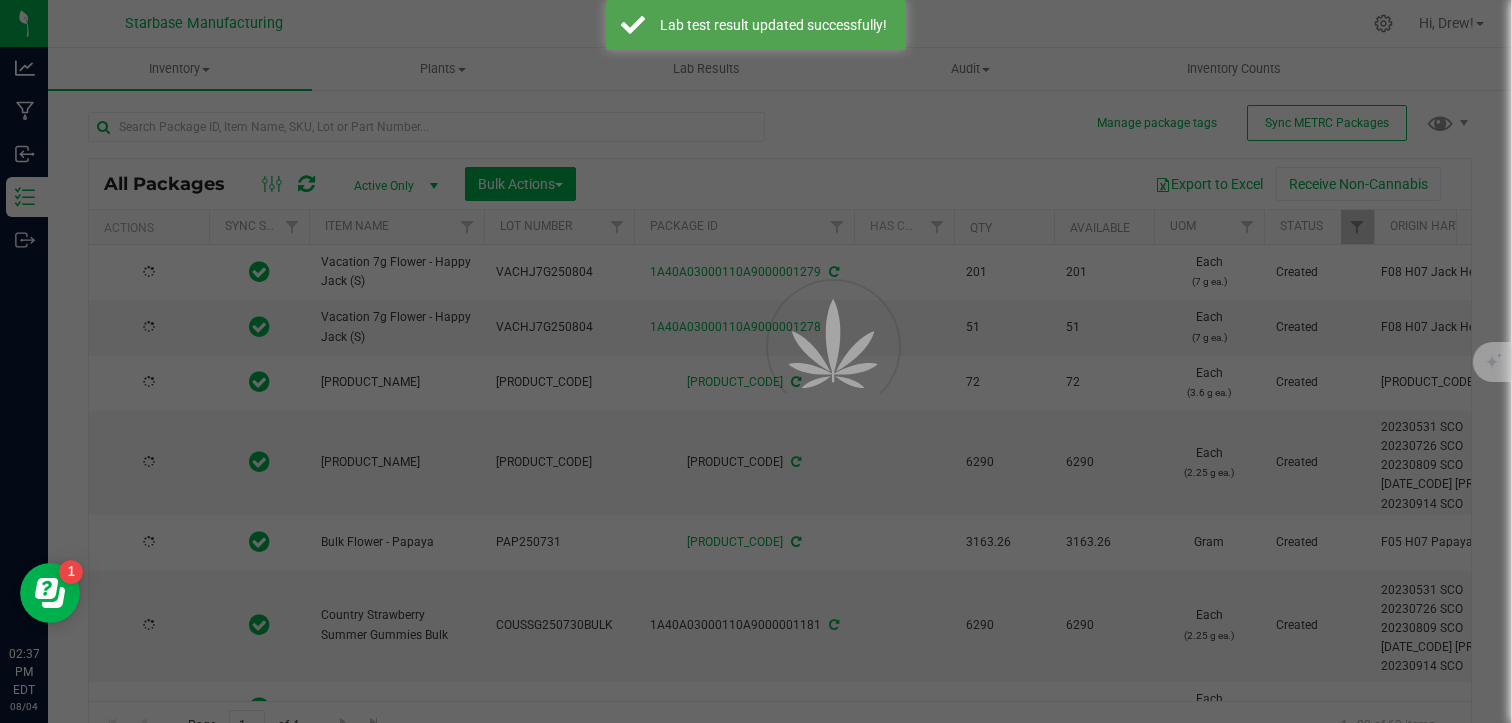 type on "2025-07-29" 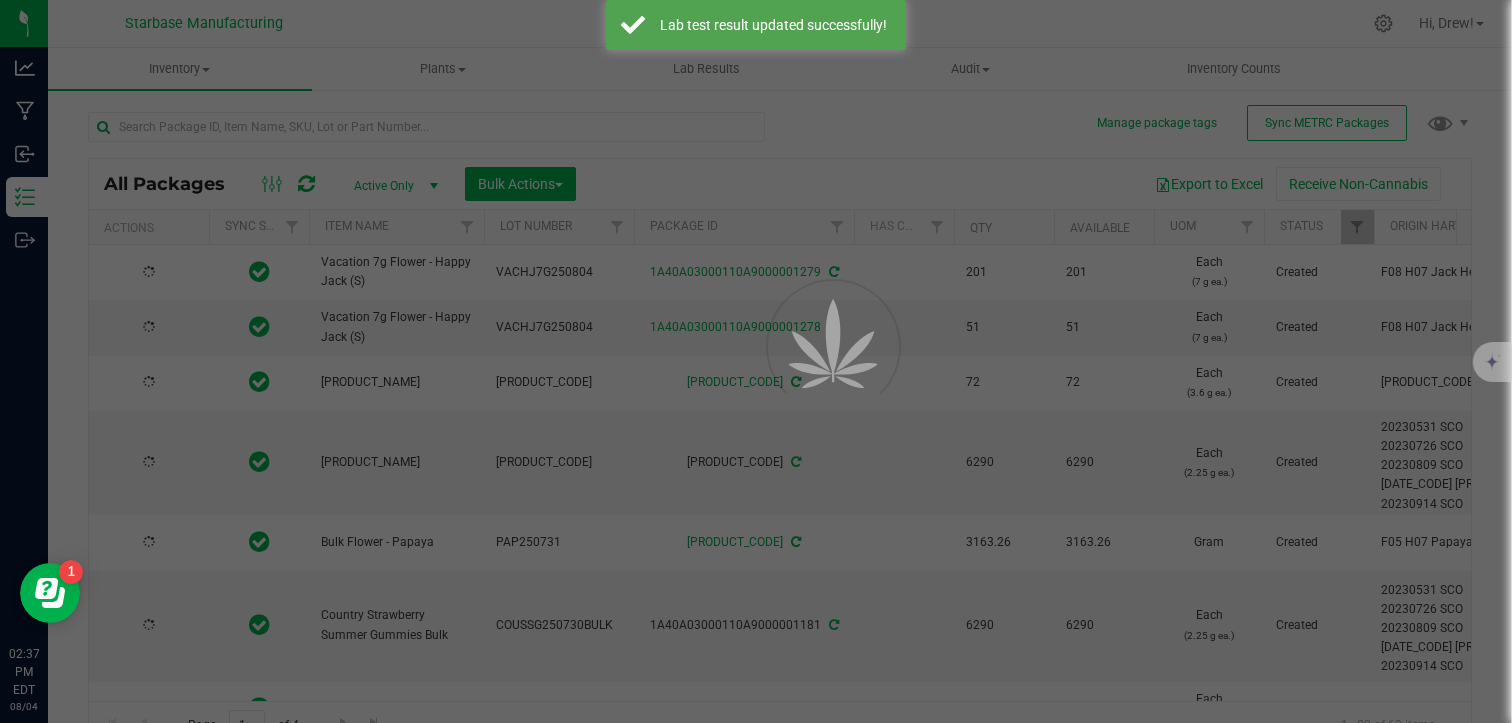 type on "2025-07-29" 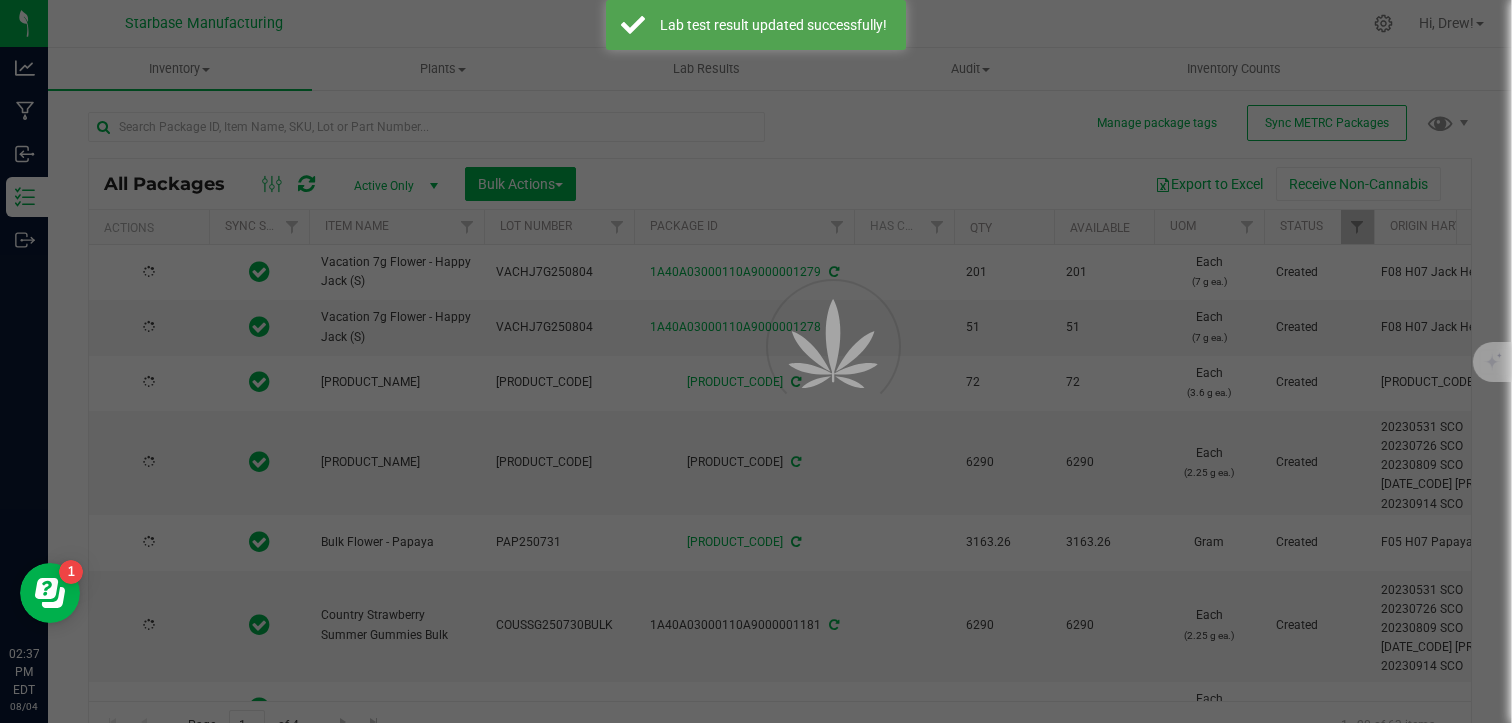 type on "[YEAR]-[MONTH]-[DAY]" 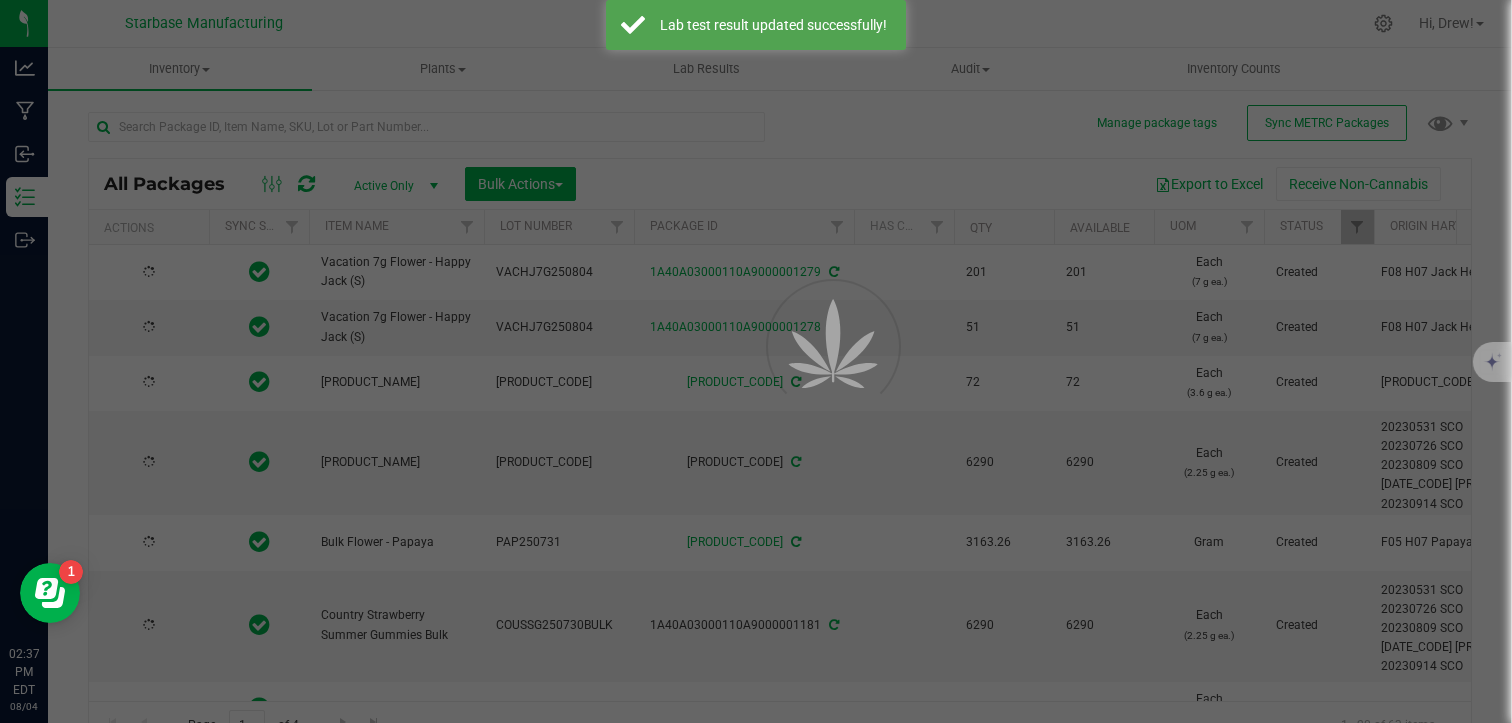 type on "[DATE]" 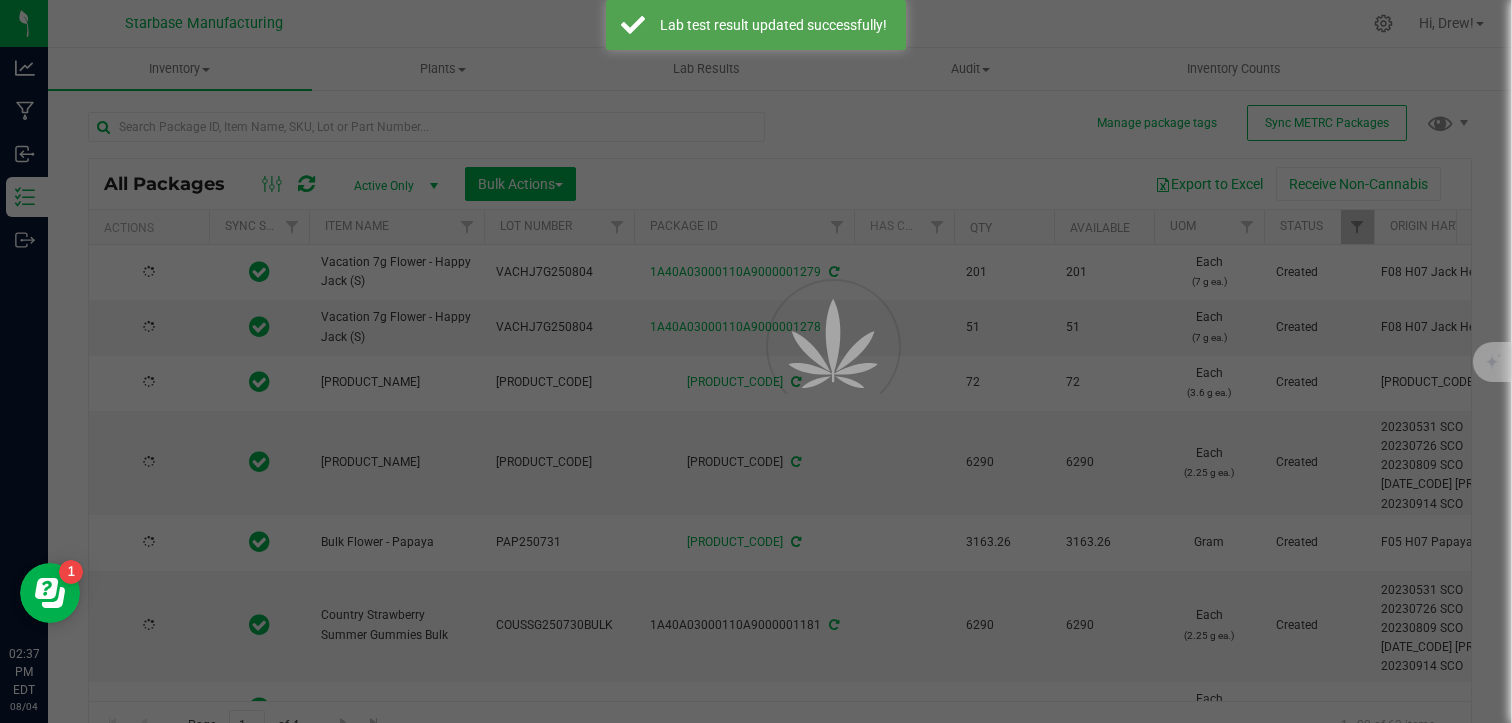 type on "2025-07-28" 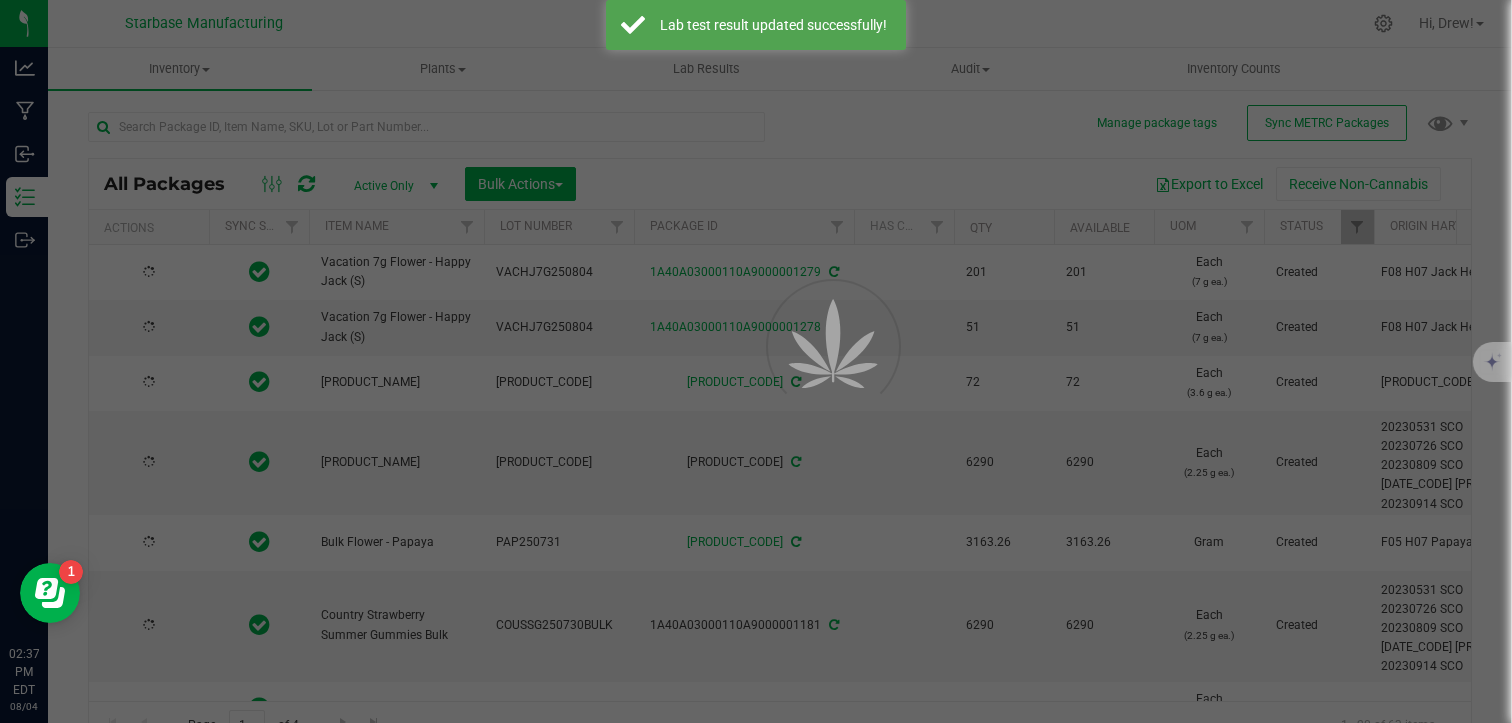 type on "2025-07-28" 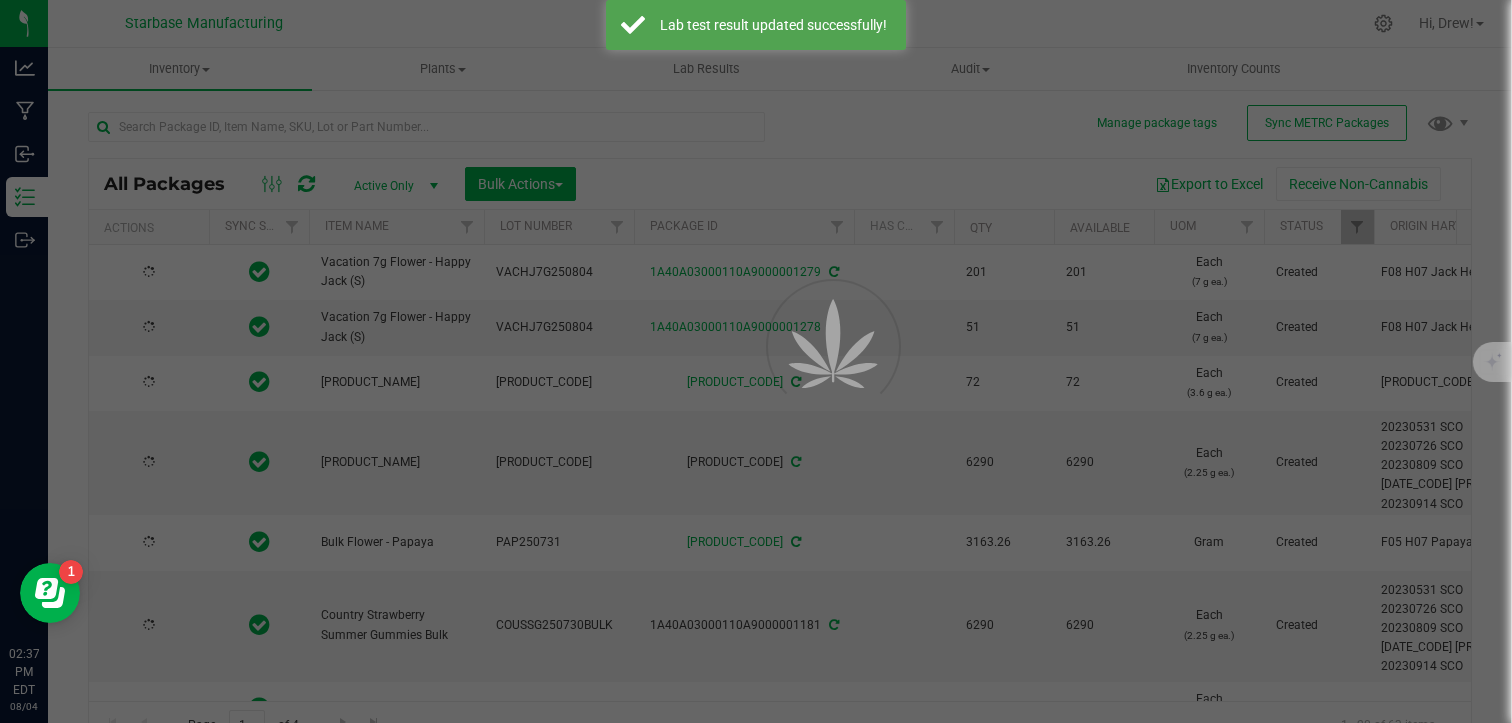 type on "[YEAR]-[MONTH]-[DAY]" 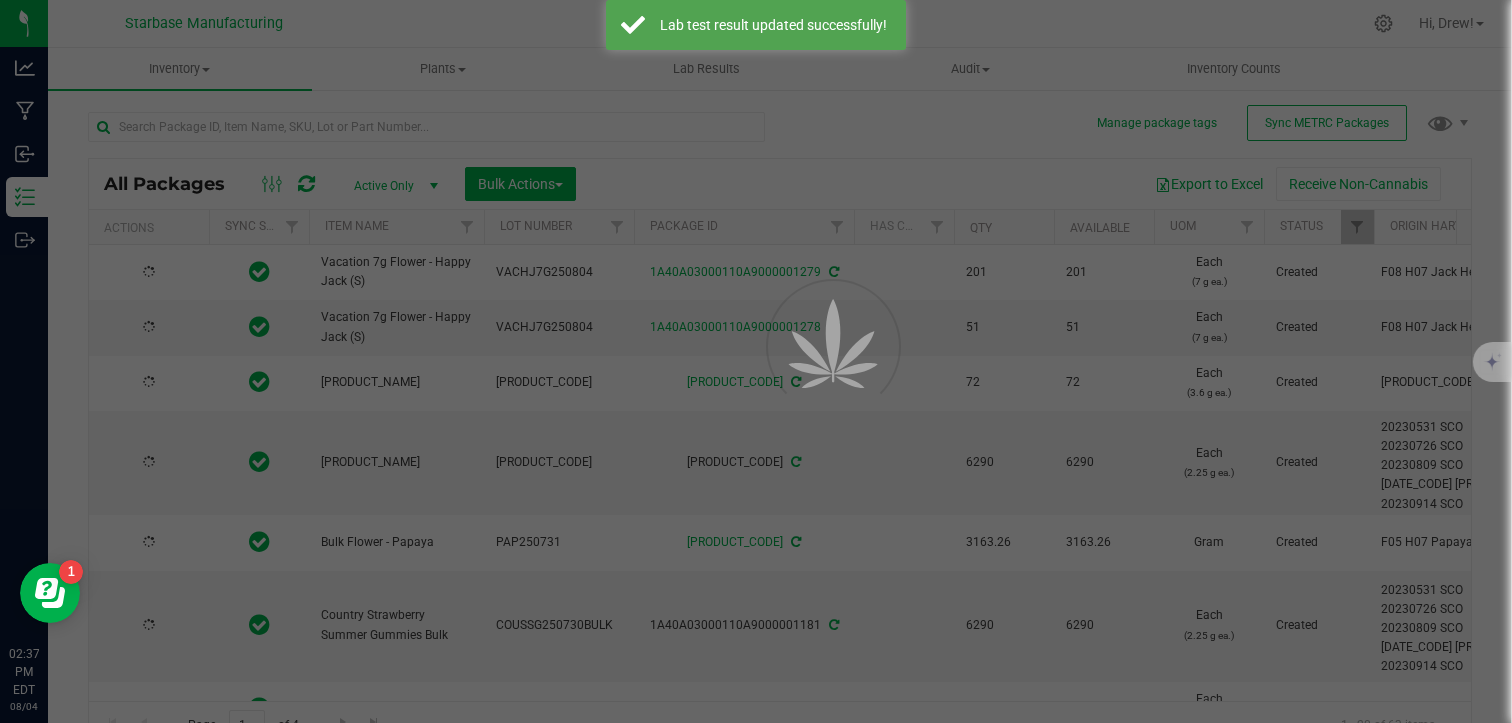 type on "[DATE]" 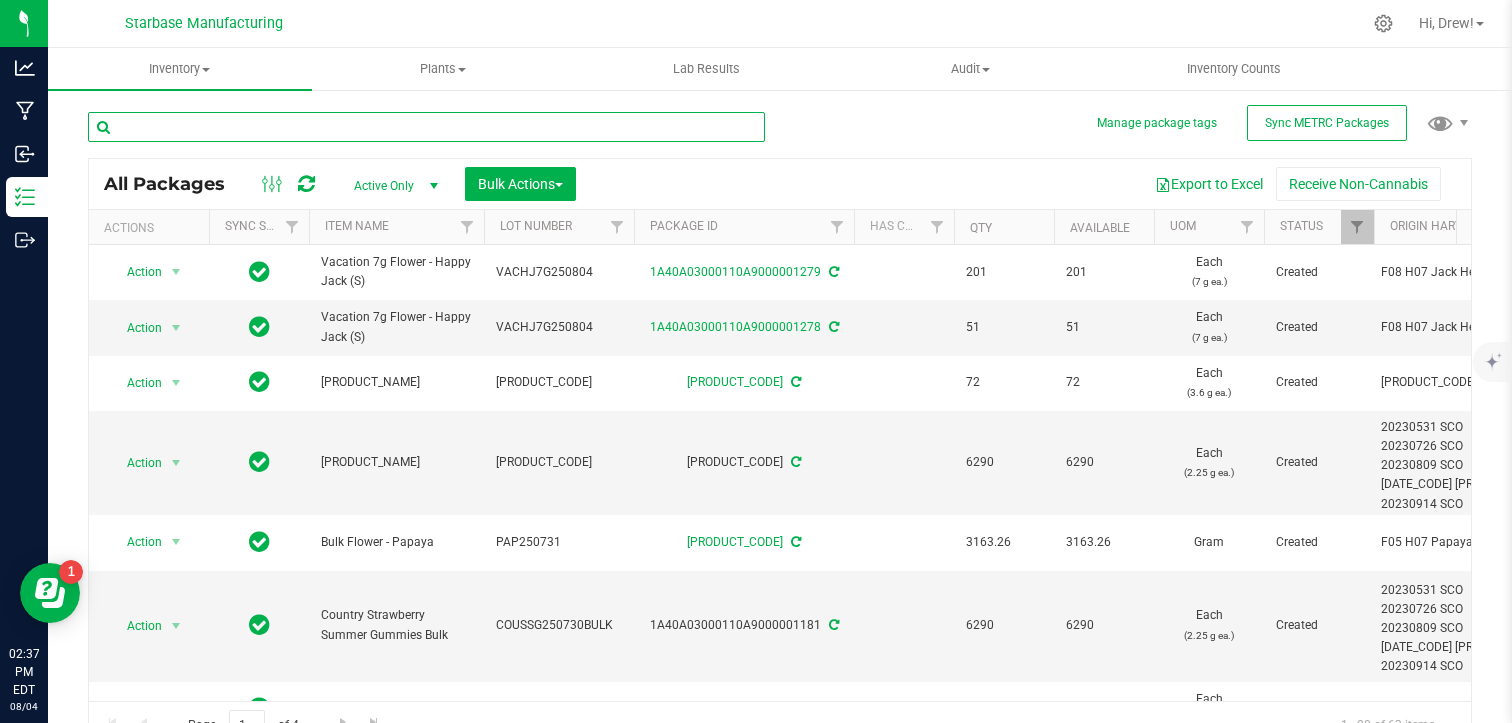 click at bounding box center [426, 127] 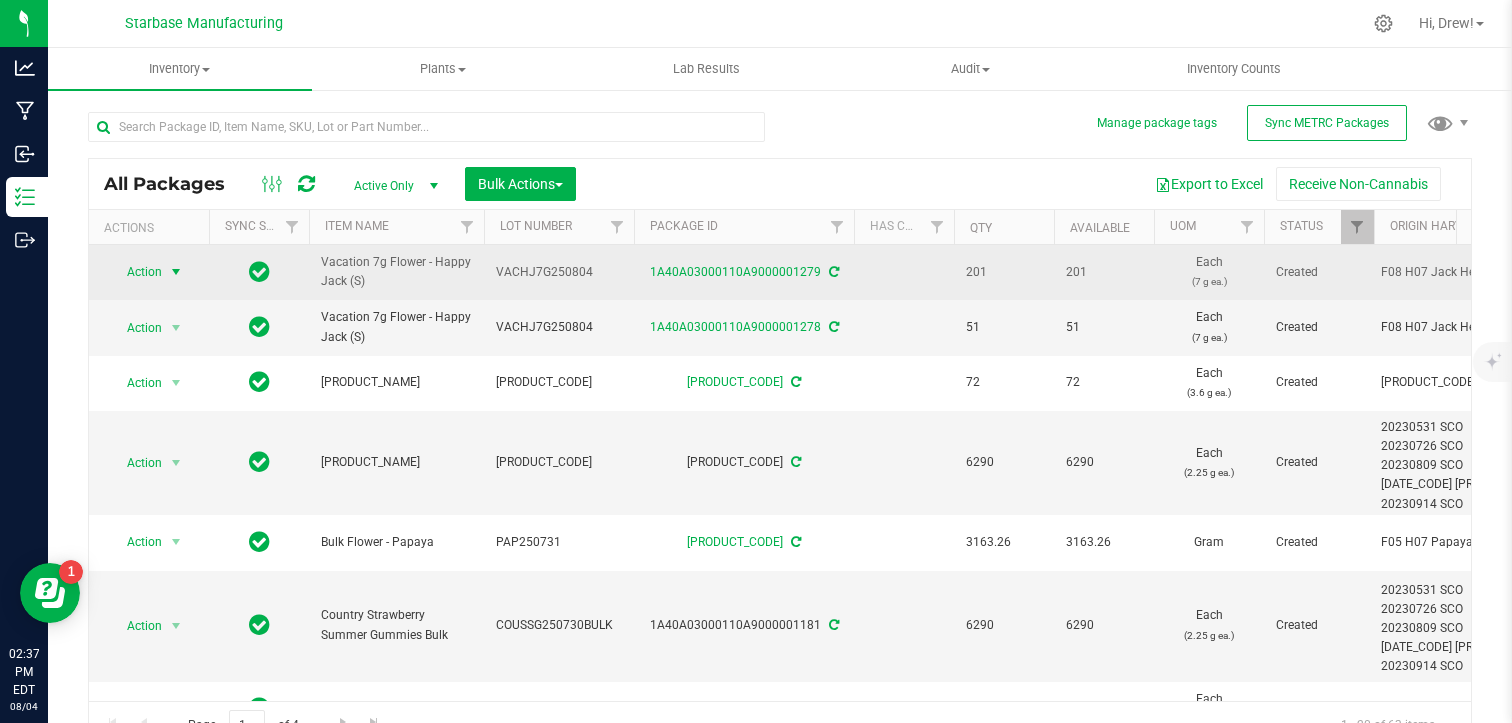 click on "Action" at bounding box center (136, 272) 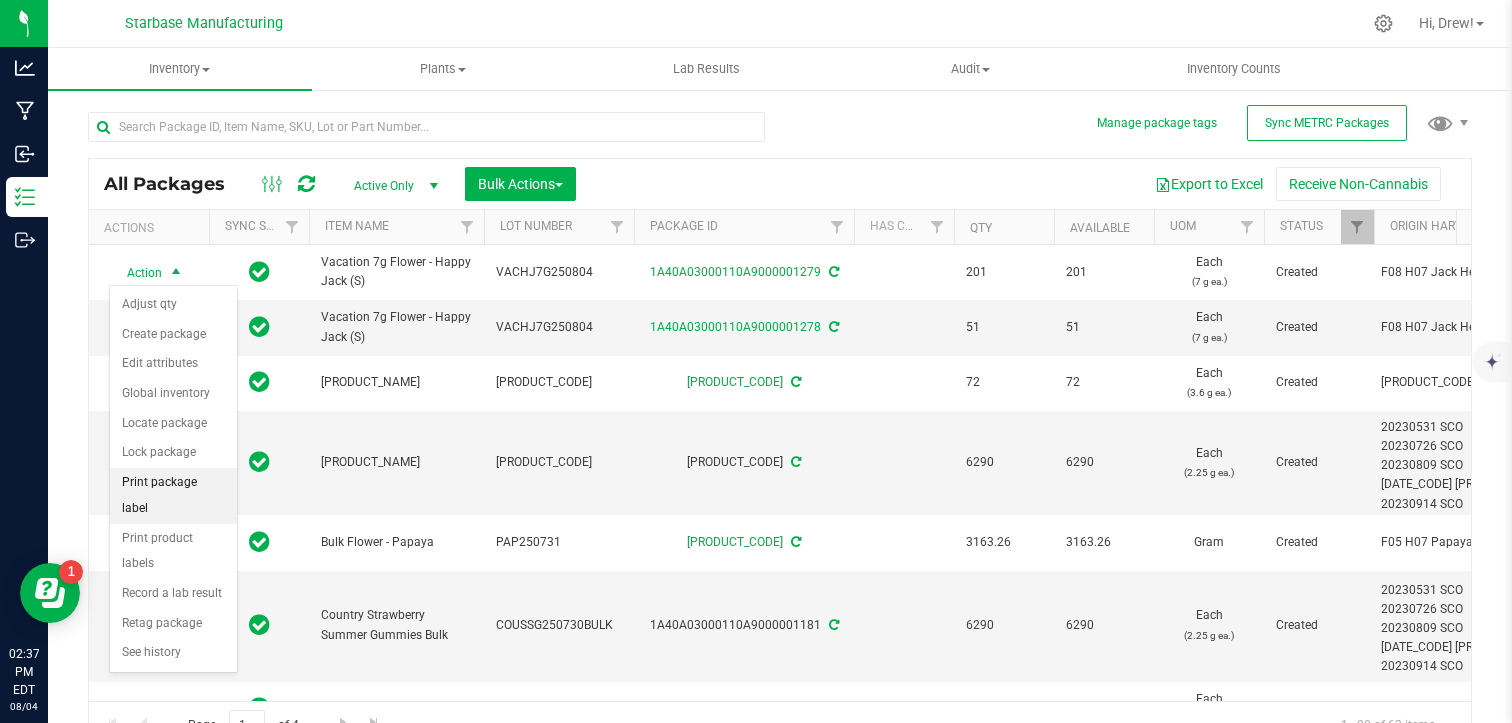 click on "Print package label" at bounding box center [173, 495] 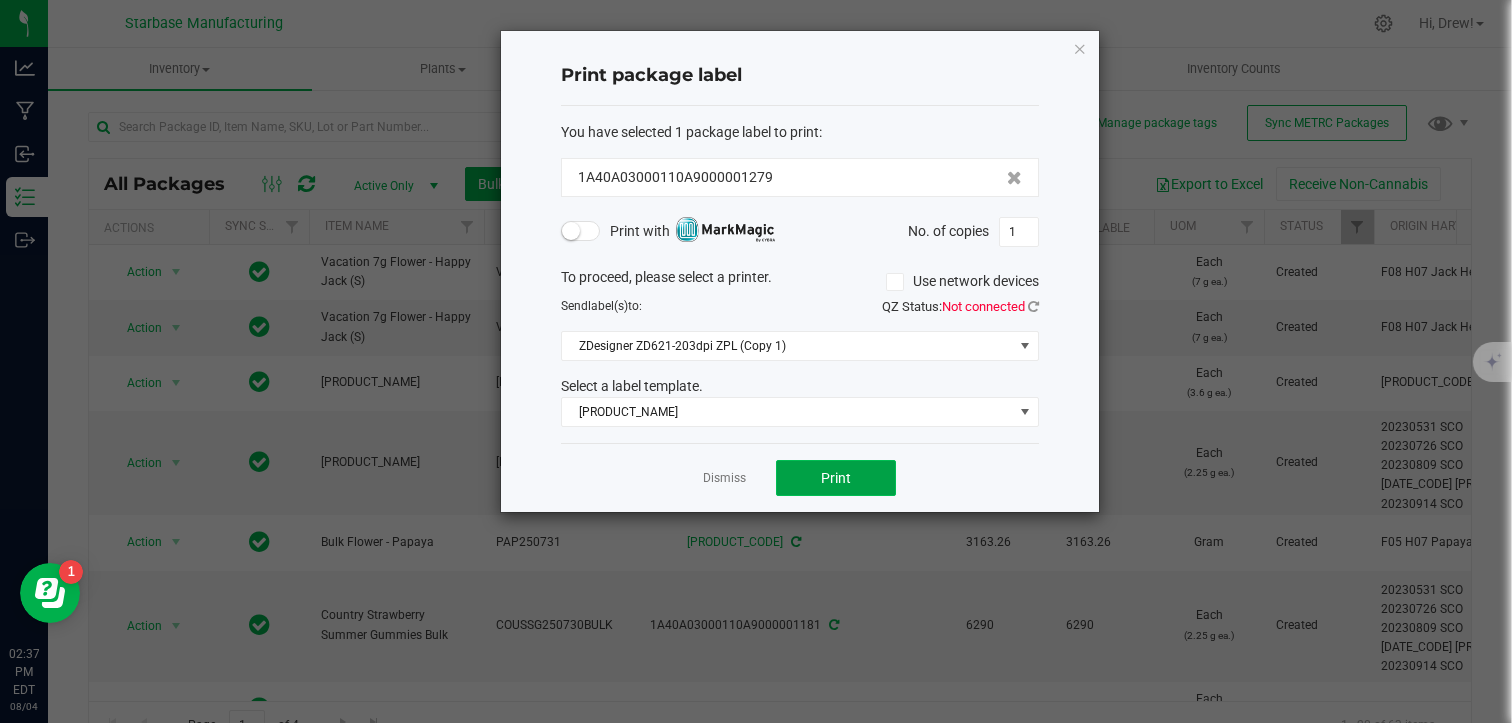 click on "Print" 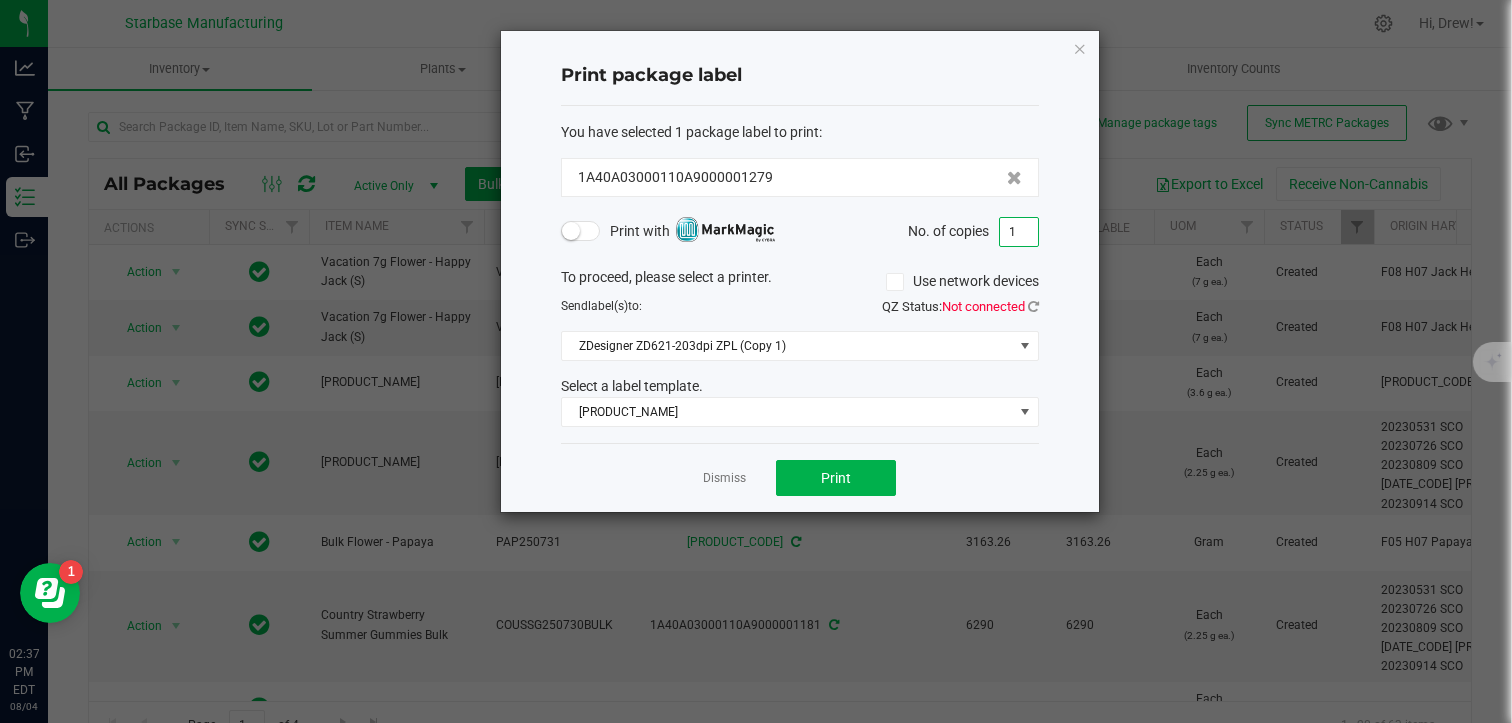 click on "1" at bounding box center [1019, 232] 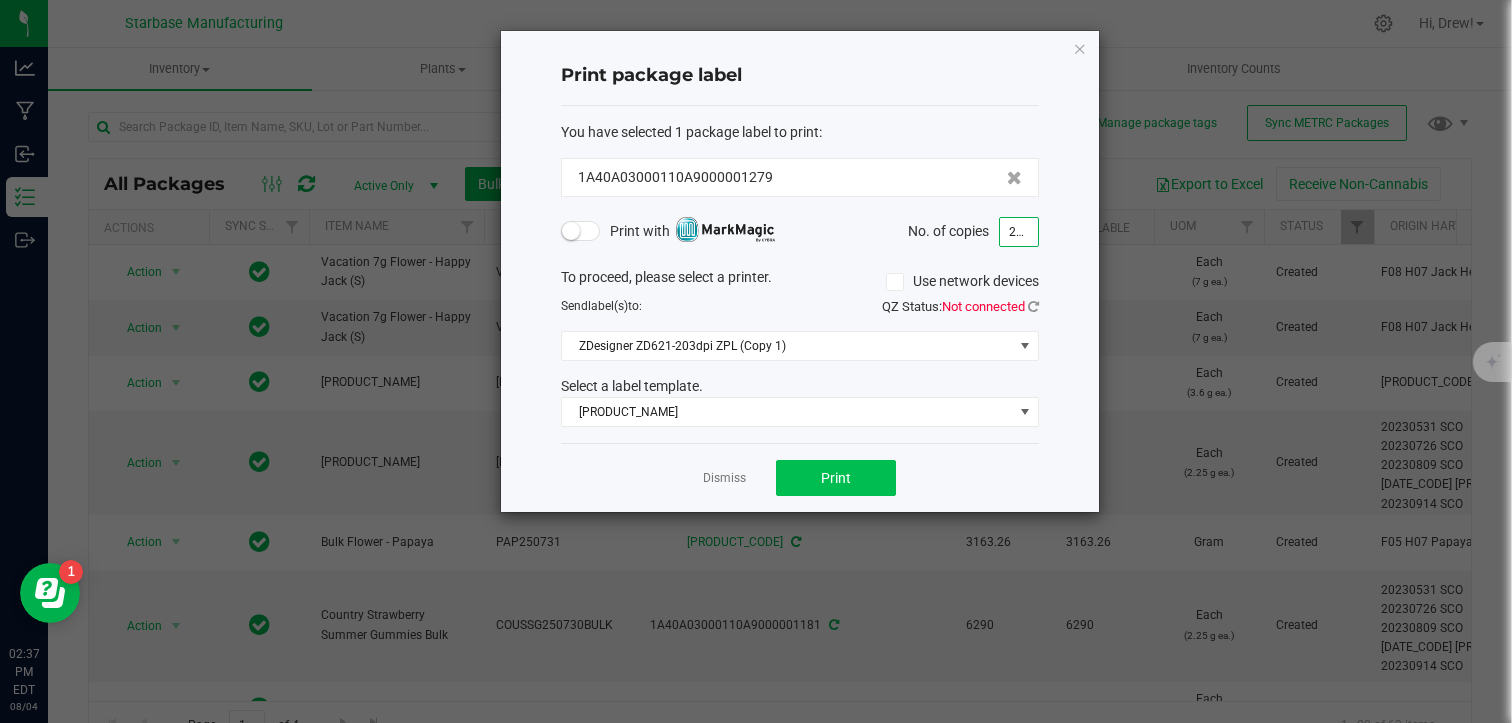 type on "201" 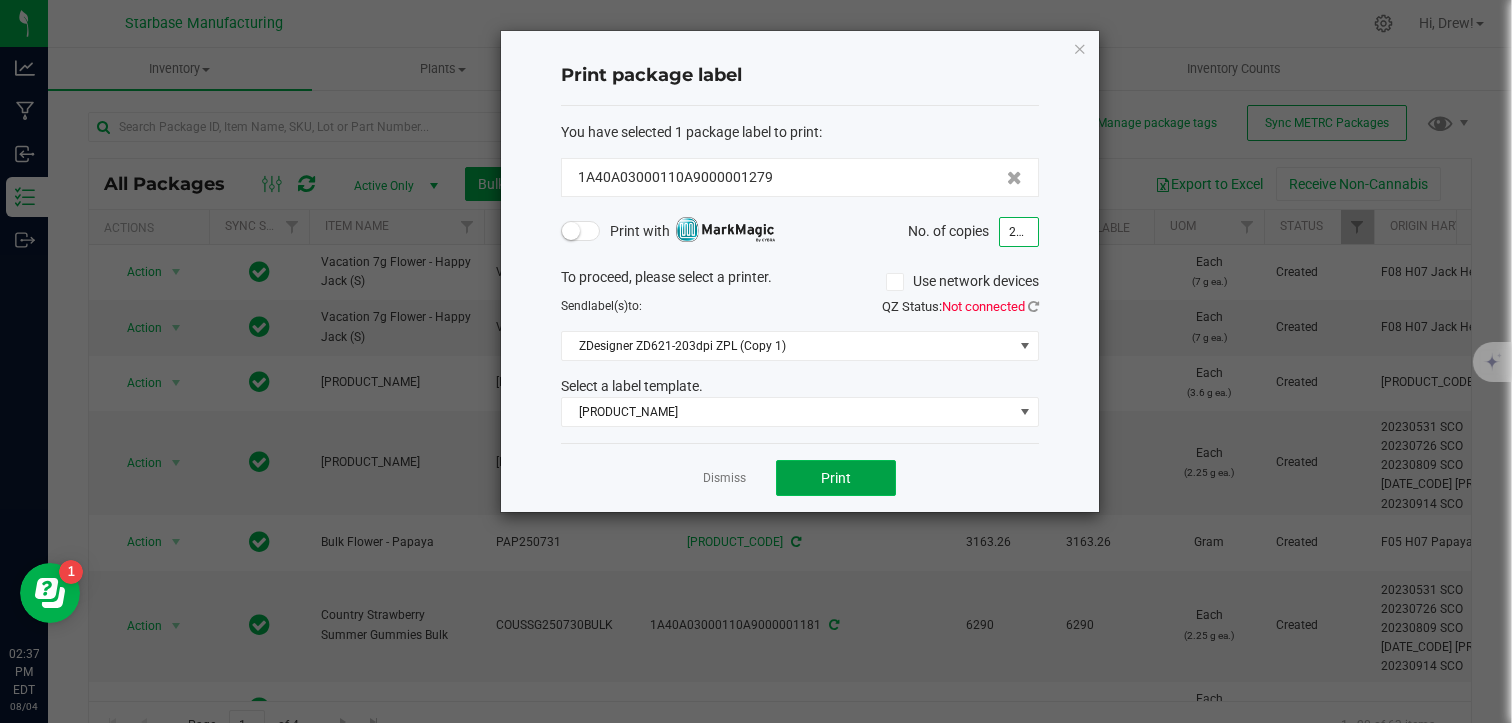 click on "Print" 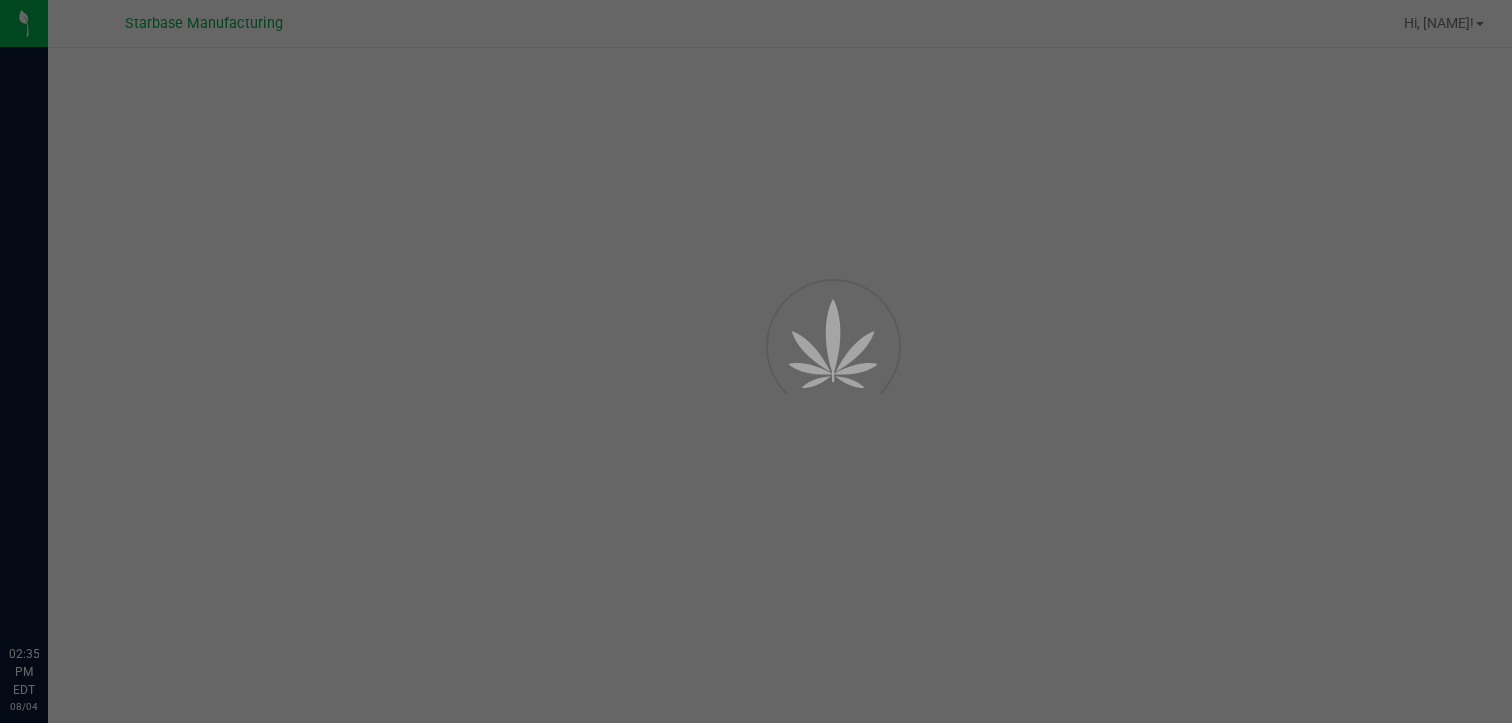 scroll, scrollTop: 0, scrollLeft: 0, axis: both 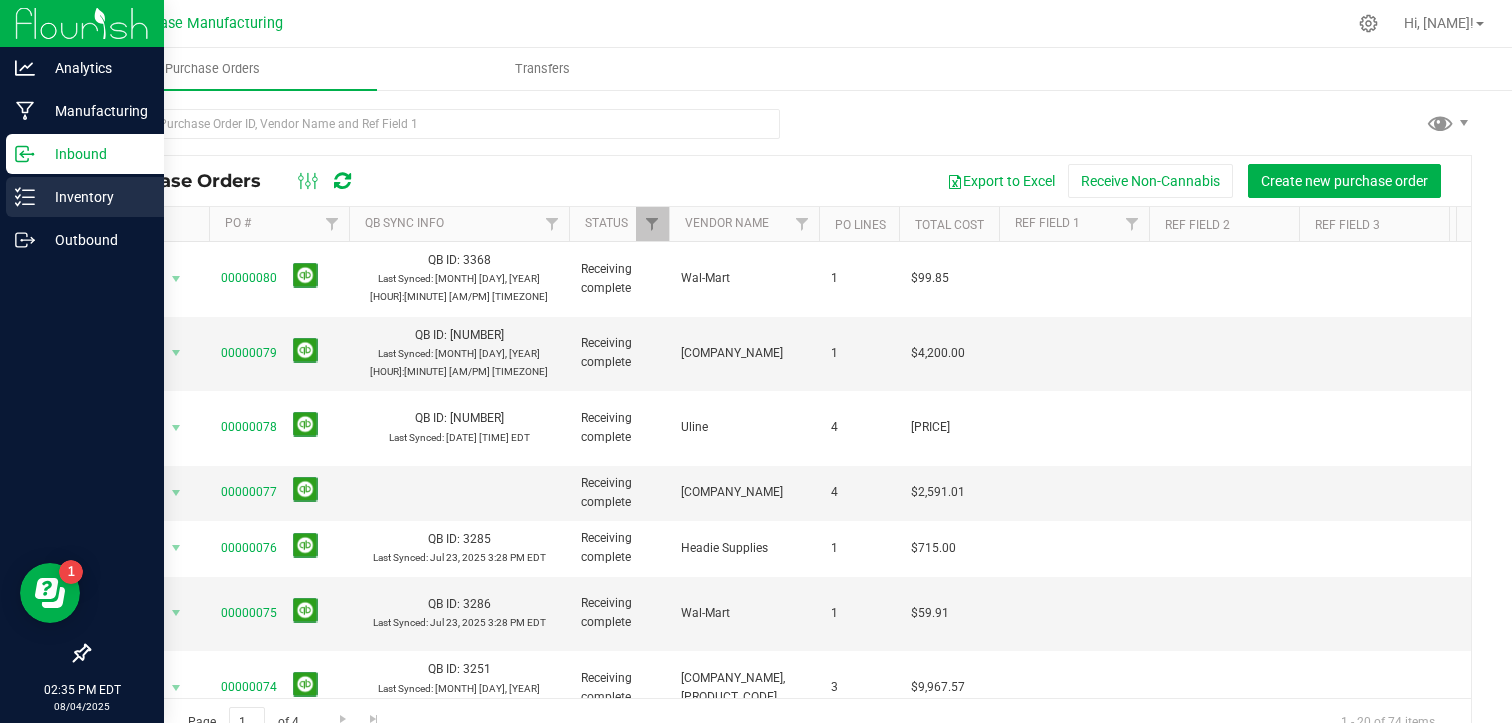 click on "Inventory" at bounding box center [85, 197] 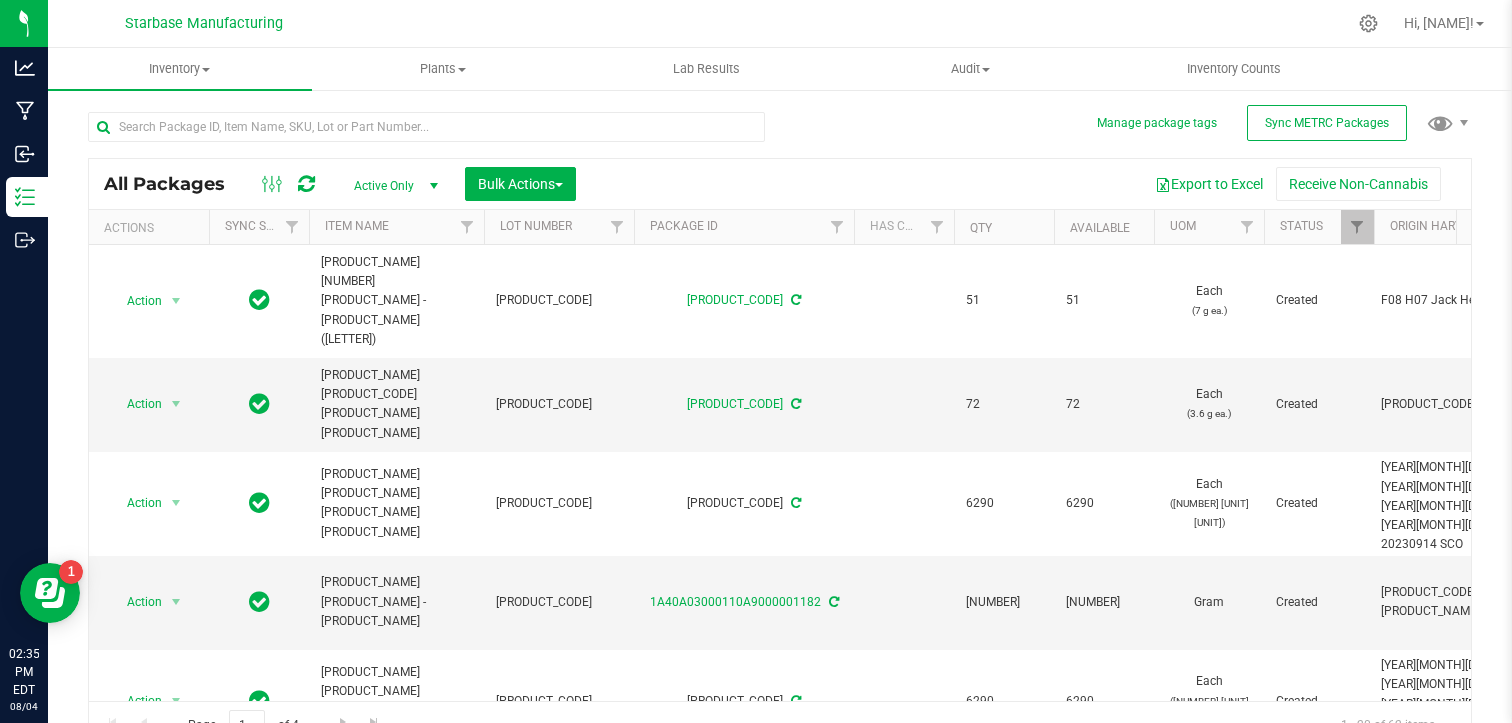 click at bounding box center (434, 126) 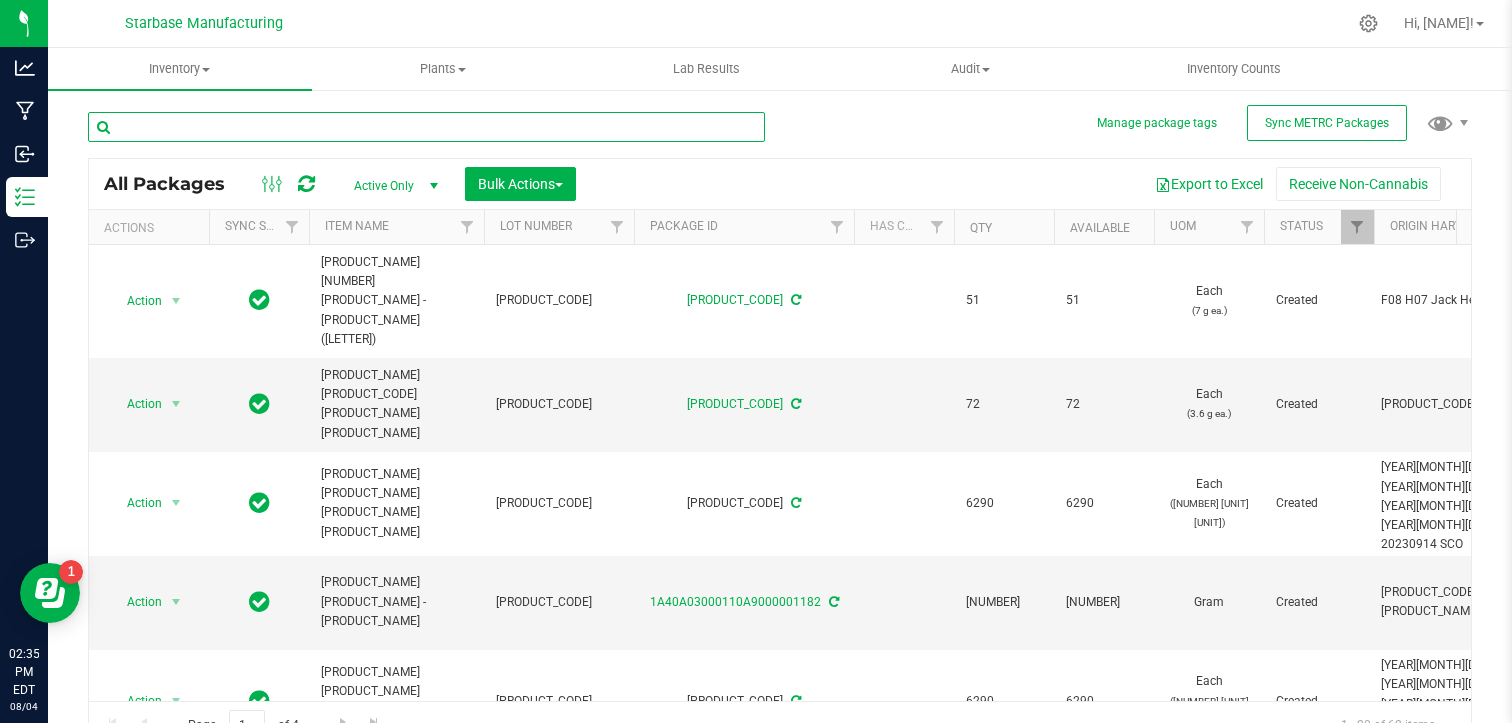 click at bounding box center (426, 127) 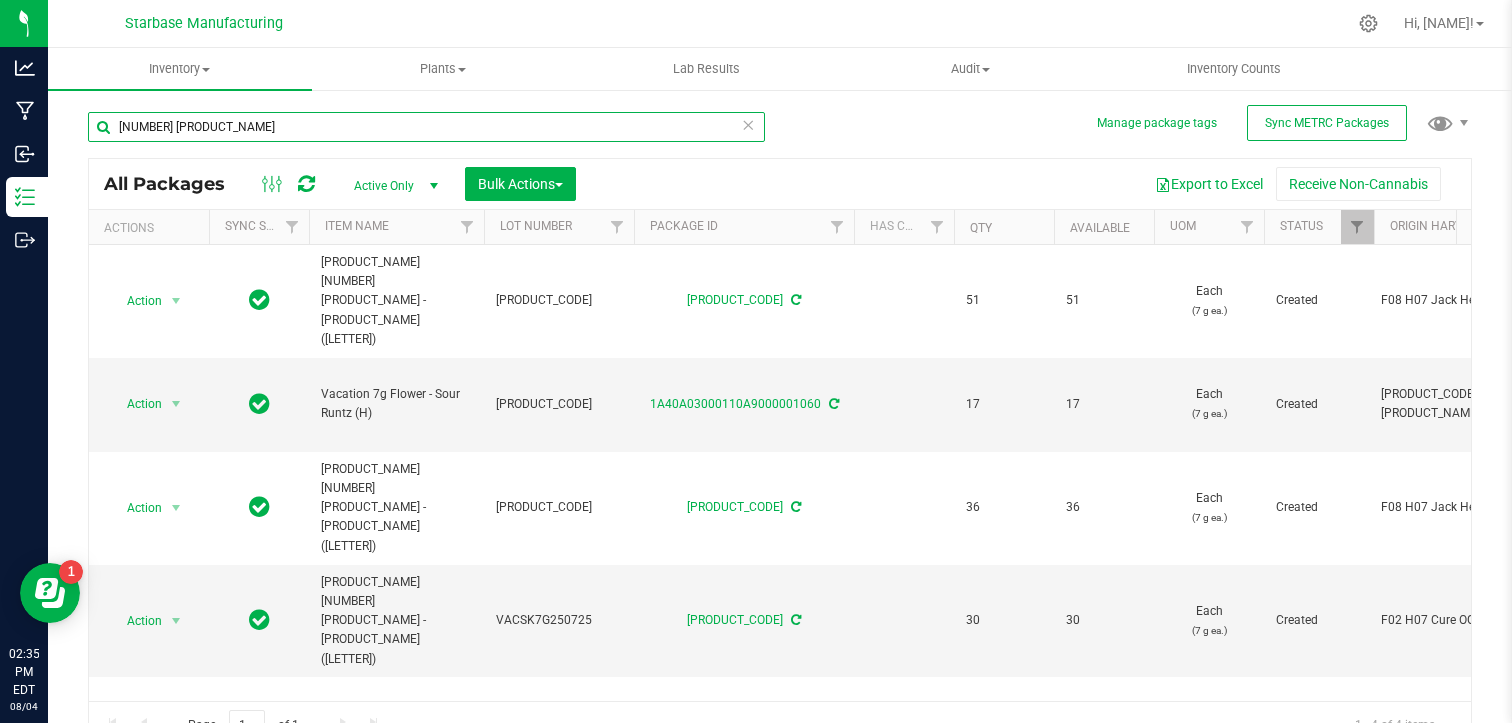 scroll, scrollTop: 0, scrollLeft: 766, axis: horizontal 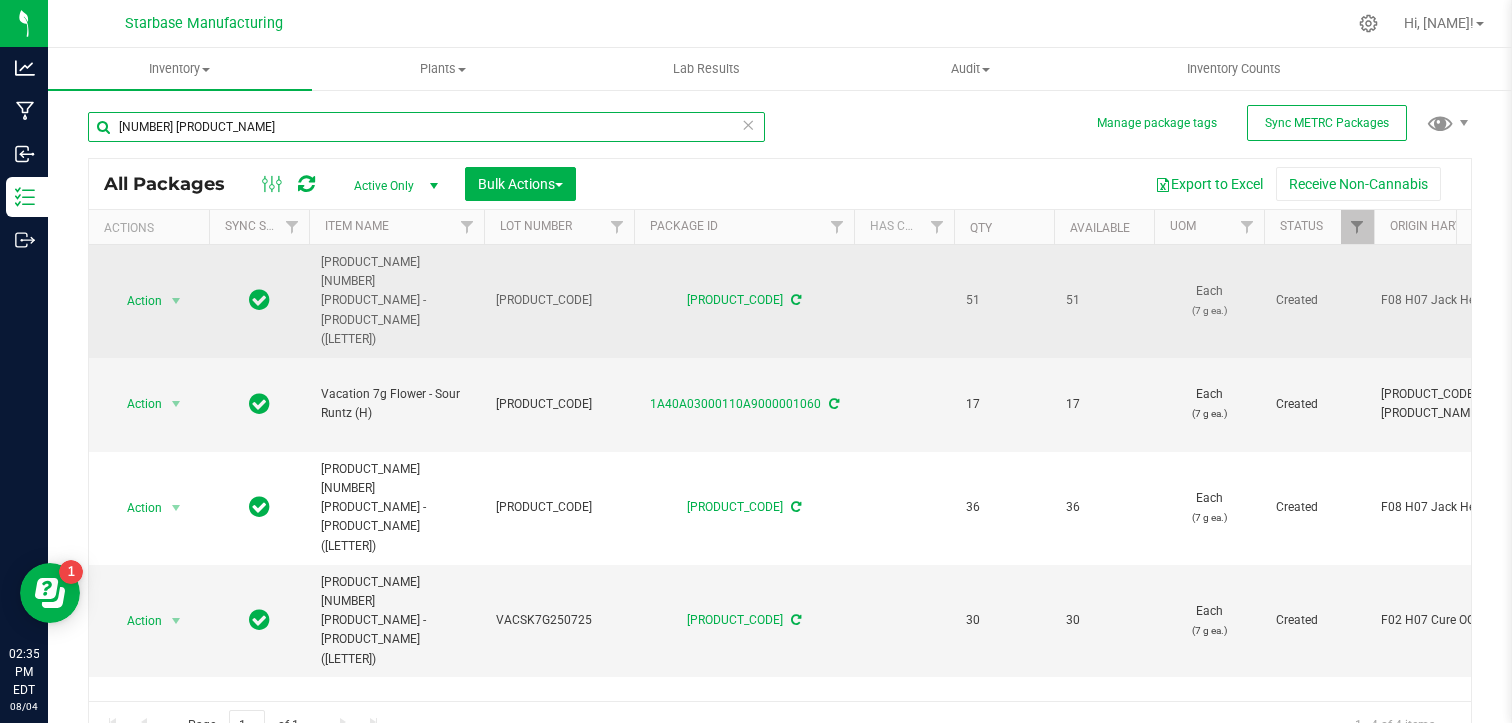 type on "[NUMBER] [PRODUCT_NAME]" 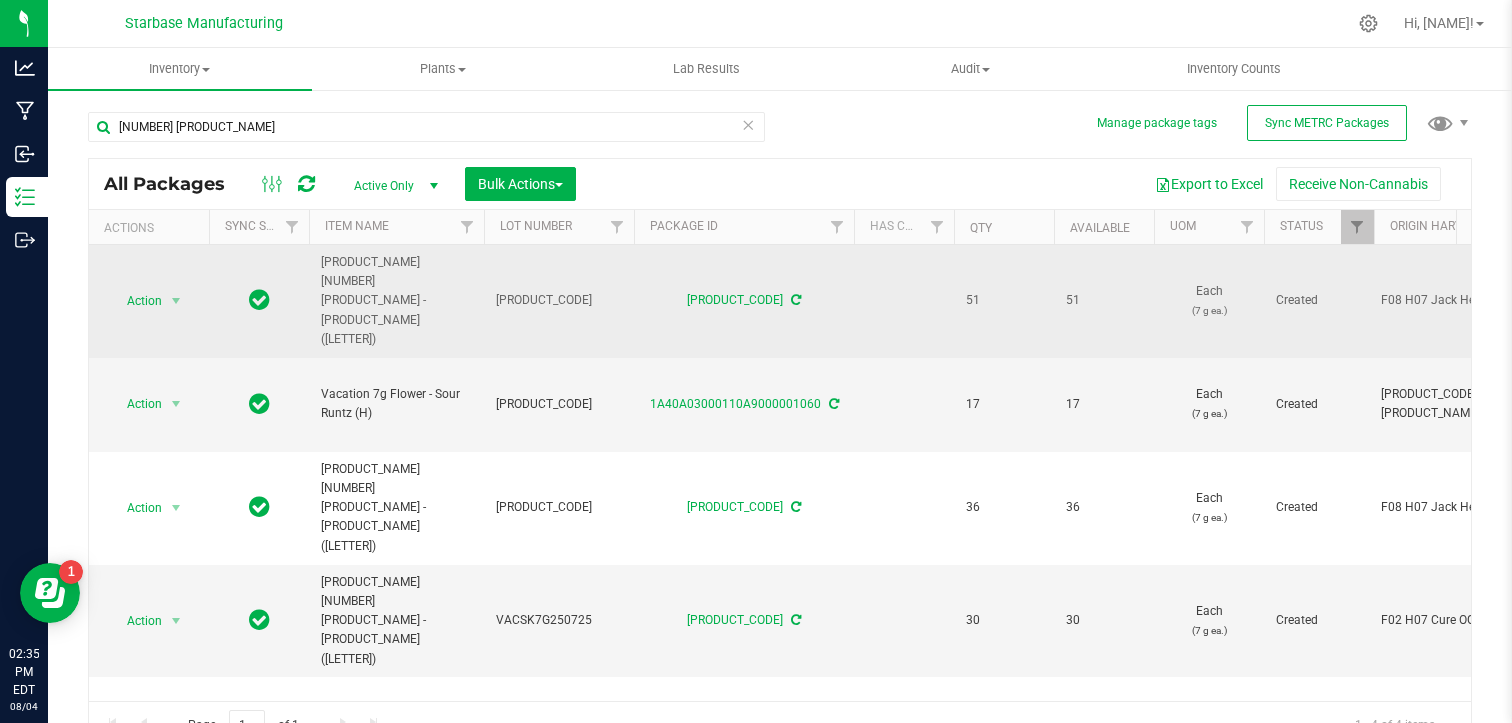 click on "[PRODUCT_CODE]" at bounding box center (559, 300) 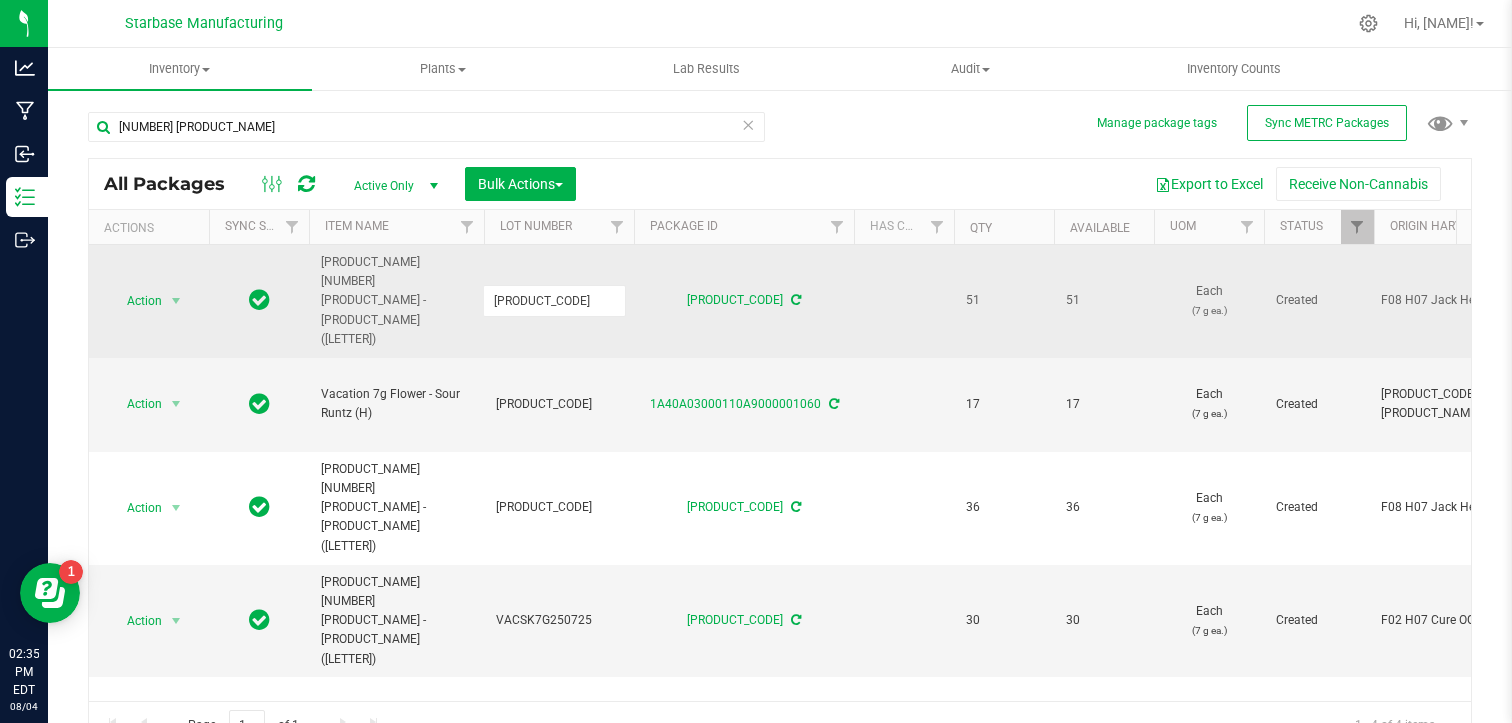 click on "[PRODUCT_CODE]" at bounding box center (554, 300) 